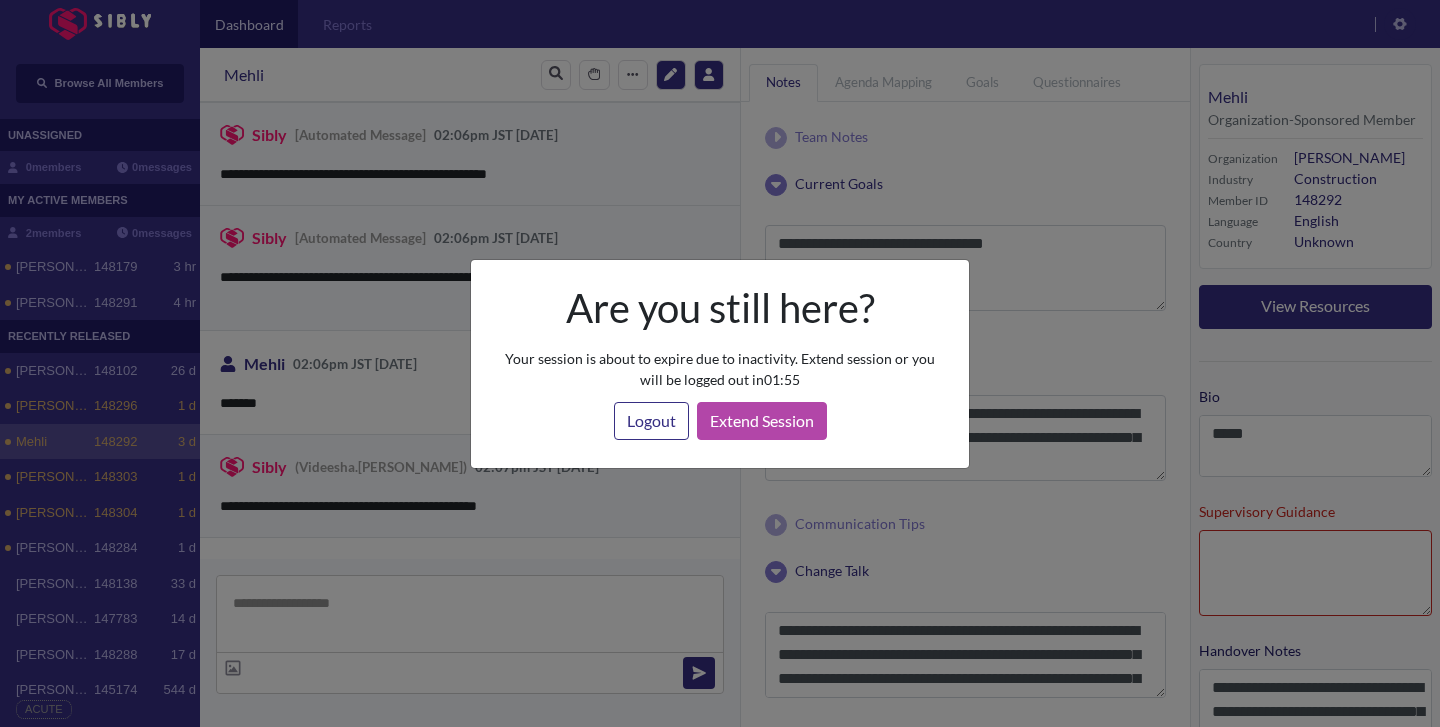 scroll, scrollTop: 0, scrollLeft: 0, axis: both 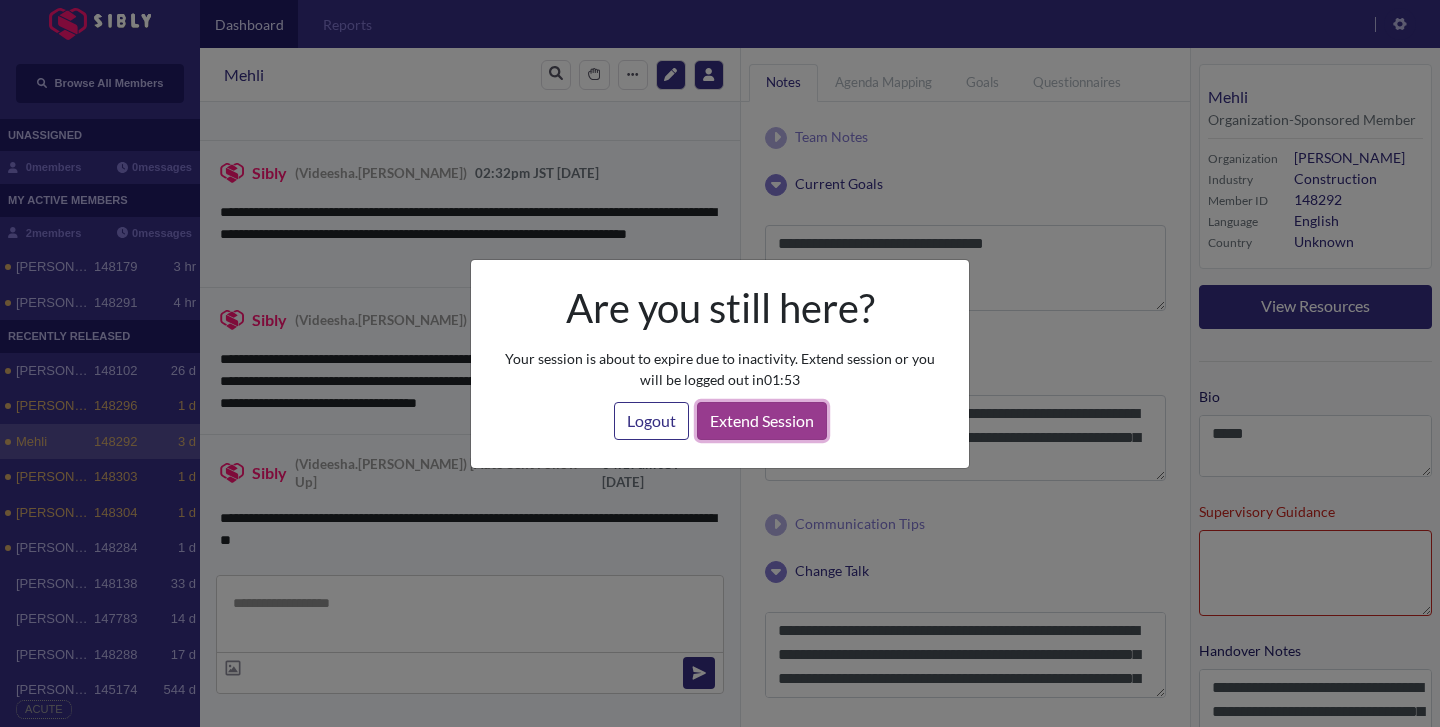 click on "Extend Session" at bounding box center [762, 421] 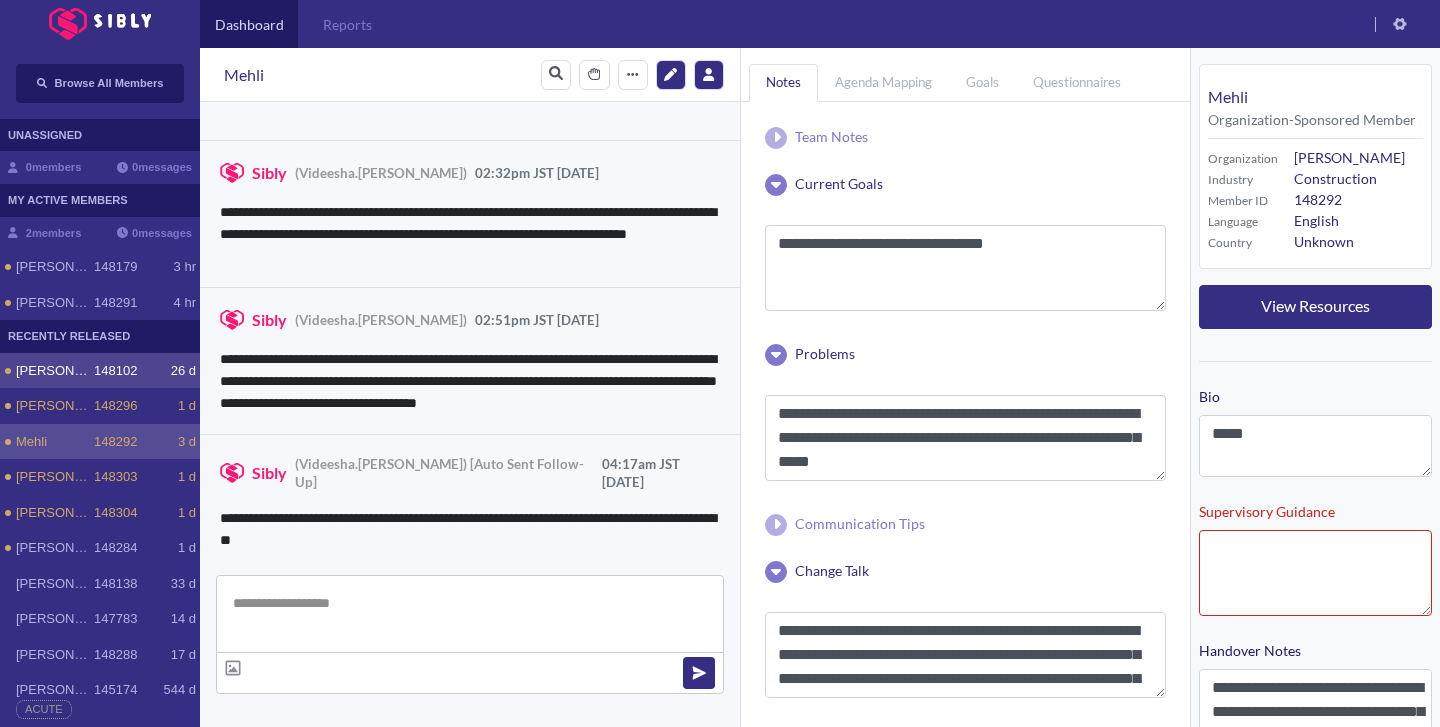 click on "[PERSON_NAME]" at bounding box center (55, 371) 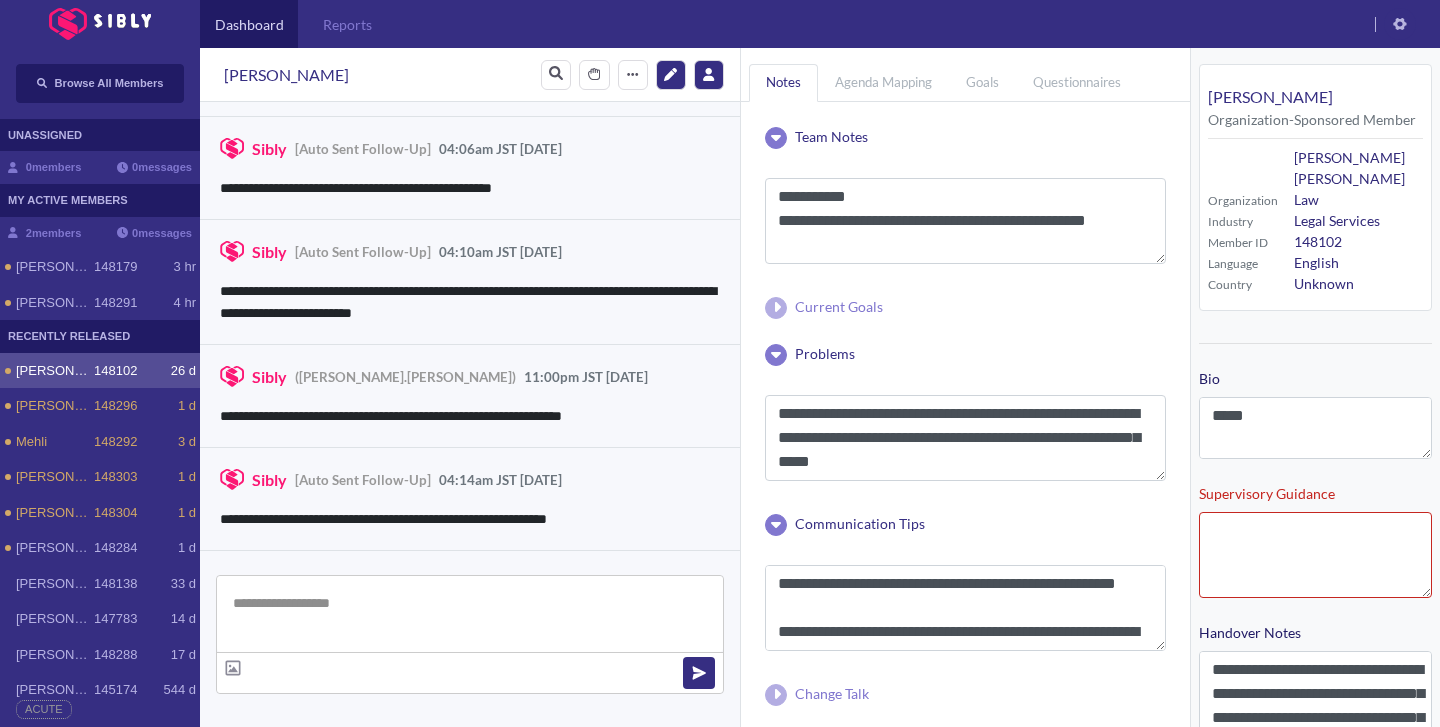 scroll, scrollTop: 3428, scrollLeft: 0, axis: vertical 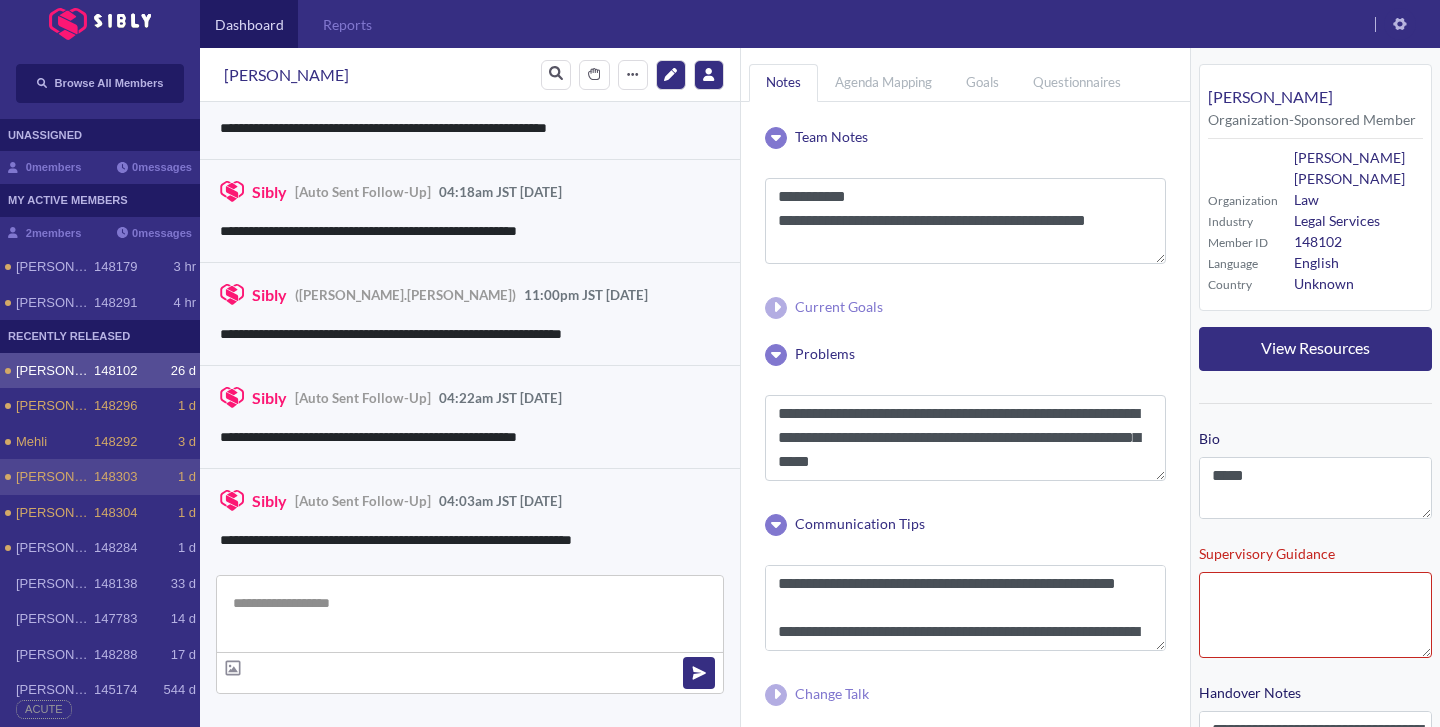 click on "[PERSON_NAME] 148303 1 d" at bounding box center [100, 477] 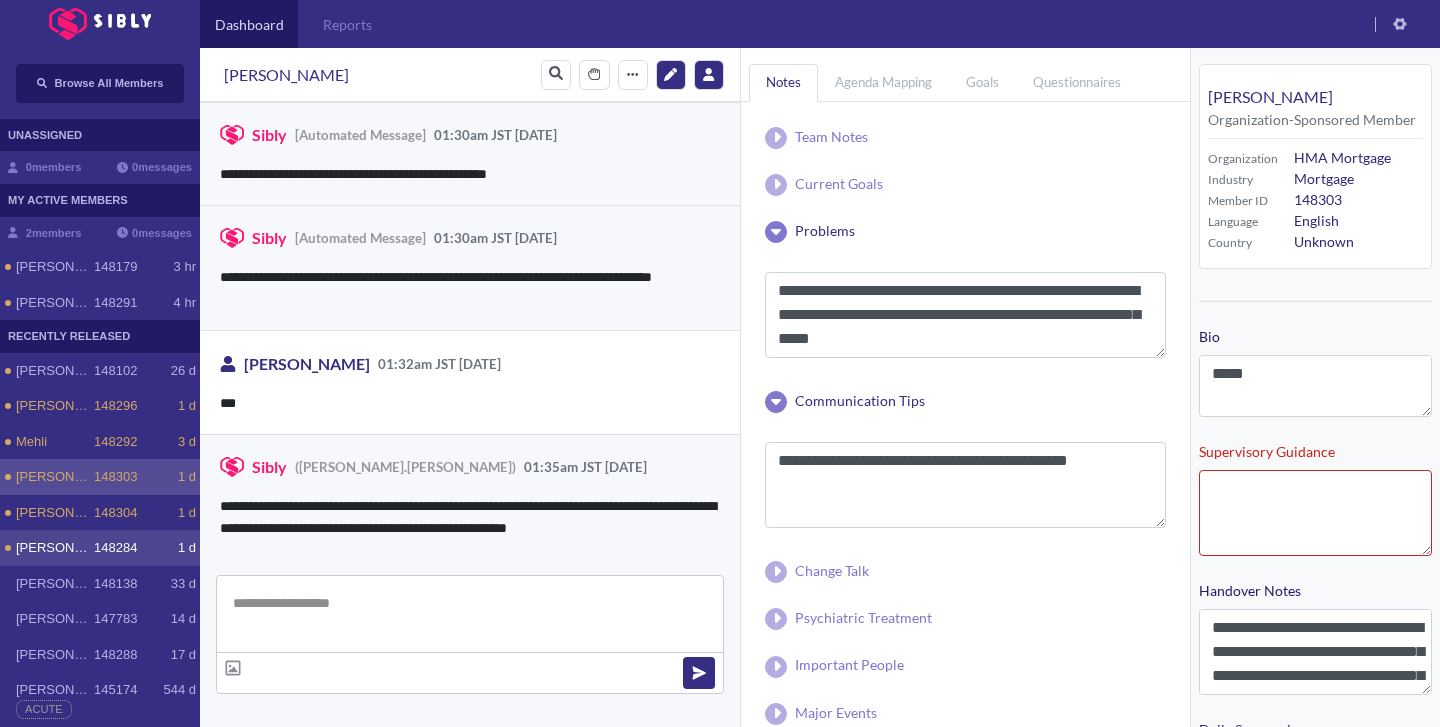 click on "[PERSON_NAME] 148284 1 d" at bounding box center (100, 548) 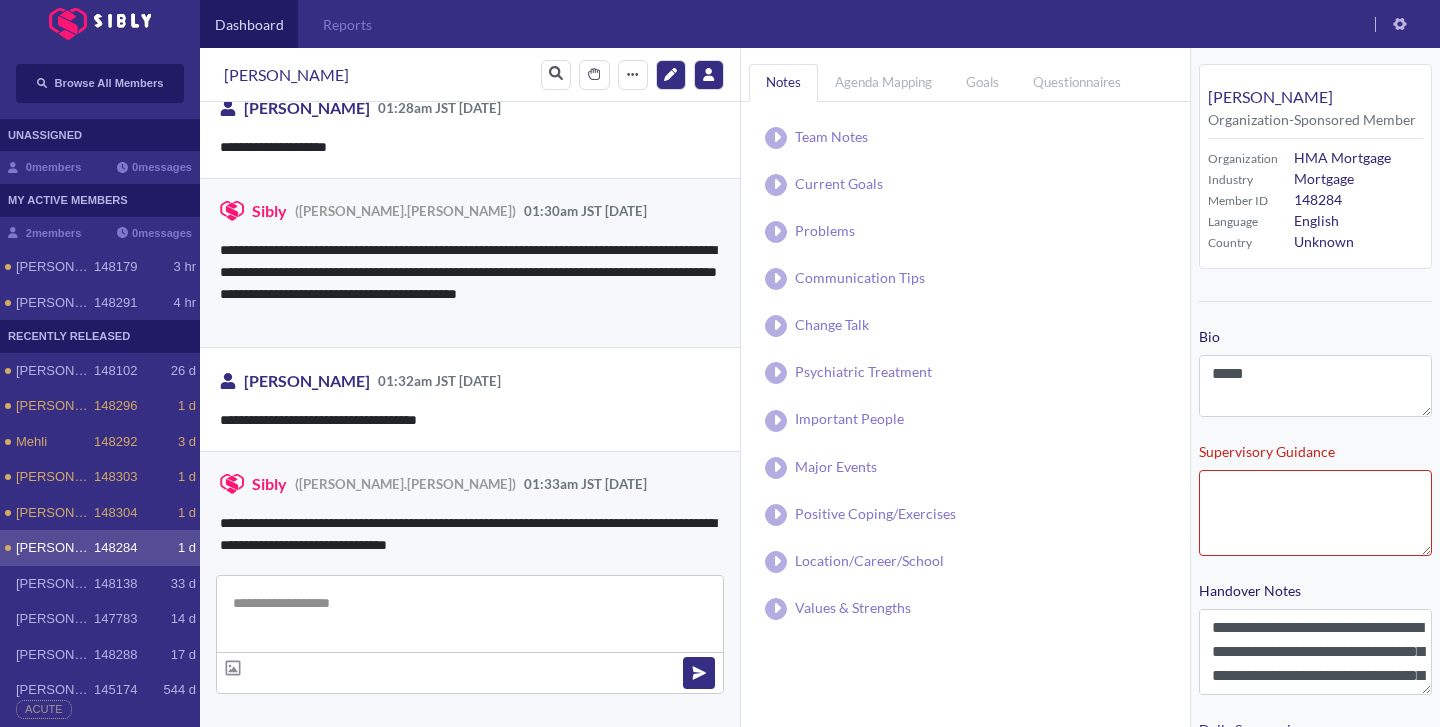 scroll, scrollTop: 627, scrollLeft: 0, axis: vertical 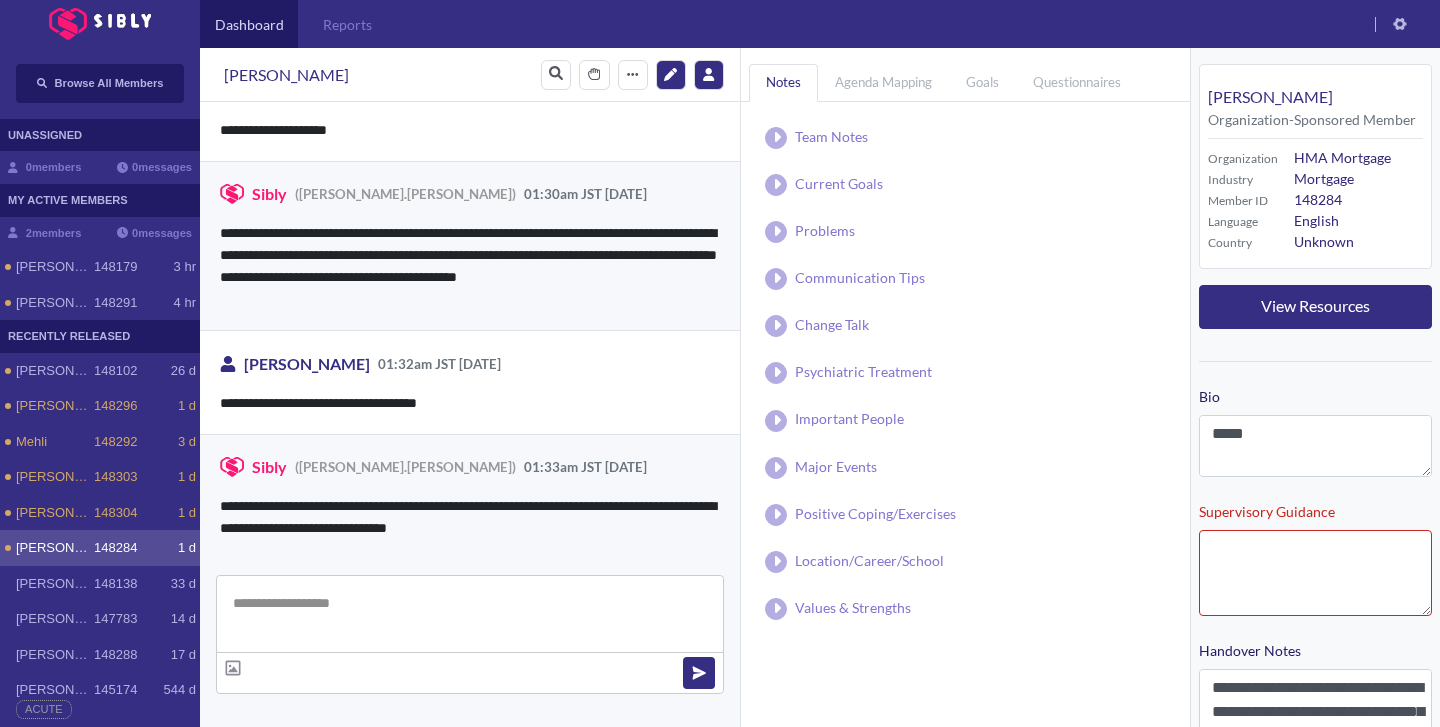 click on "[PERSON_NAME] 148284 1 d" at bounding box center (100, 548) 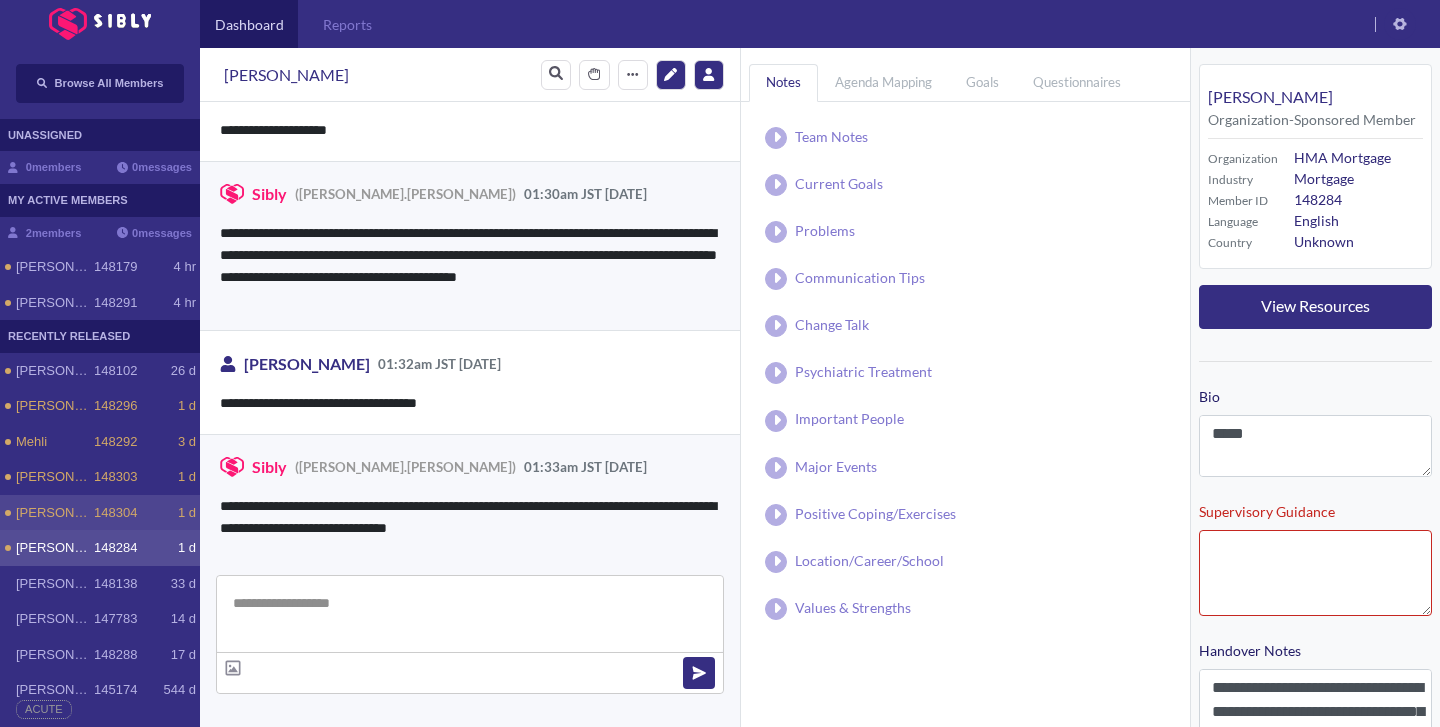 click on "[PERSON_NAME] 148304 1 d" at bounding box center [100, 513] 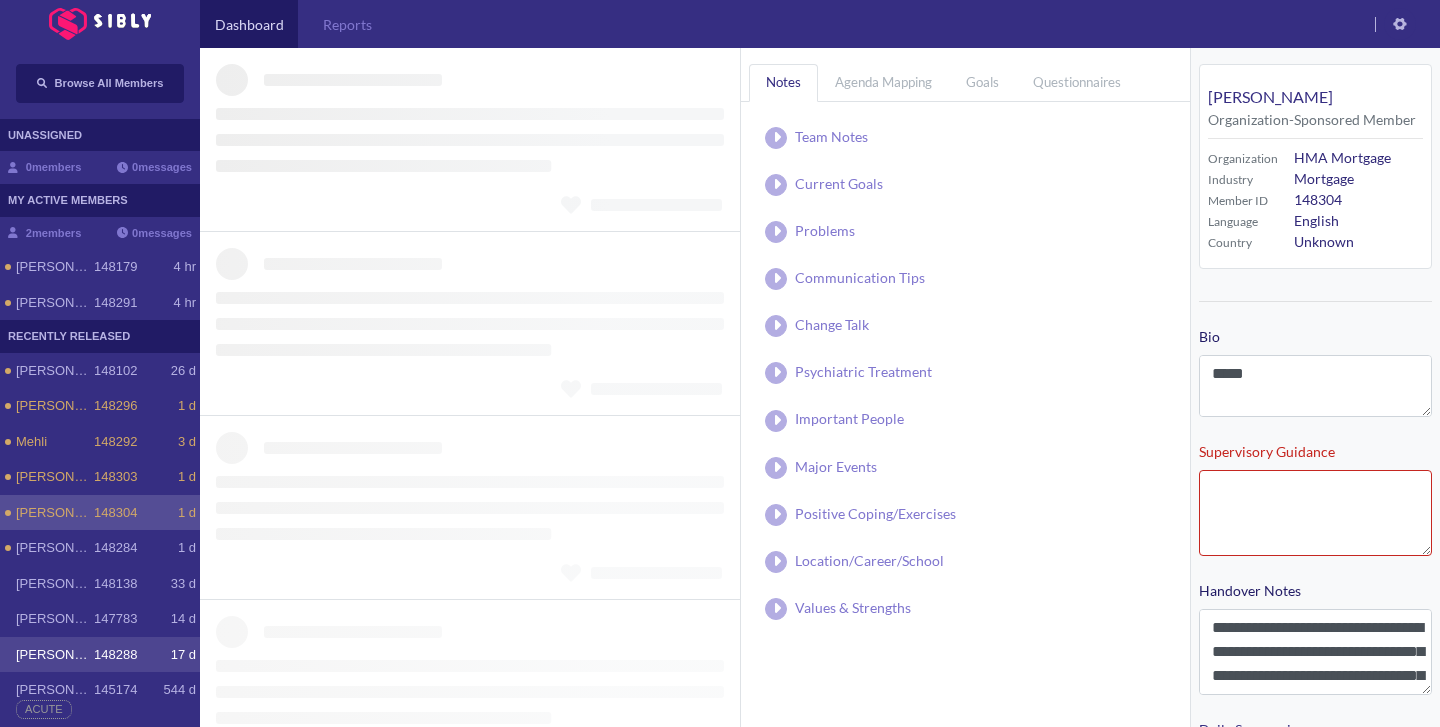 click on "[PERSON_NAME] 148288 17 d" at bounding box center [100, 655] 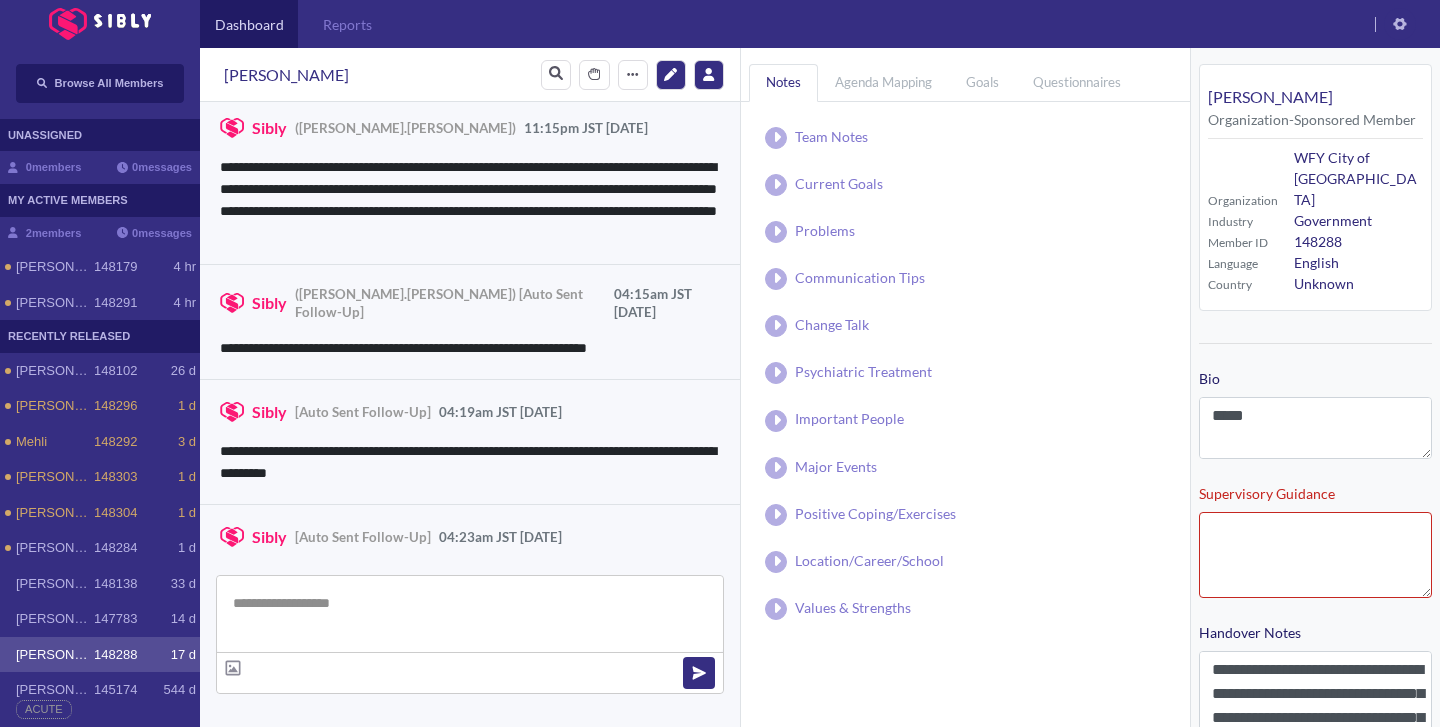 scroll, scrollTop: 544, scrollLeft: 0, axis: vertical 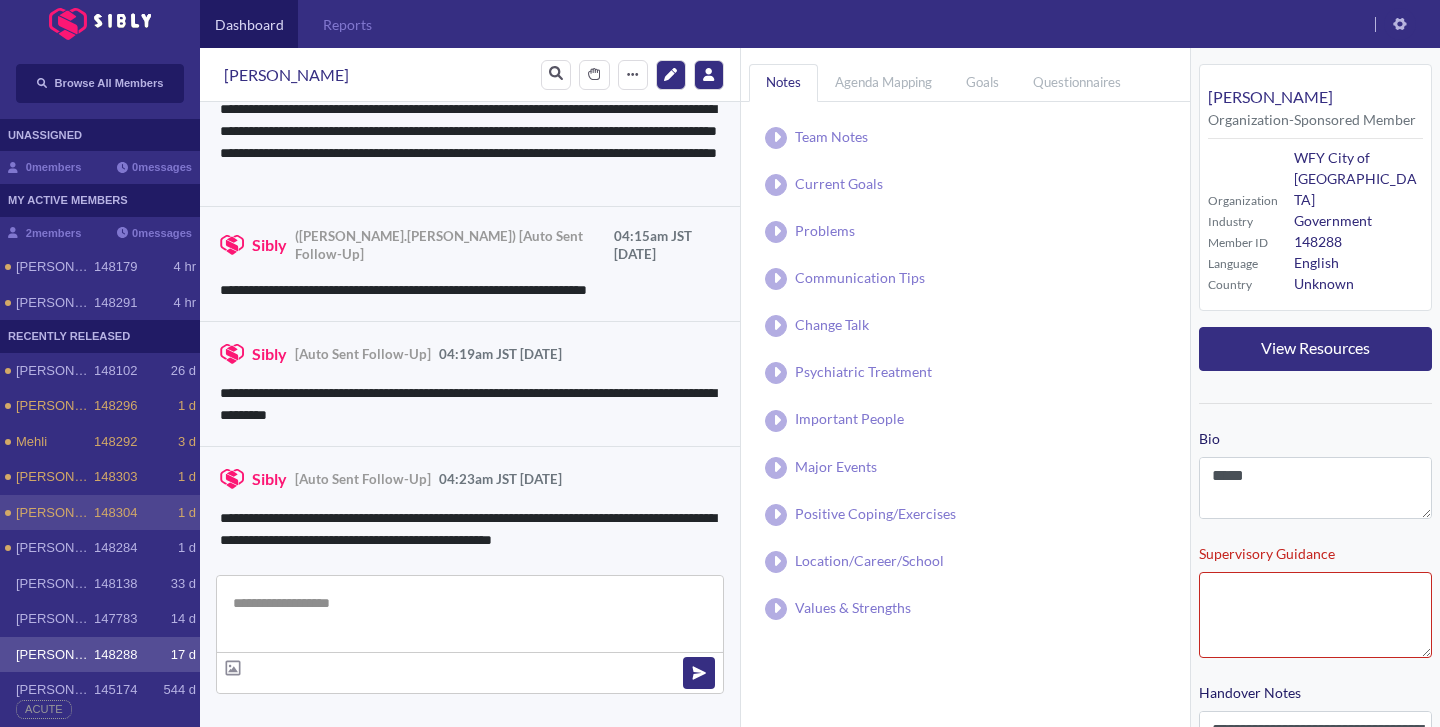 click on "[PERSON_NAME] 148304 1 d" at bounding box center [100, 513] 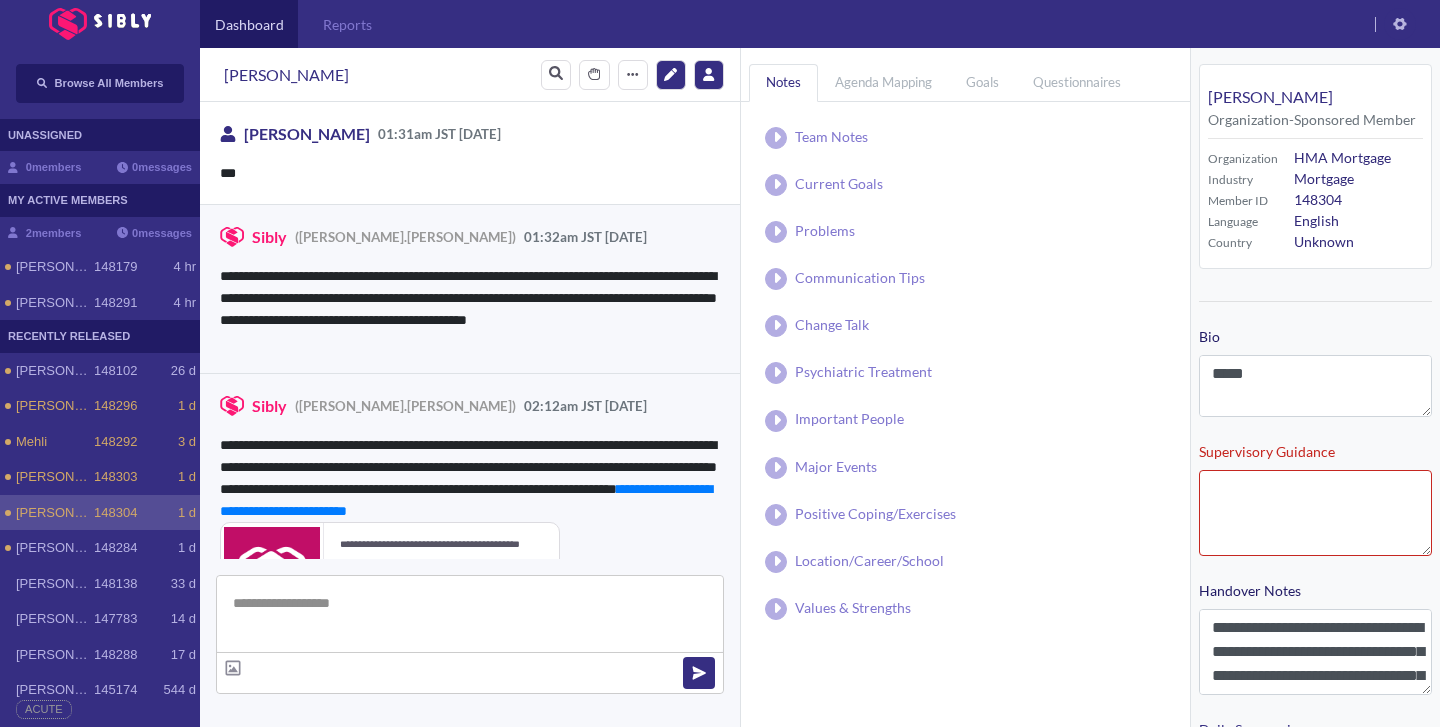 scroll, scrollTop: 422, scrollLeft: 0, axis: vertical 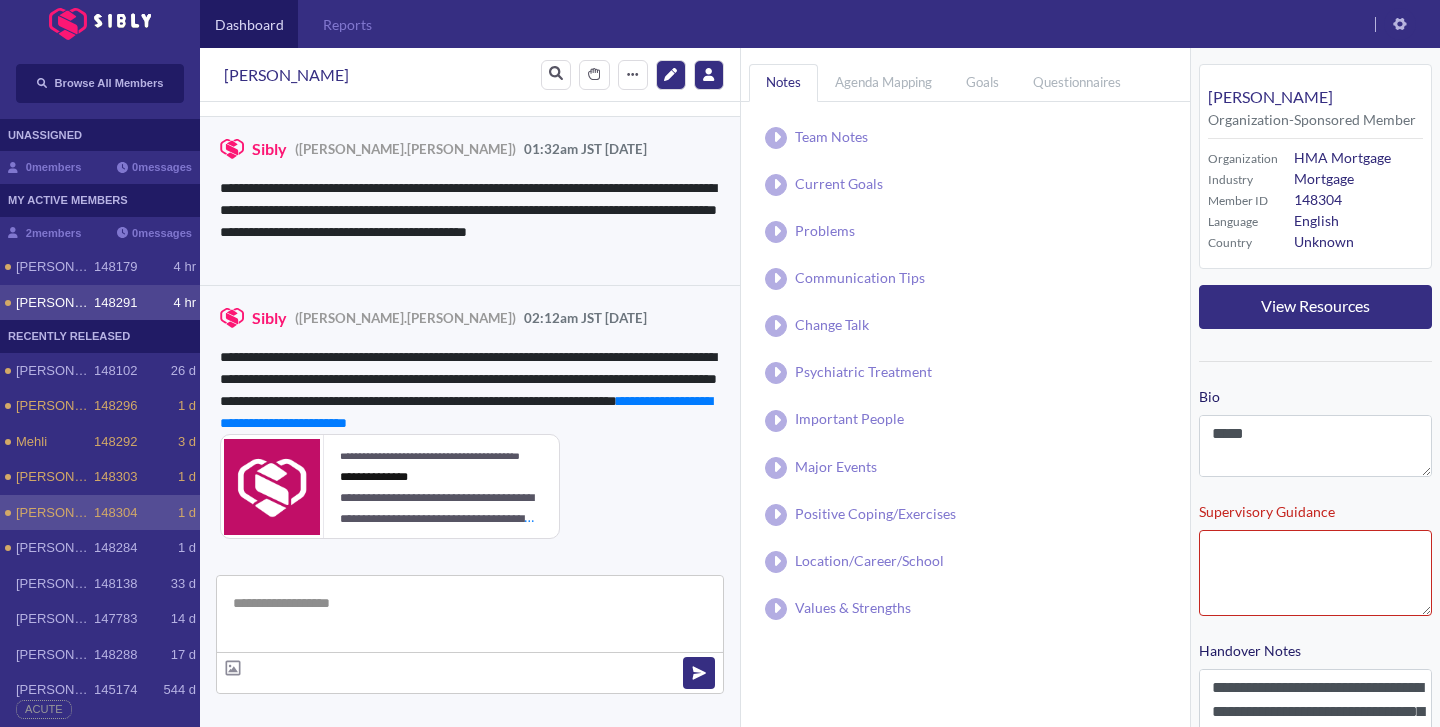 click on "[PERSON_NAME] 148291 4 hr" at bounding box center (100, 303) 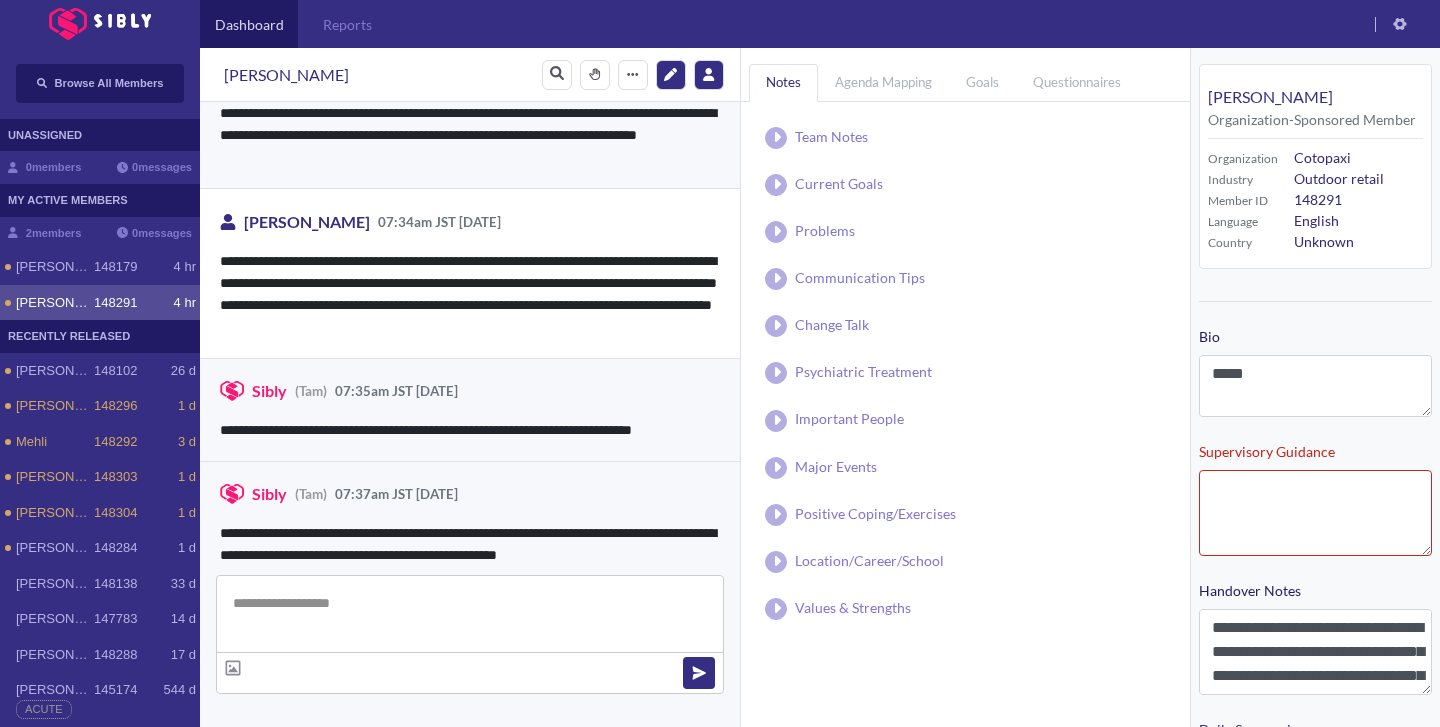scroll, scrollTop: 4118, scrollLeft: 0, axis: vertical 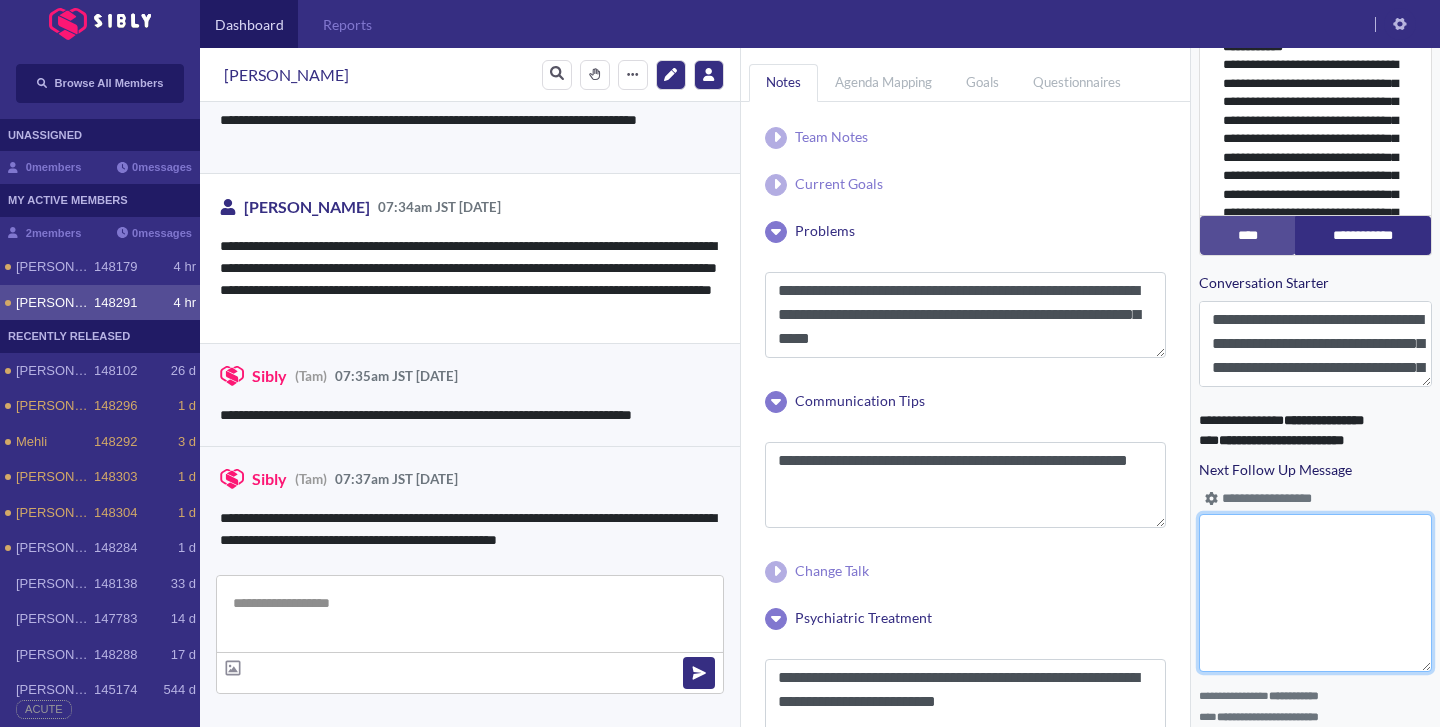 click on "Next Follow Up Message" at bounding box center [1315, 593] 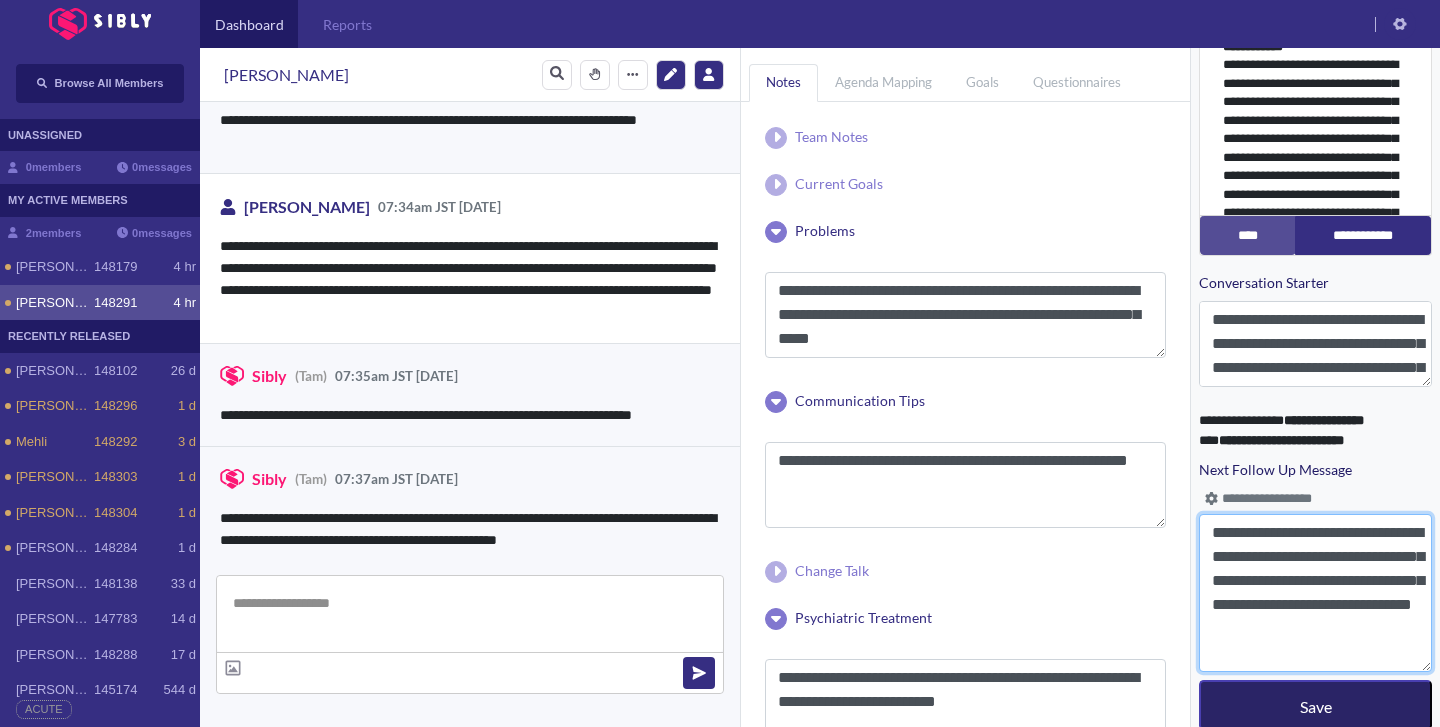 type on "**********" 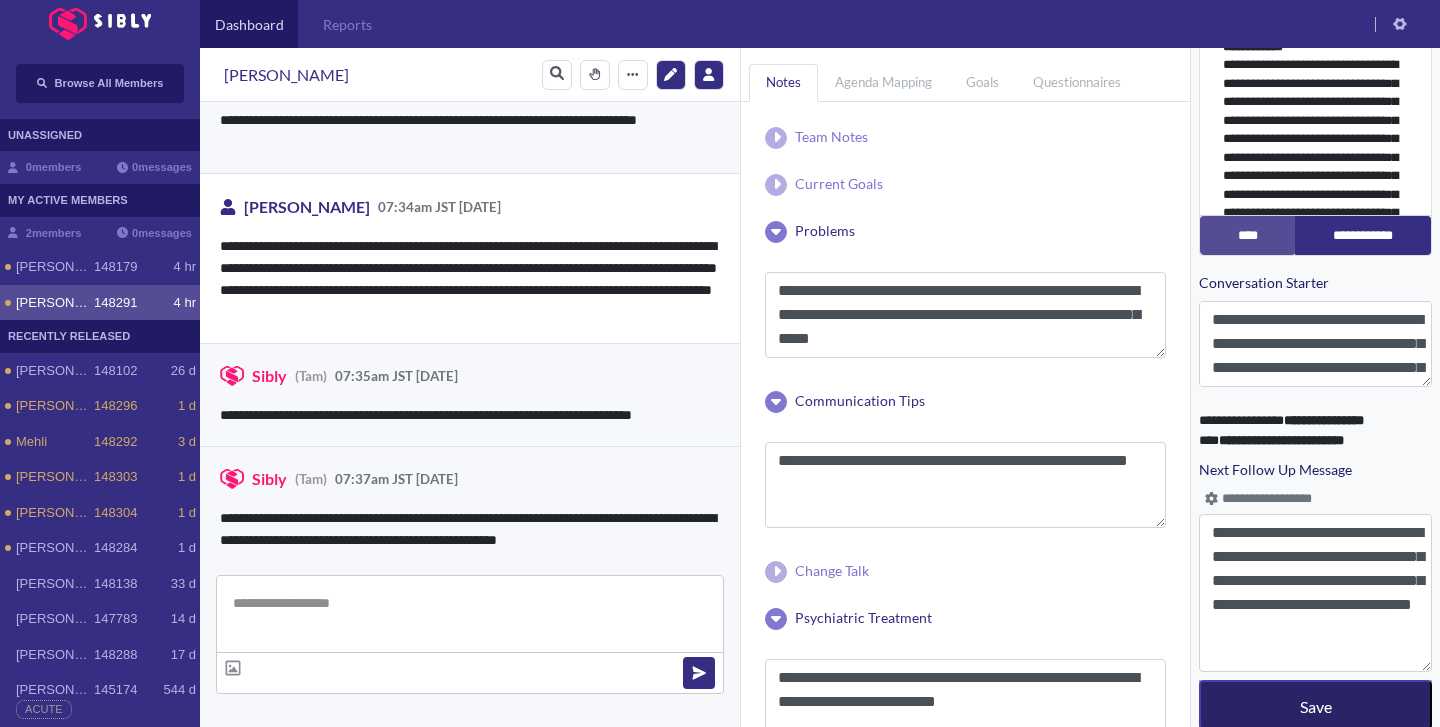 click on "Save" at bounding box center [1315, 705] 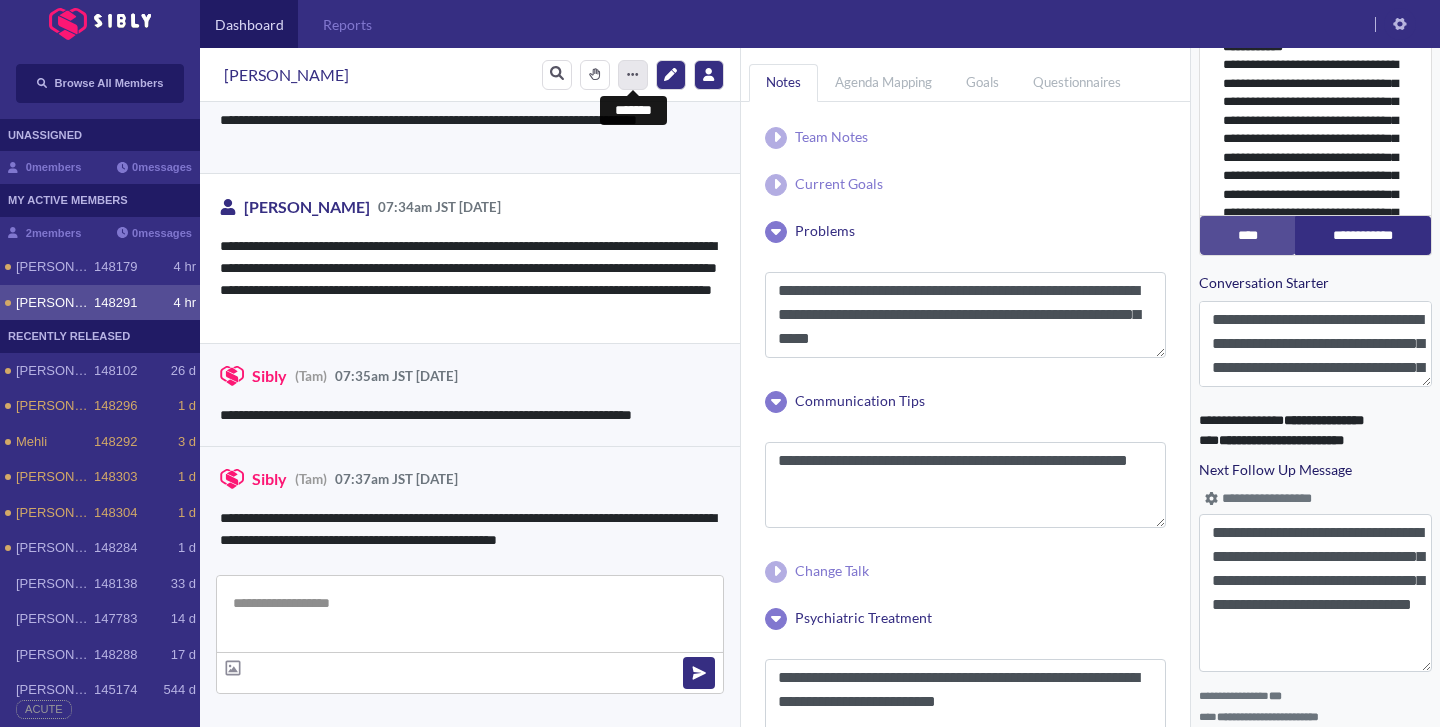 click 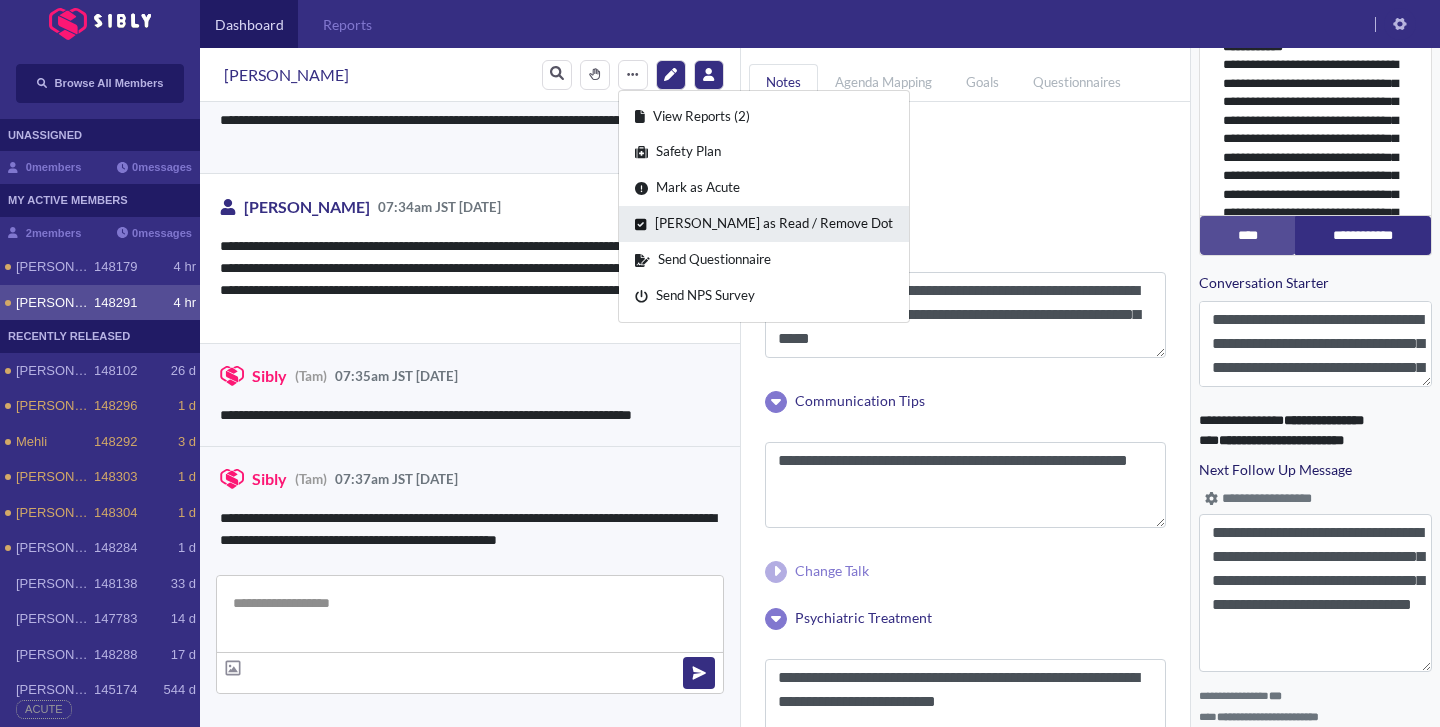 click on "[PERSON_NAME] as Read / Remove Dot" at bounding box center [764, 224] 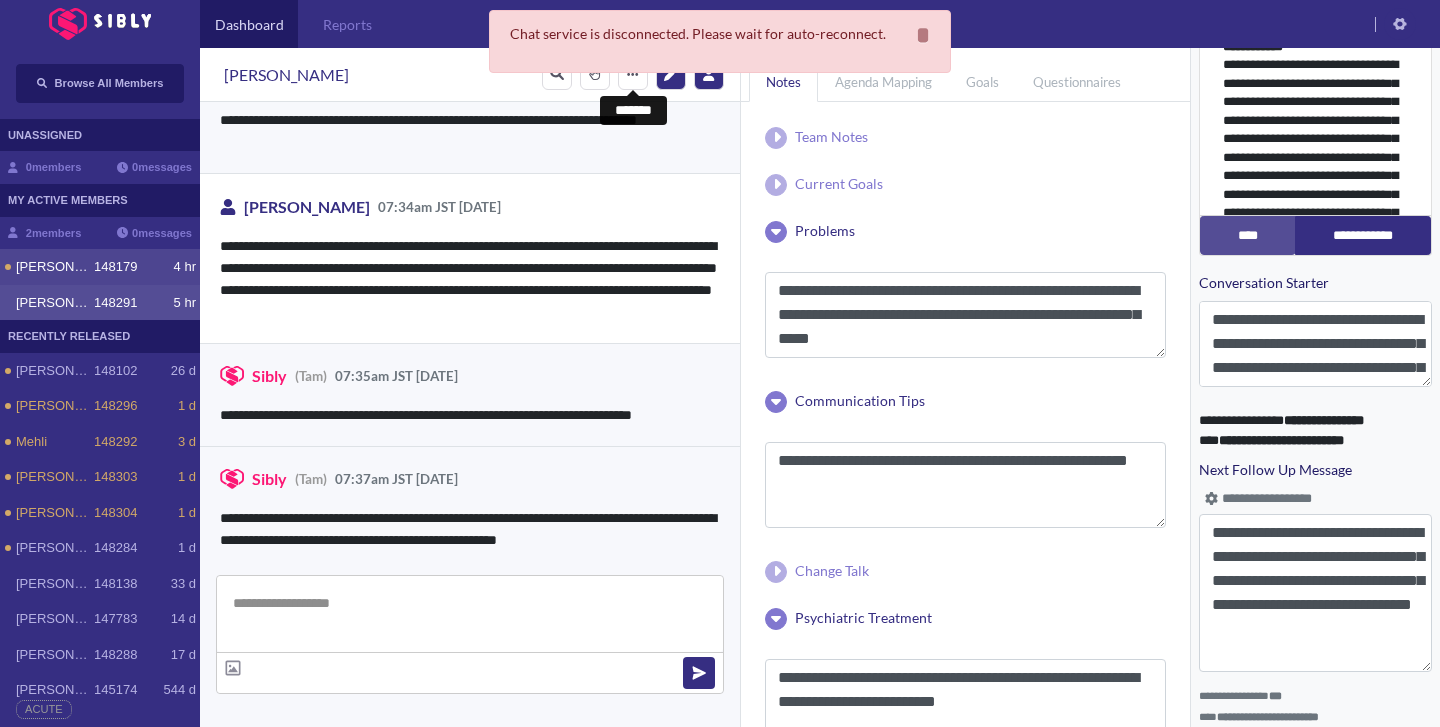 click on "148179" at bounding box center (115, 267) 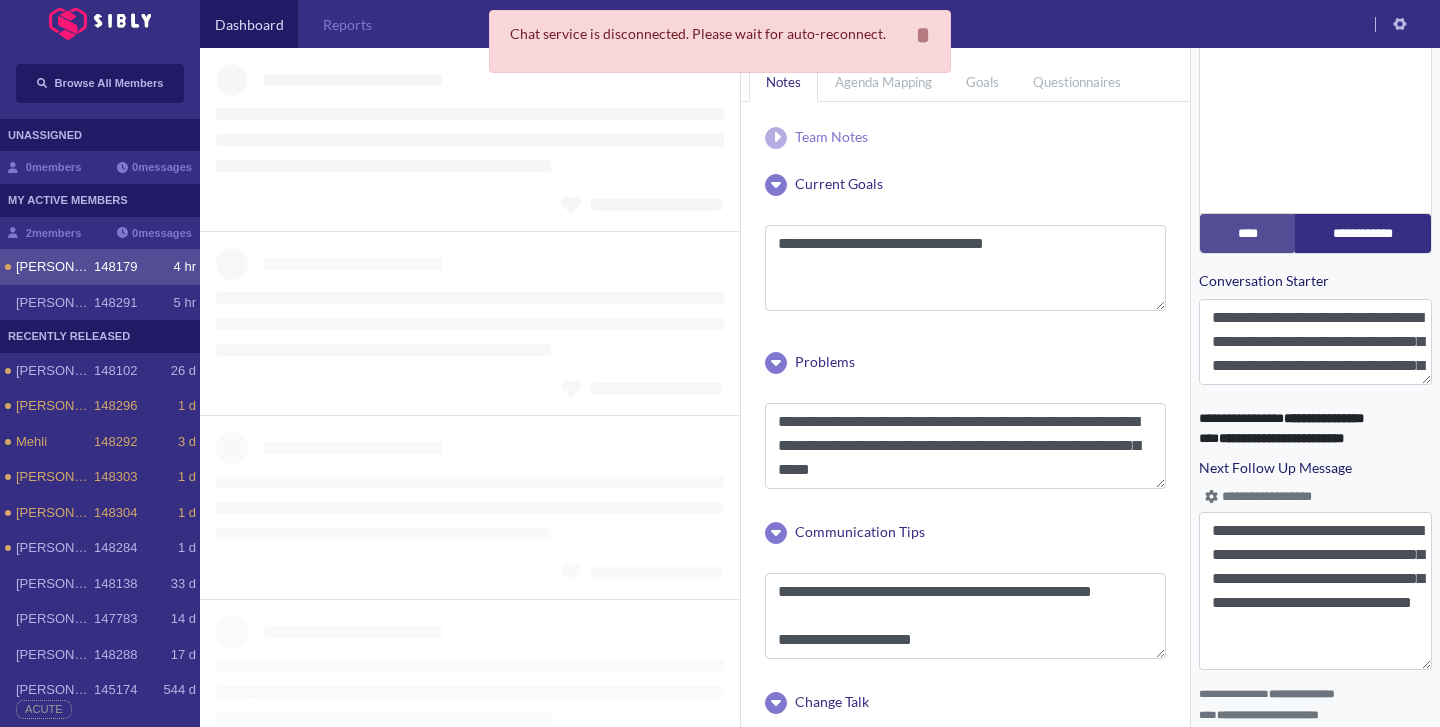 scroll, scrollTop: 897, scrollLeft: 0, axis: vertical 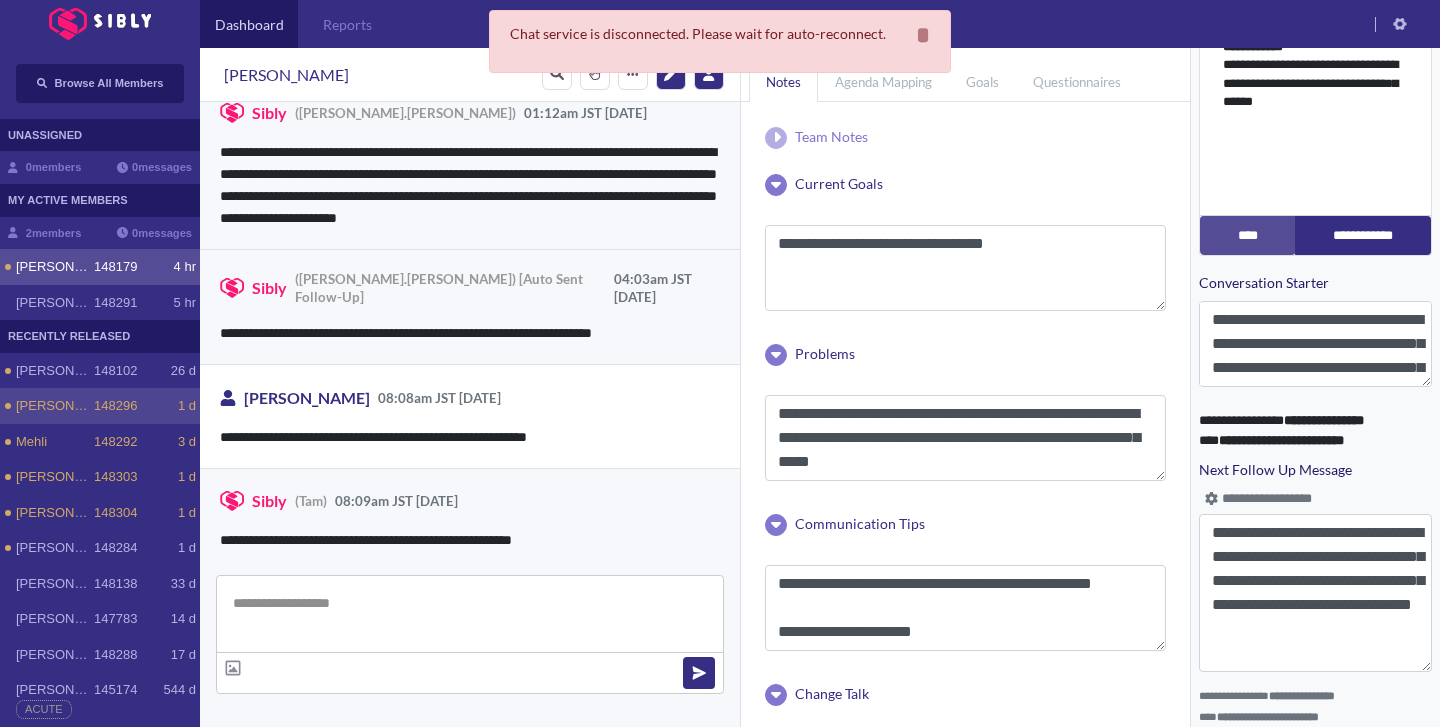 click on "[PERSON_NAME] 148296 1 d" at bounding box center [100, 406] 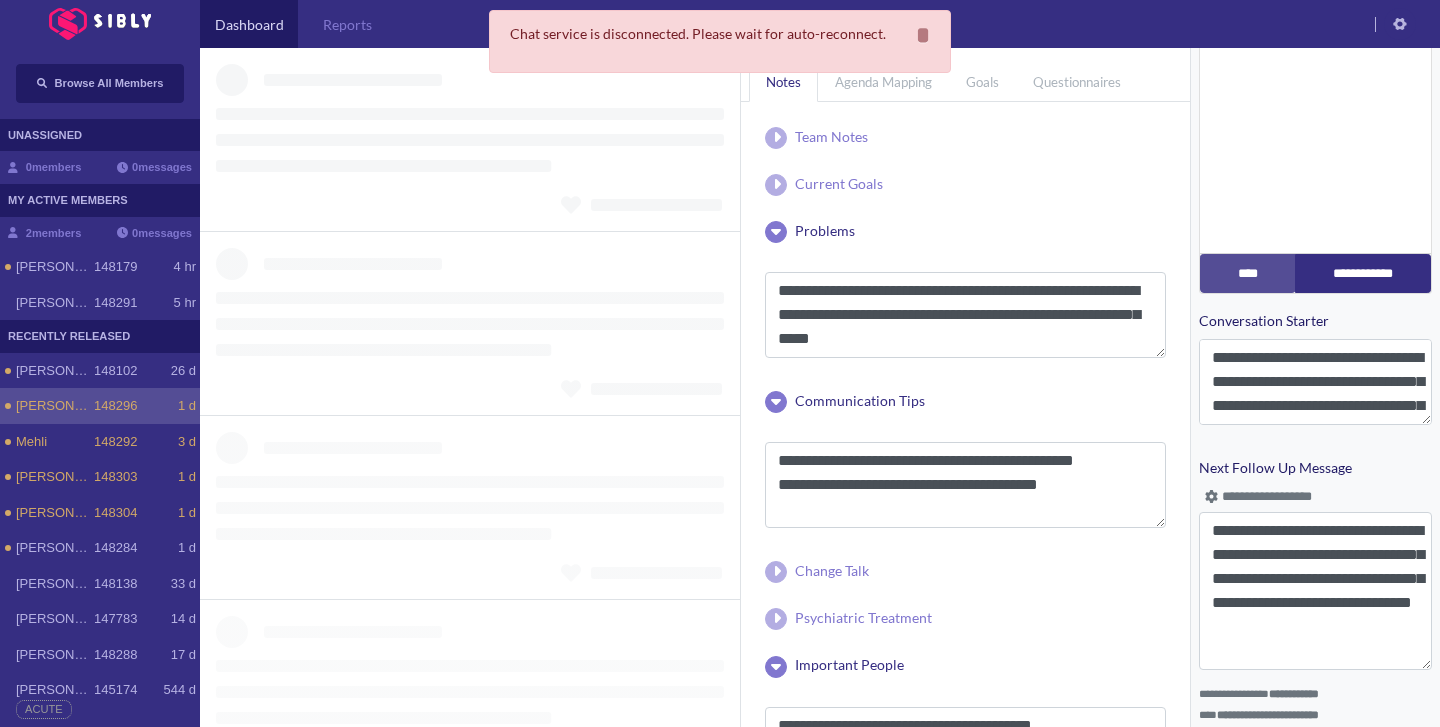 scroll, scrollTop: 800, scrollLeft: 0, axis: vertical 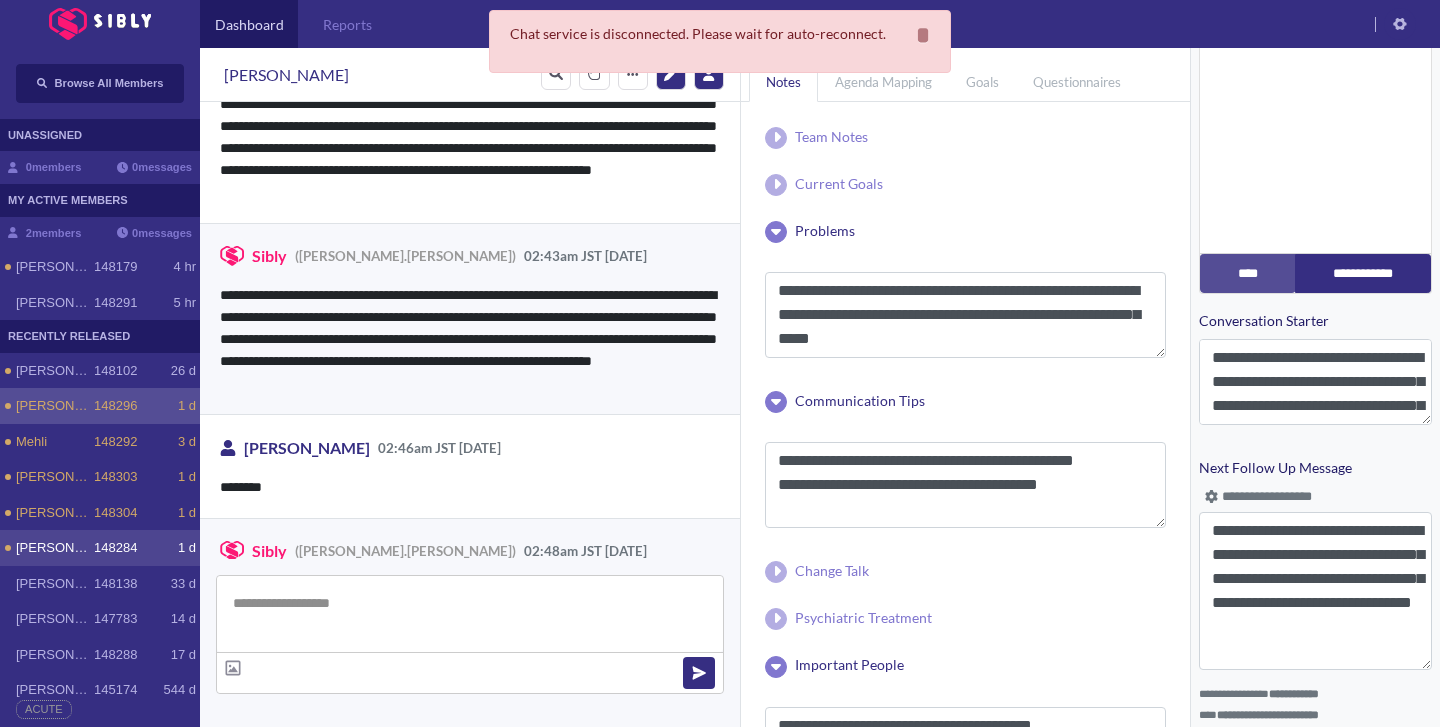 click on "[PERSON_NAME] 148284 1 d" at bounding box center [100, 548] 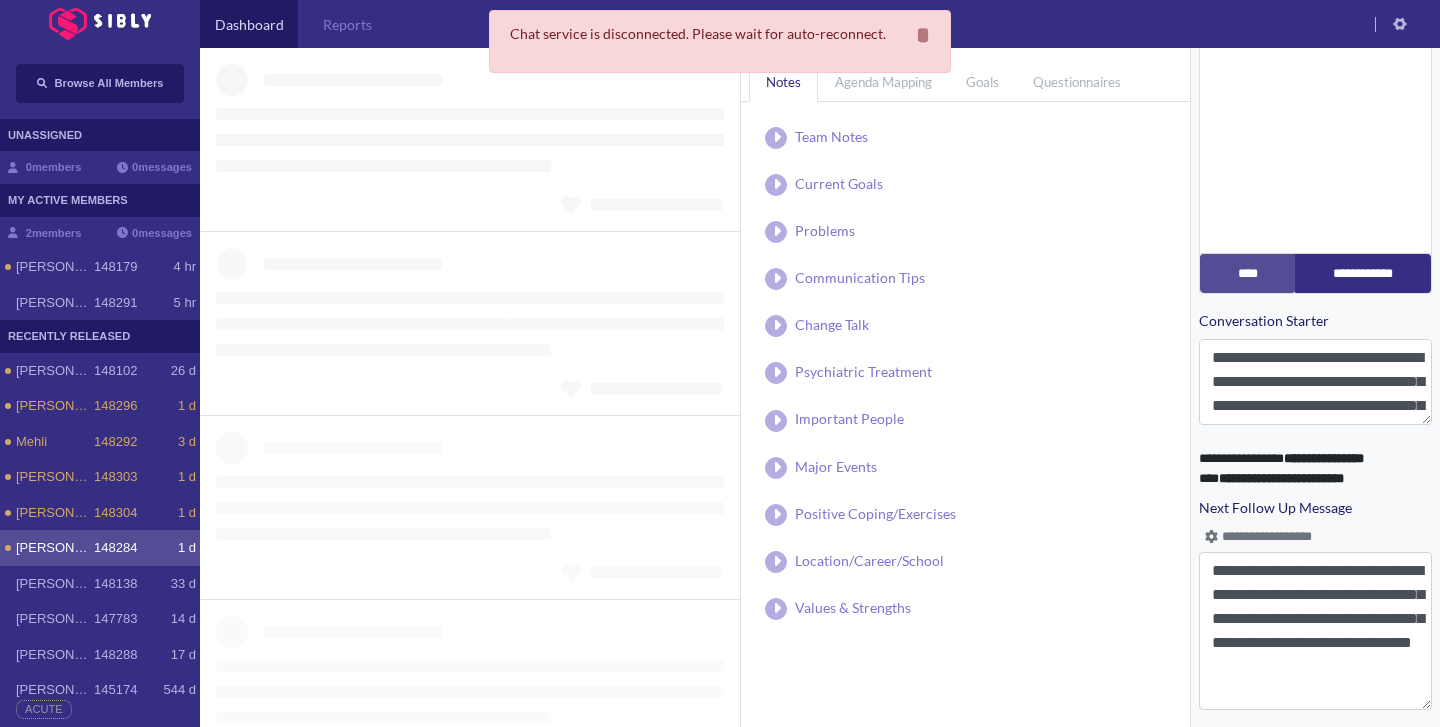 scroll, scrollTop: 840, scrollLeft: 0, axis: vertical 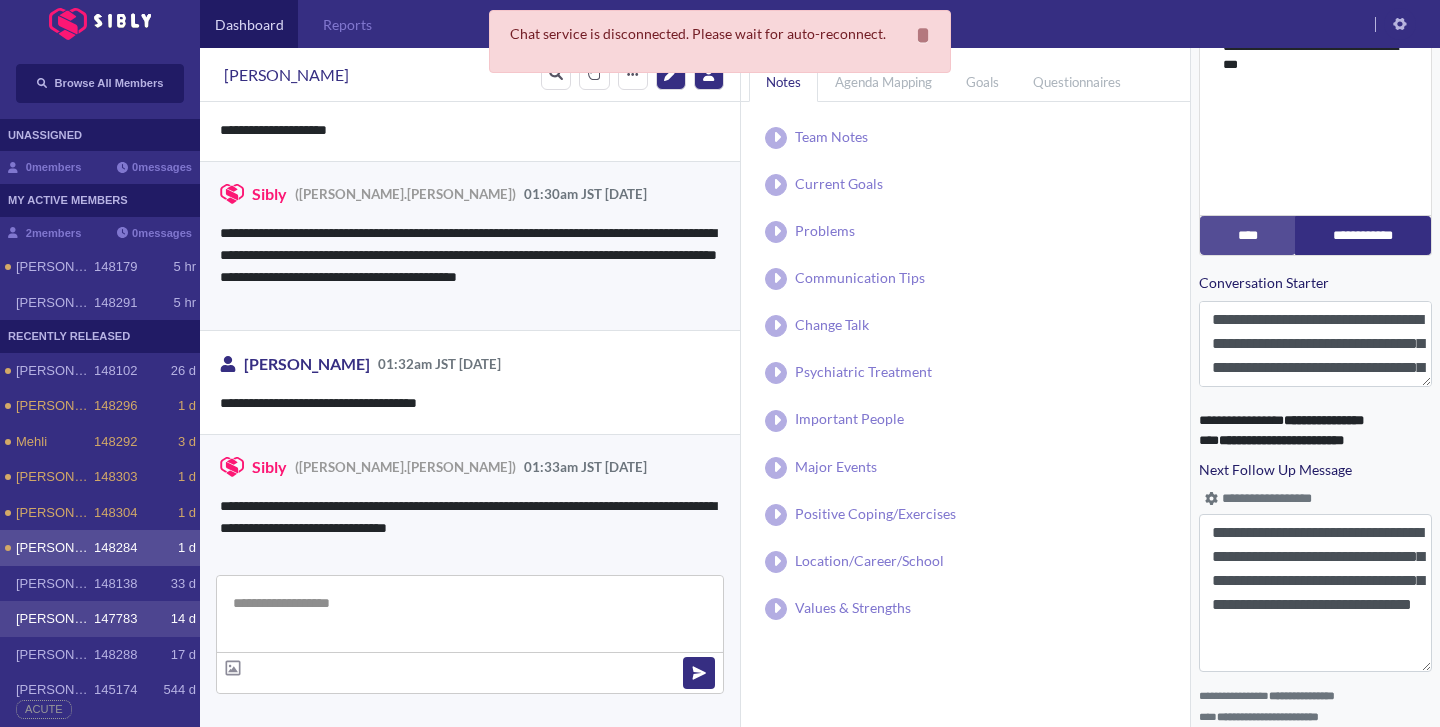 click on "[PERSON_NAME] 147783 14 d" at bounding box center (100, 619) 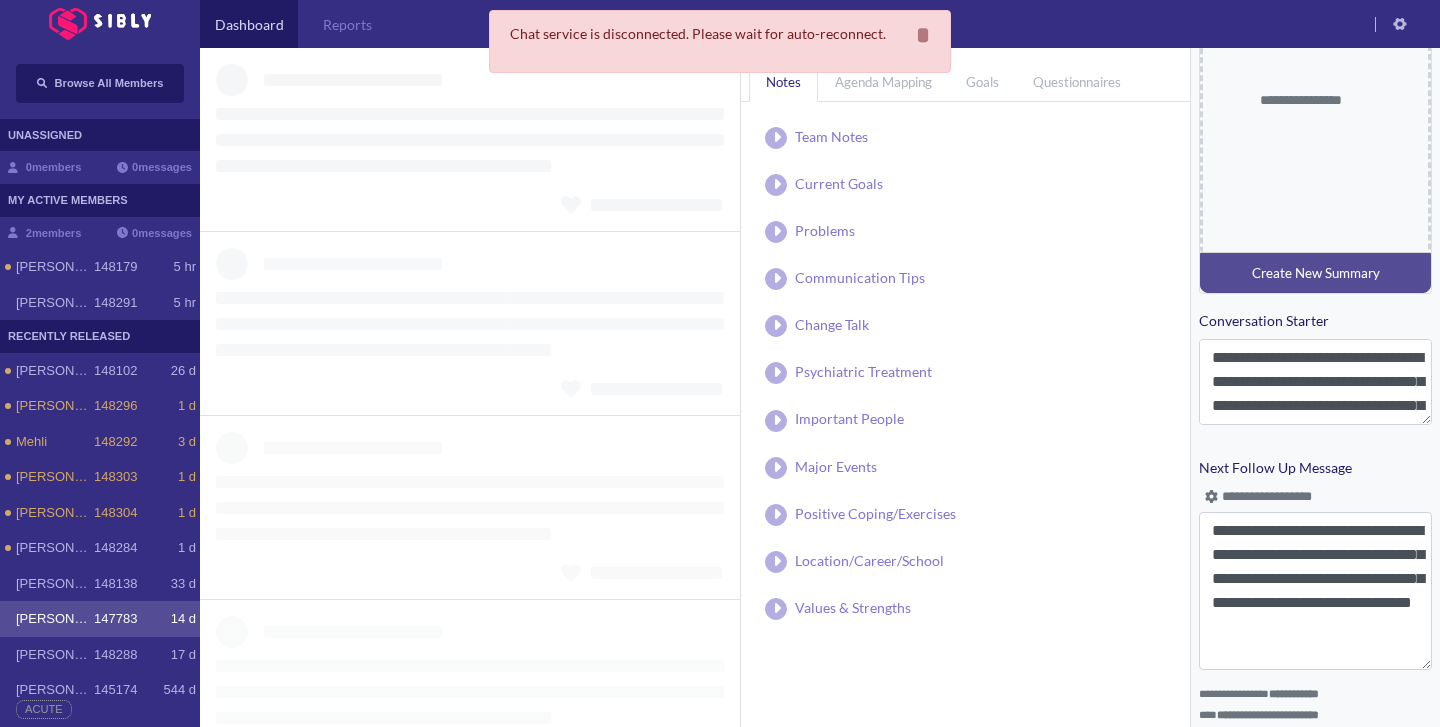 scroll, scrollTop: 821, scrollLeft: 0, axis: vertical 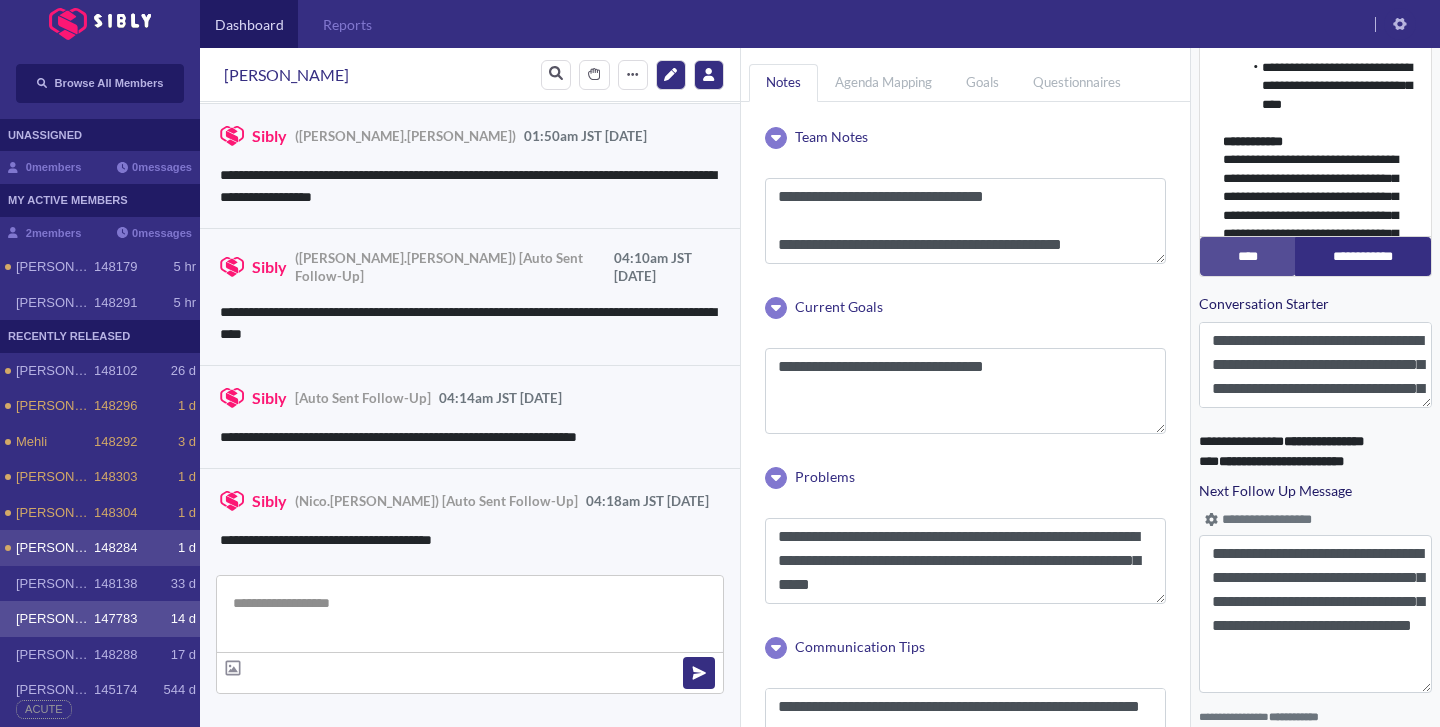 click on "[PERSON_NAME]" at bounding box center [55, 548] 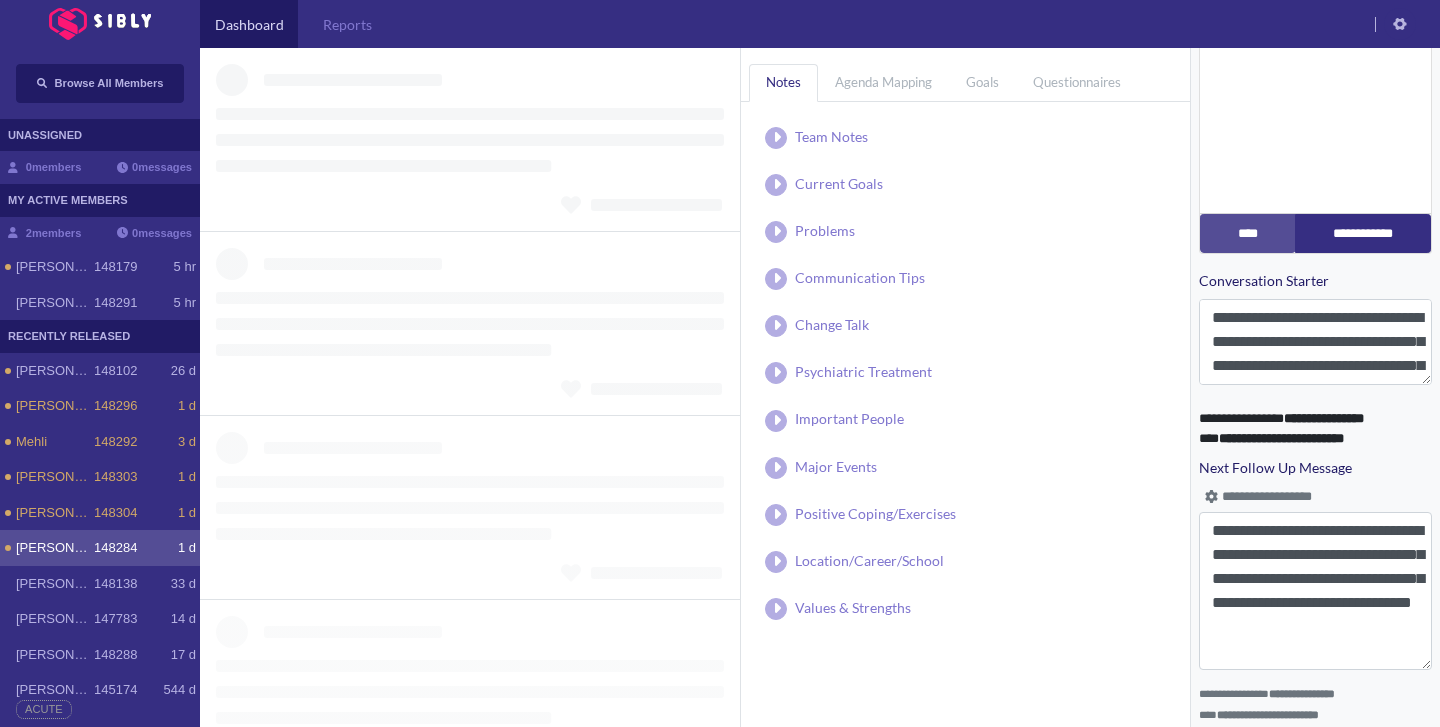 scroll, scrollTop: 840, scrollLeft: 0, axis: vertical 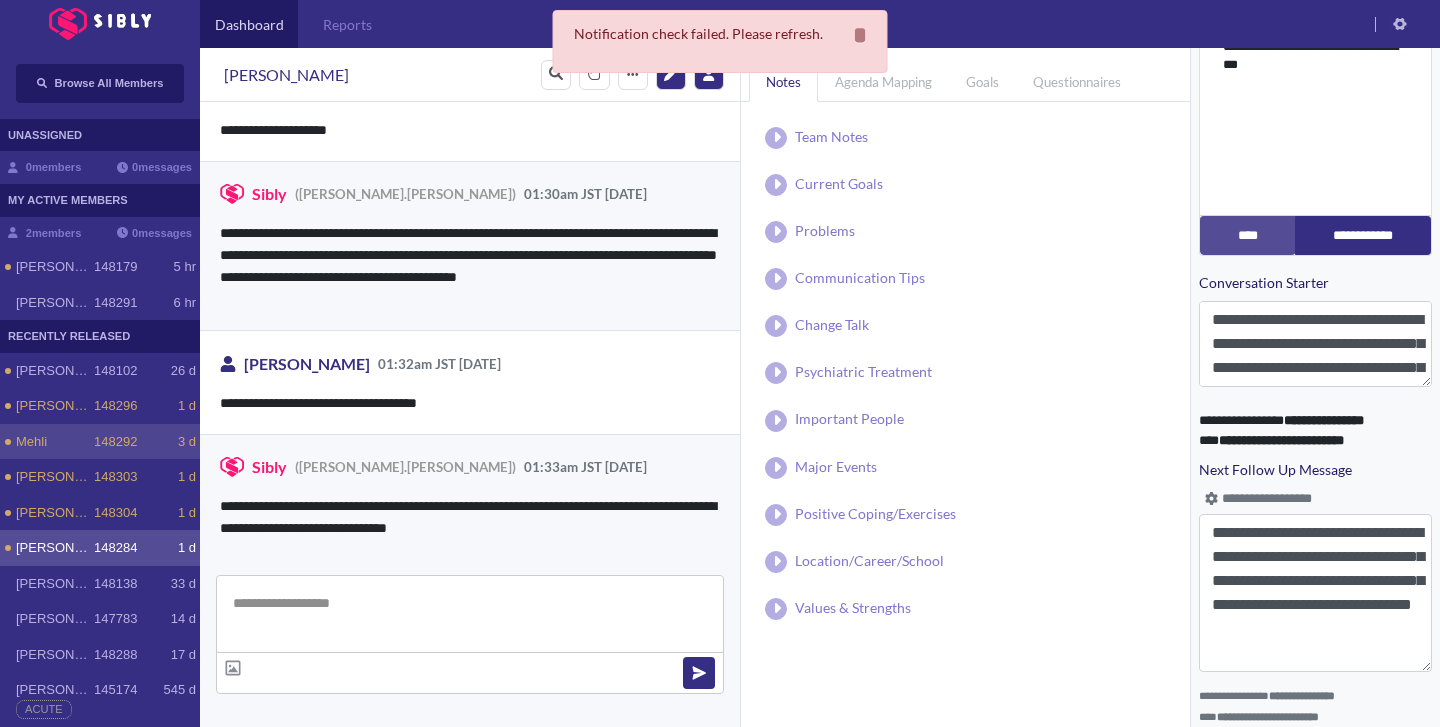 click on "Mehli 148292 3 d" at bounding box center [100, 442] 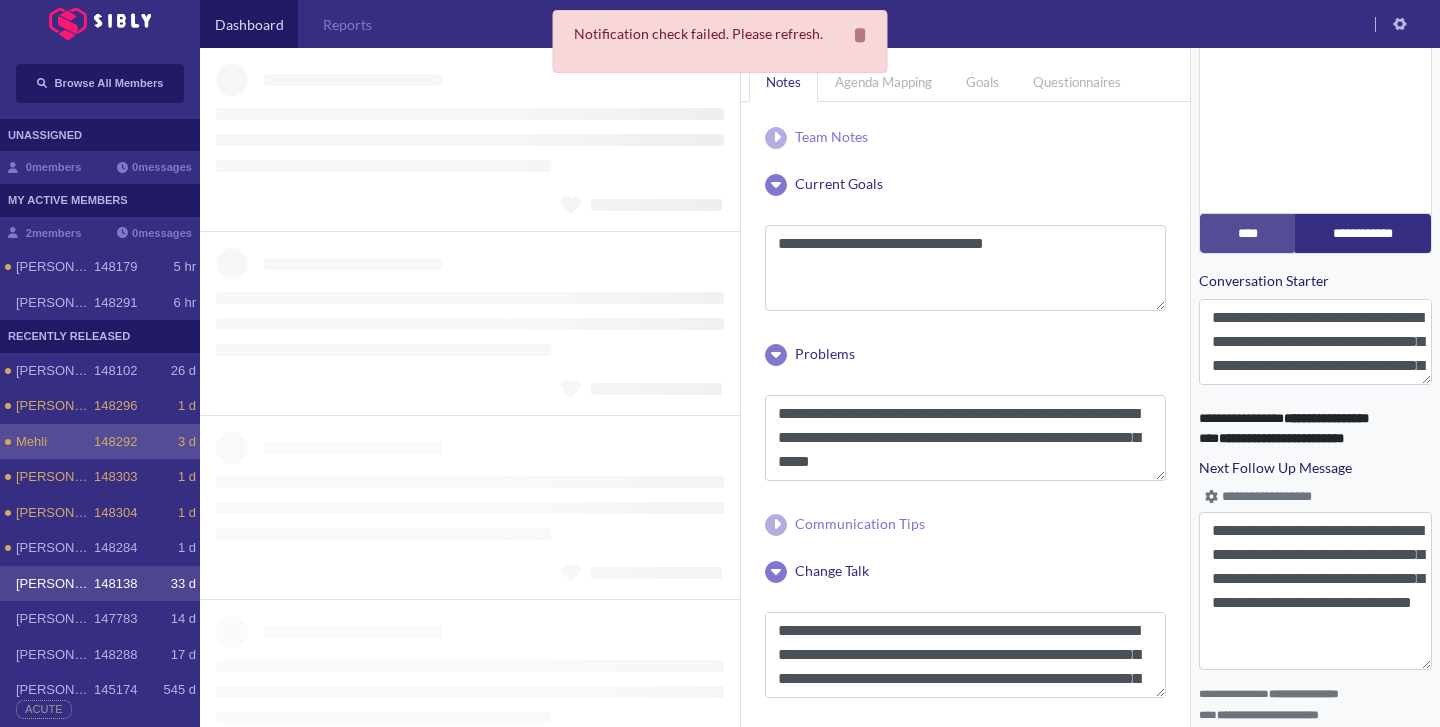 click on "[PERSON_NAME] 148138 33 d" at bounding box center [100, 584] 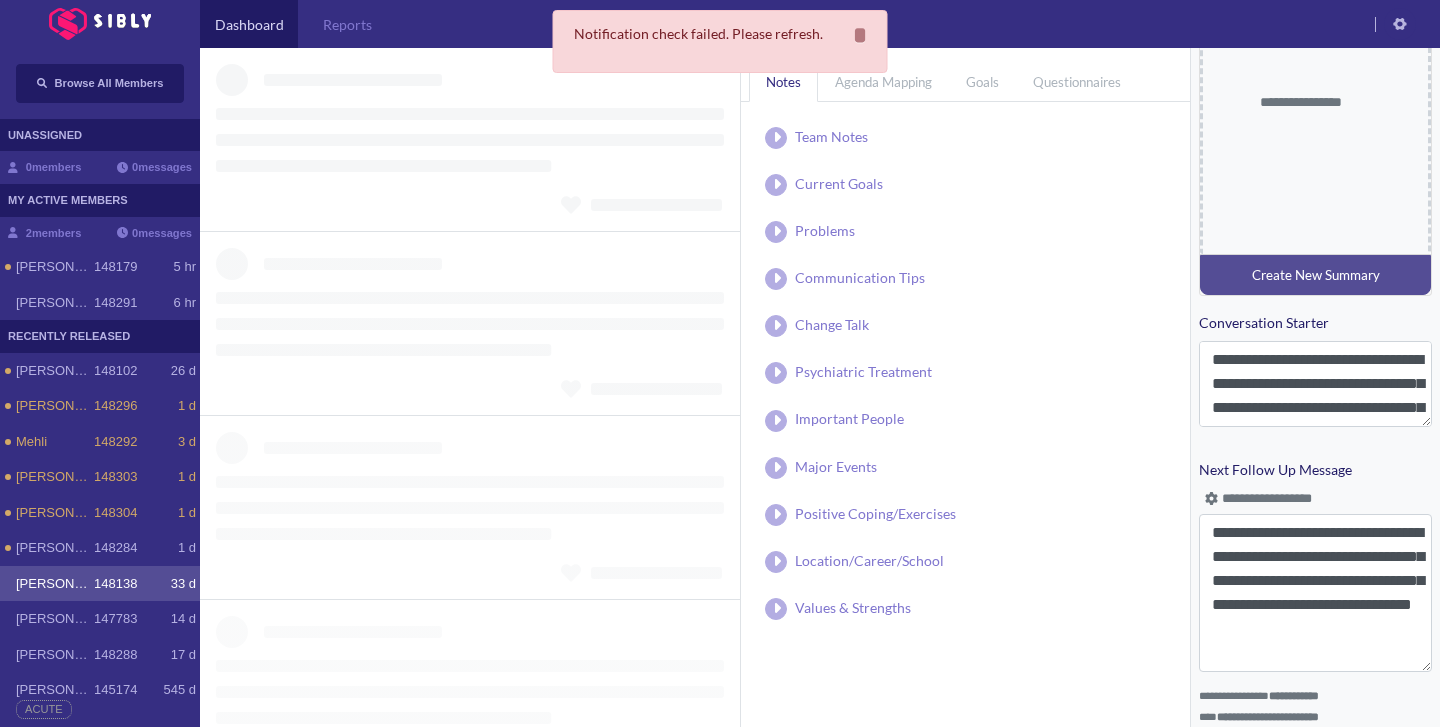 scroll, scrollTop: 842, scrollLeft: 0, axis: vertical 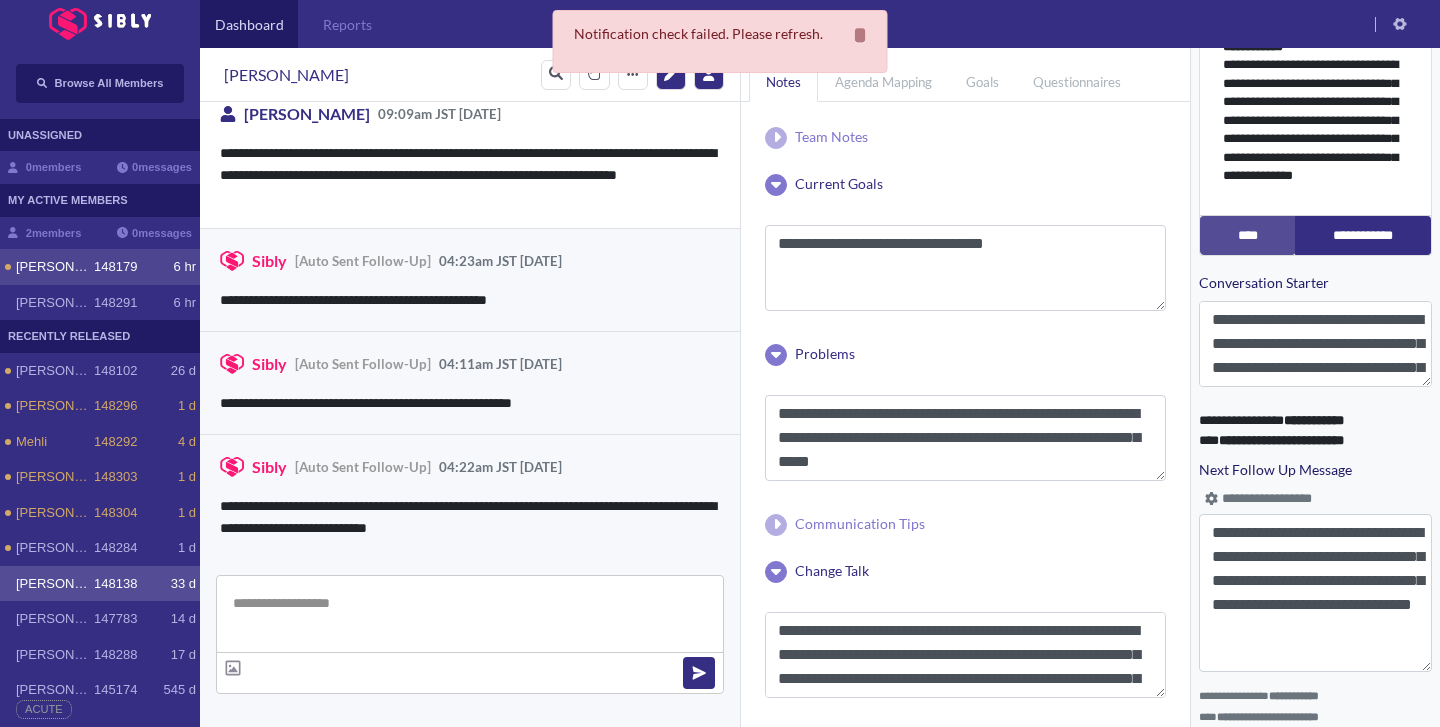 click on "148179" at bounding box center [115, 267] 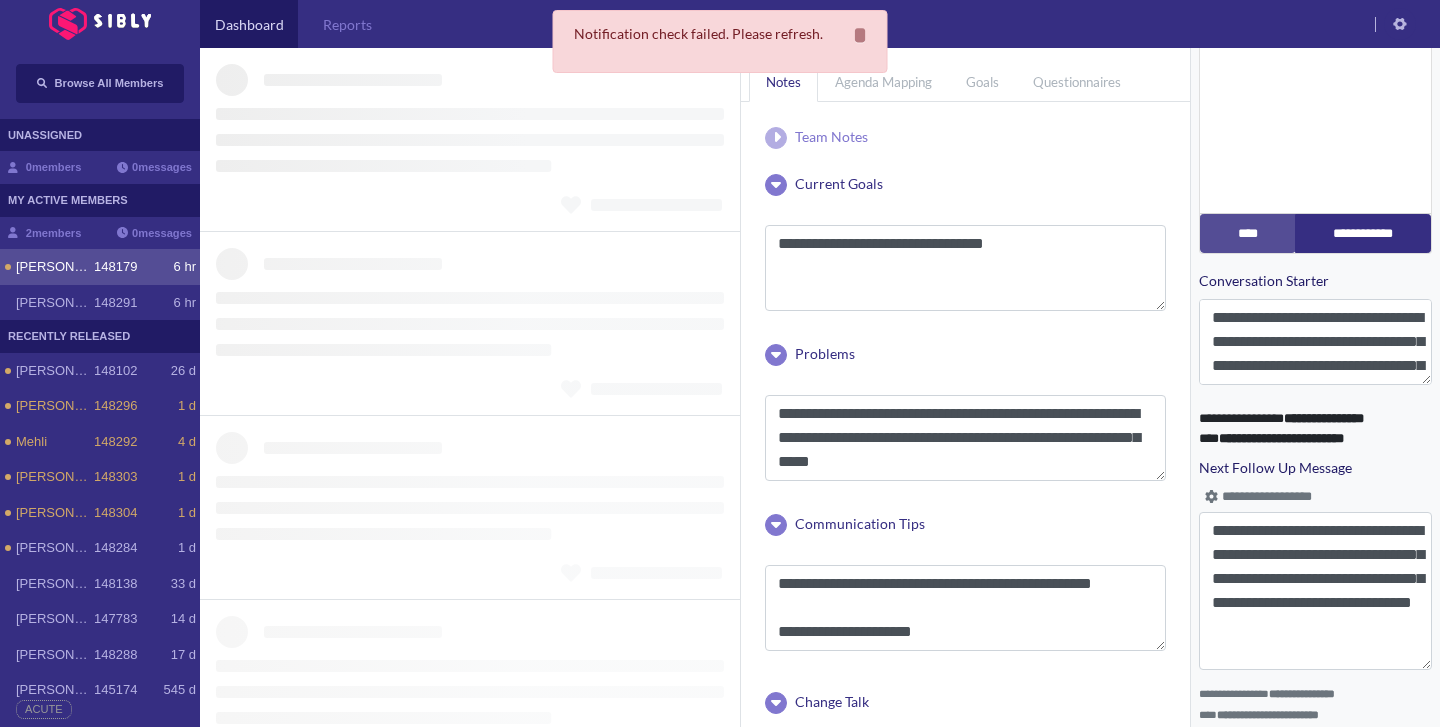 scroll, scrollTop: 897, scrollLeft: 0, axis: vertical 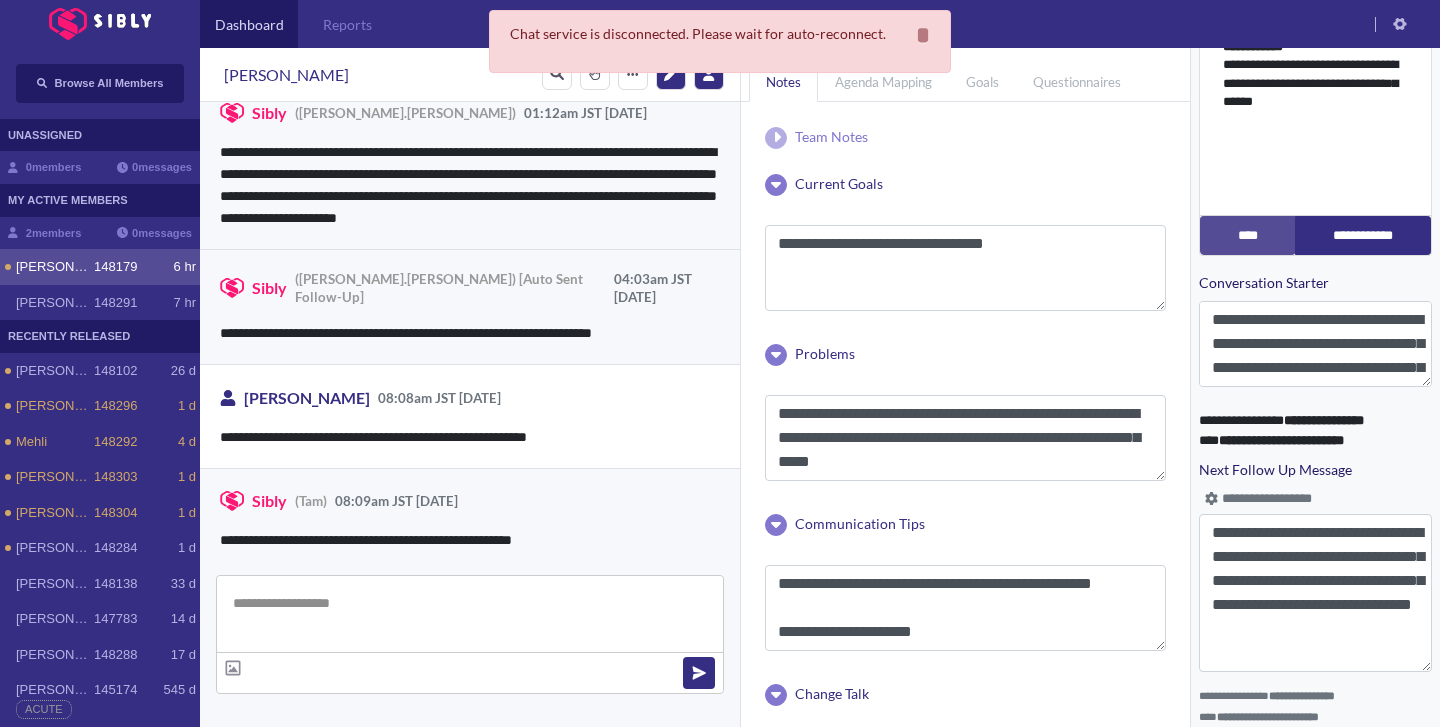 click at bounding box center (470, 614) 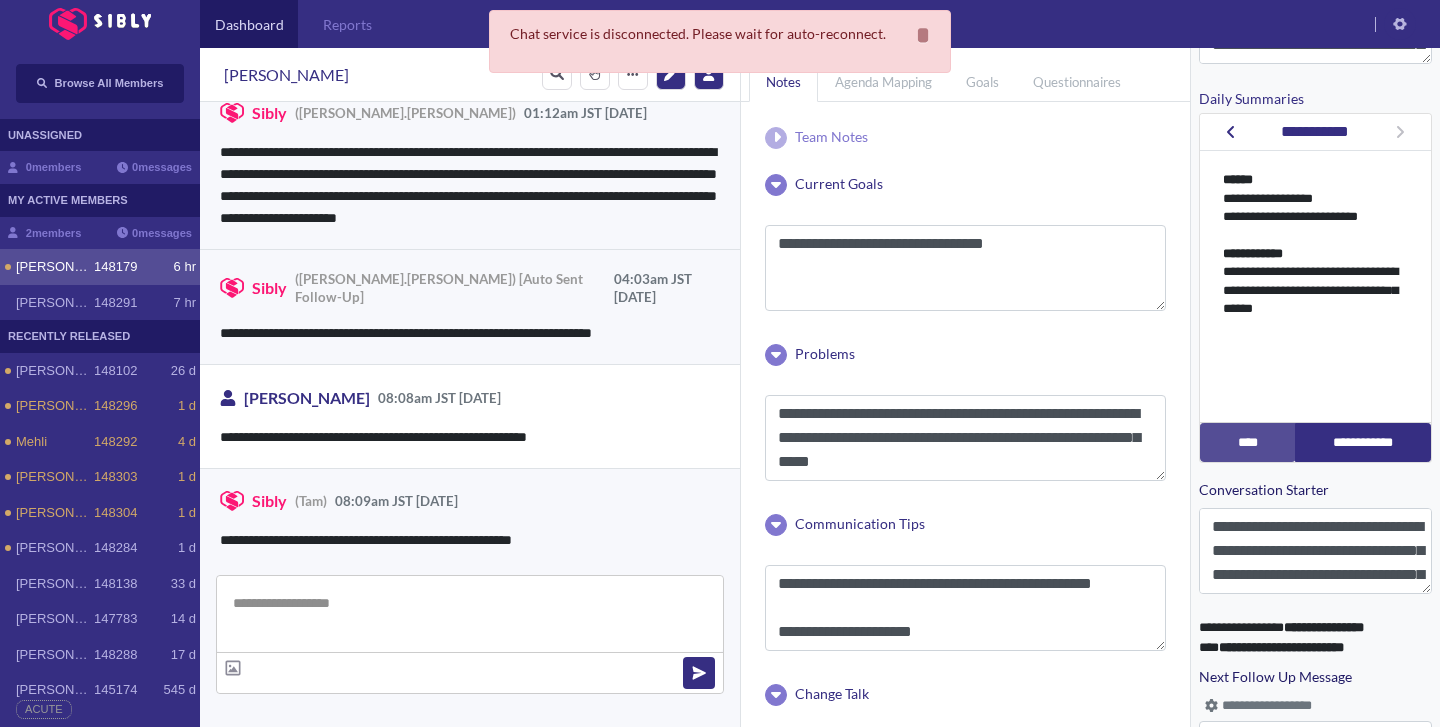 scroll, scrollTop: 739, scrollLeft: 0, axis: vertical 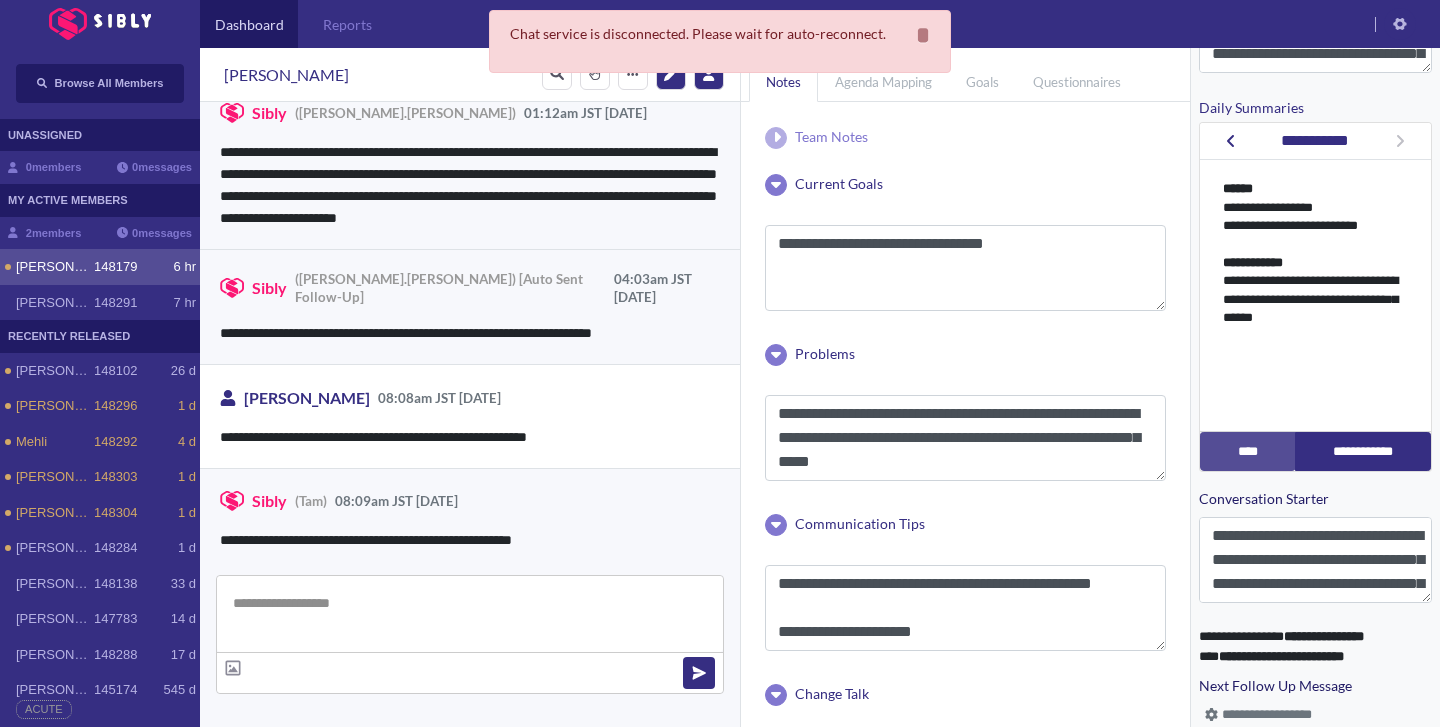 click 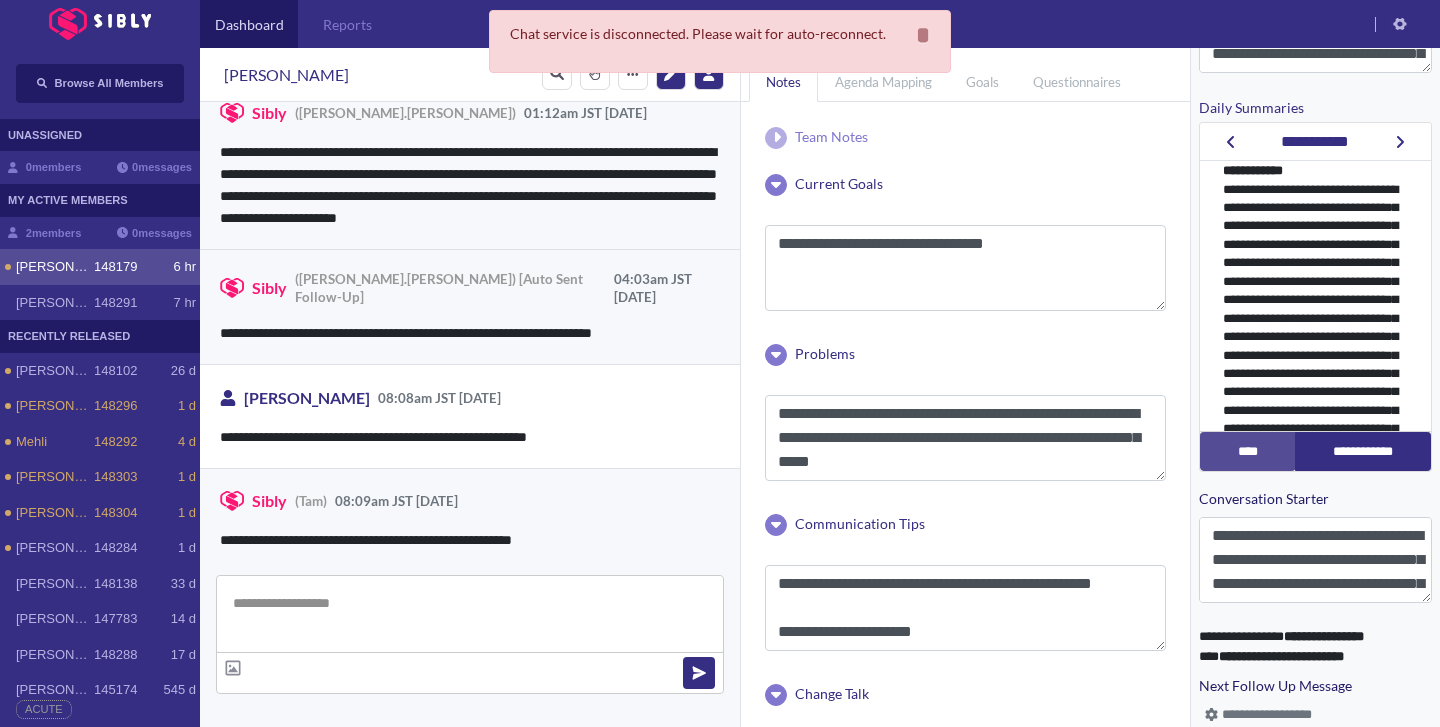 scroll, scrollTop: 79, scrollLeft: 0, axis: vertical 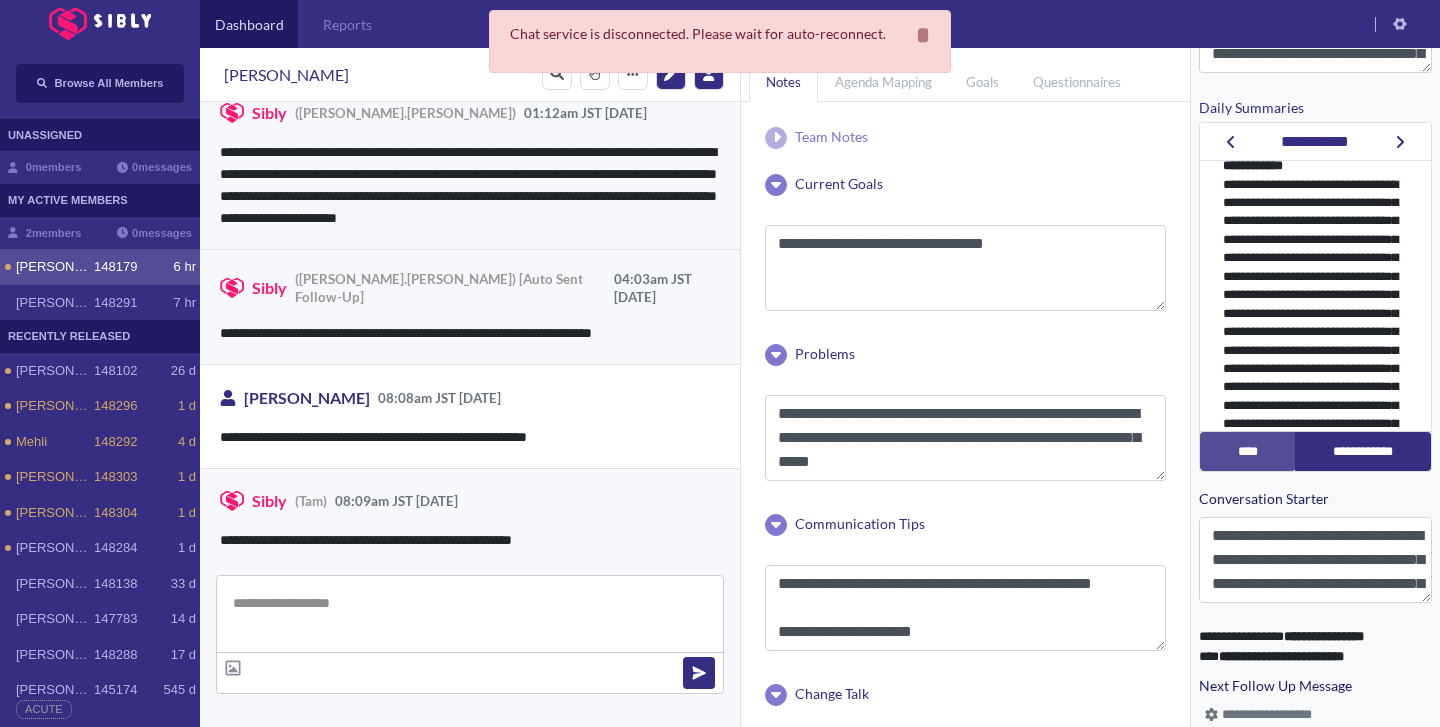 click at bounding box center (470, 614) 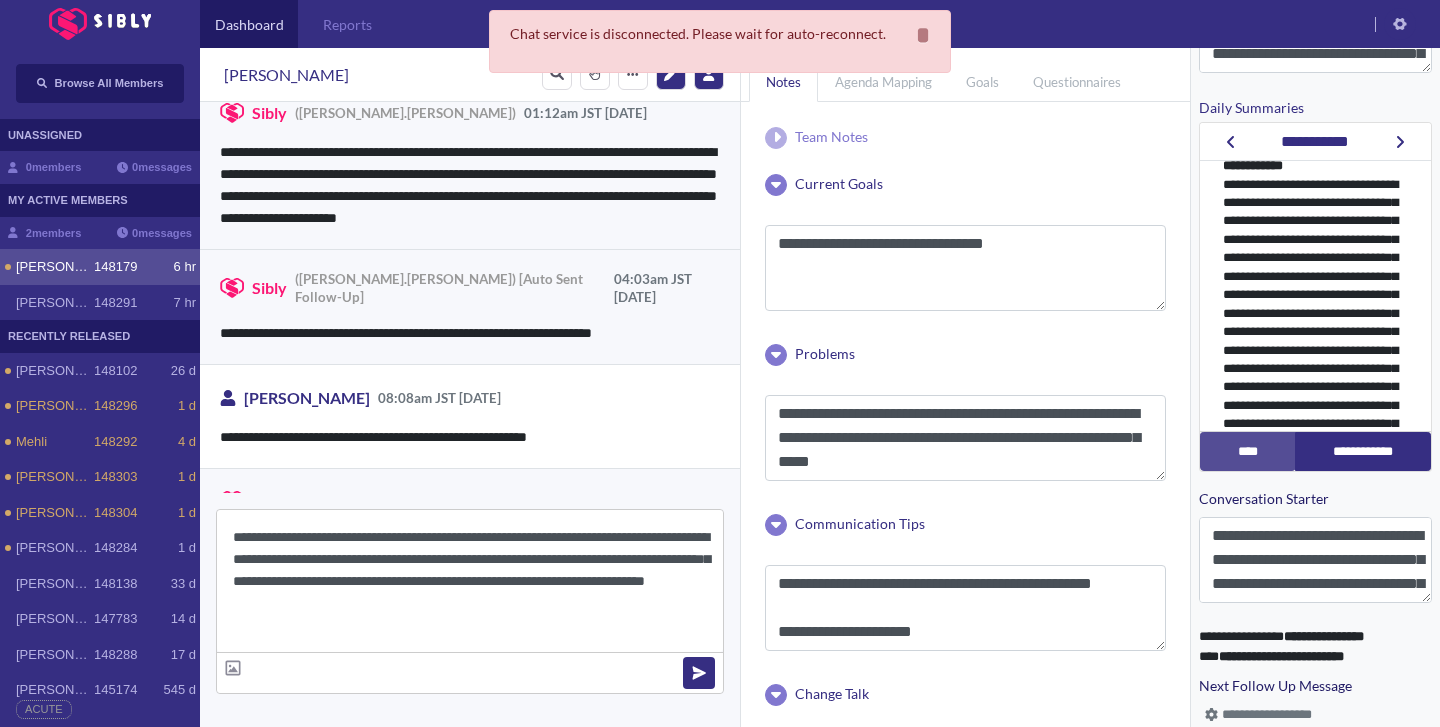 type on "**********" 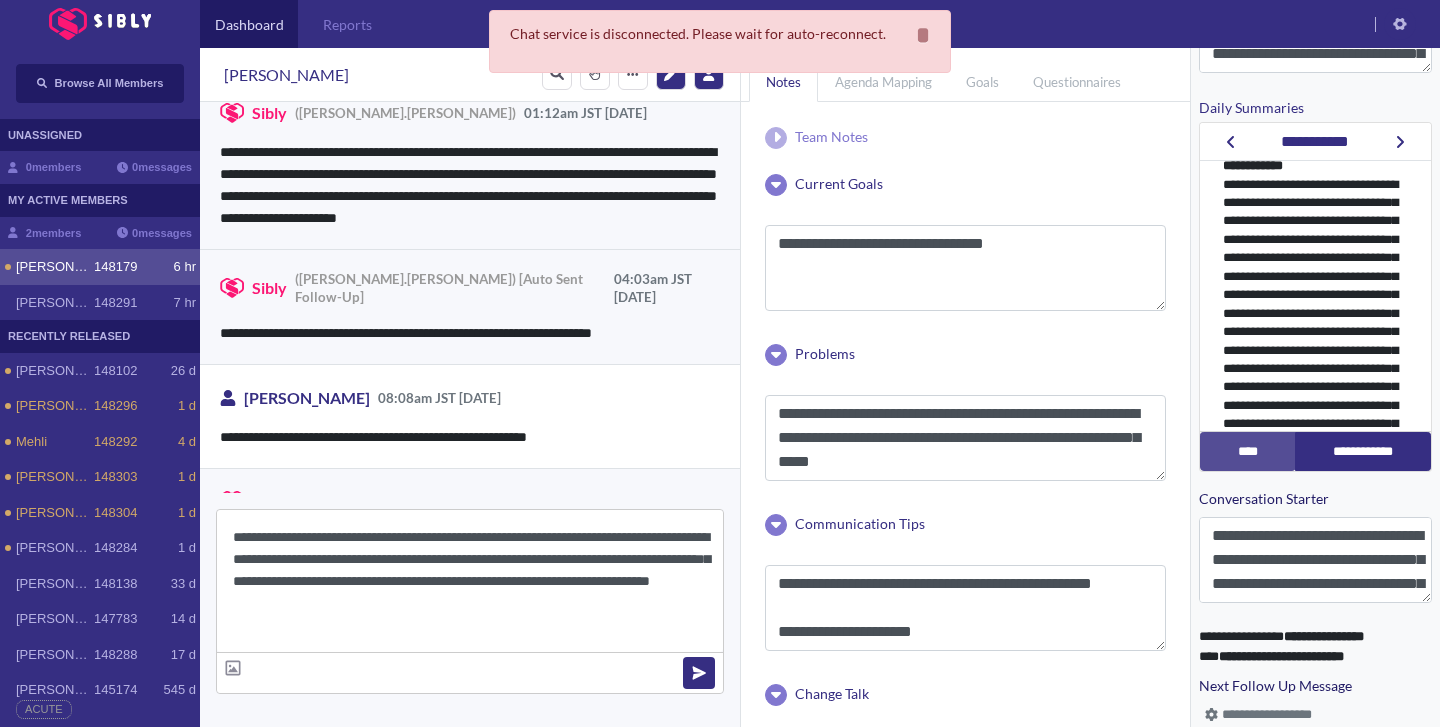 type 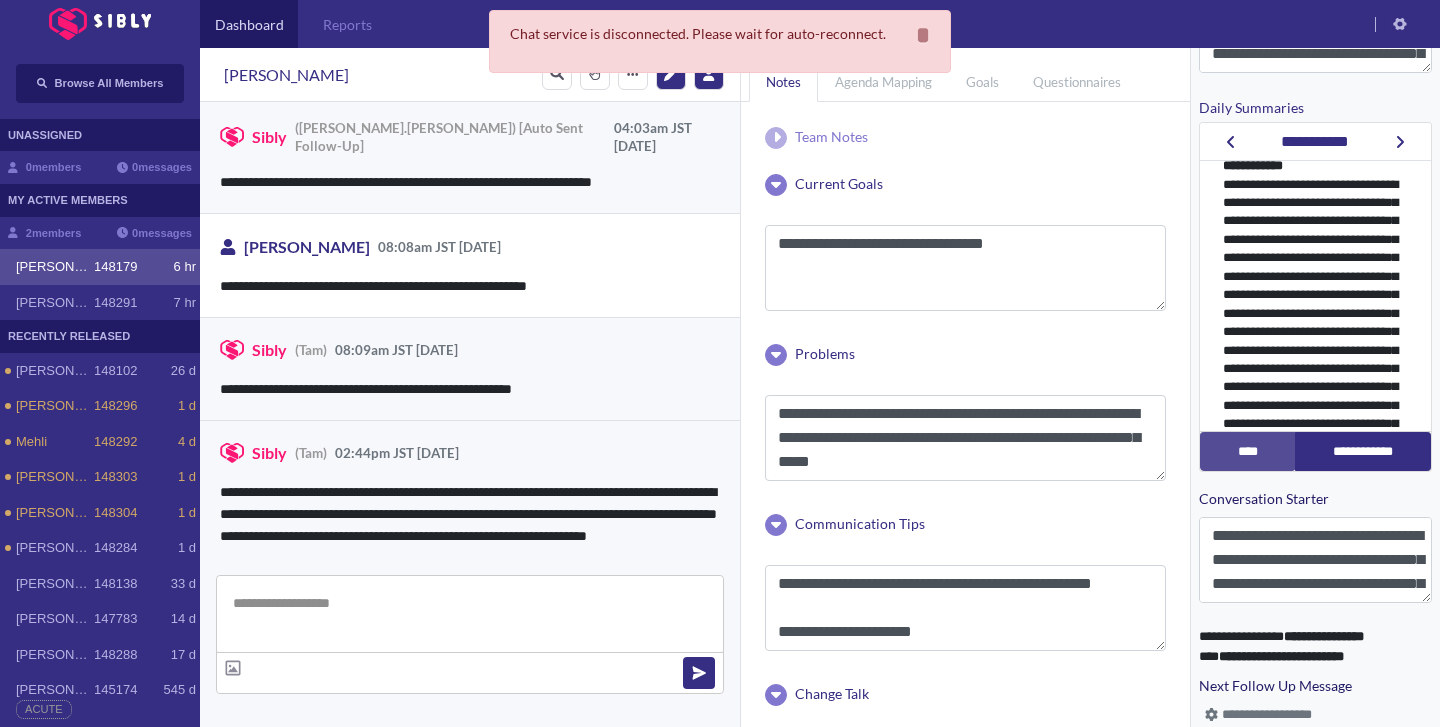 scroll, scrollTop: 3600, scrollLeft: 0, axis: vertical 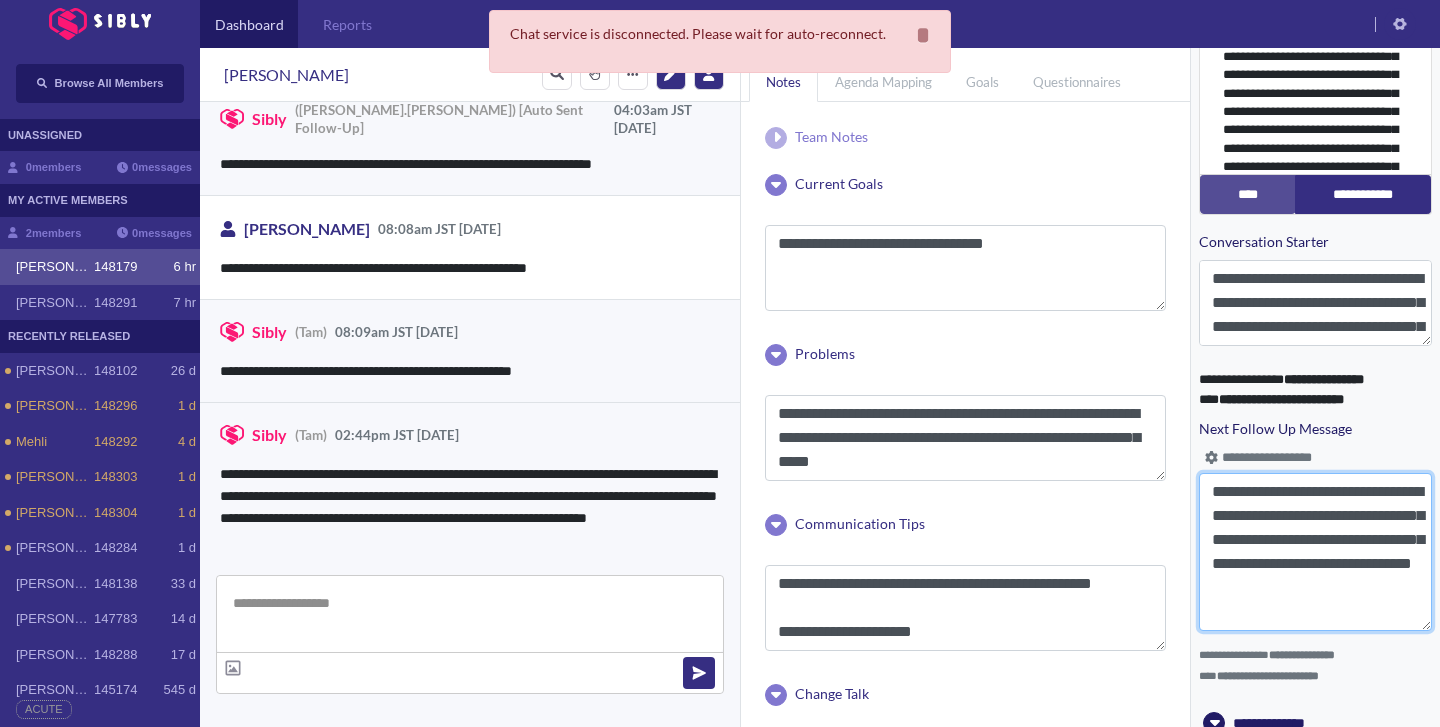 click on "**********" at bounding box center (1315, 552) 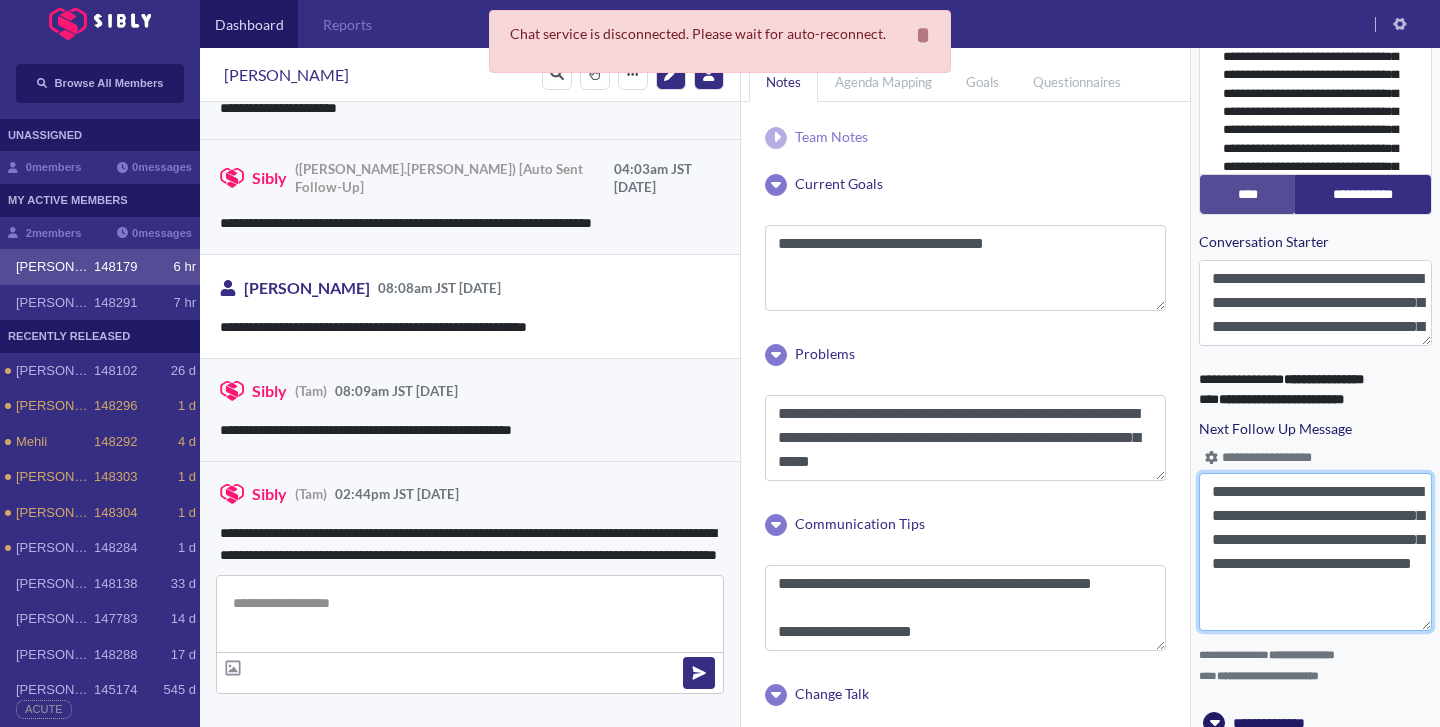 scroll, scrollTop: 3540, scrollLeft: 0, axis: vertical 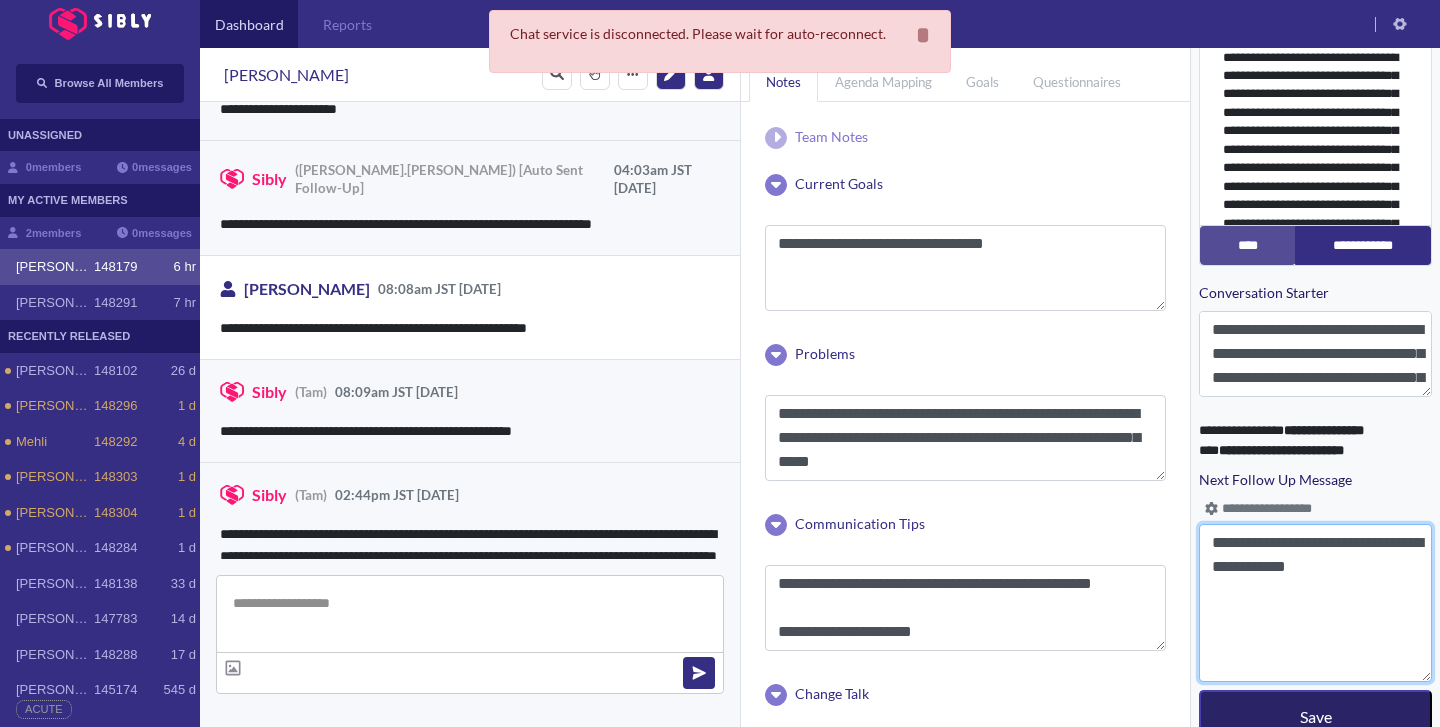type on "**********" 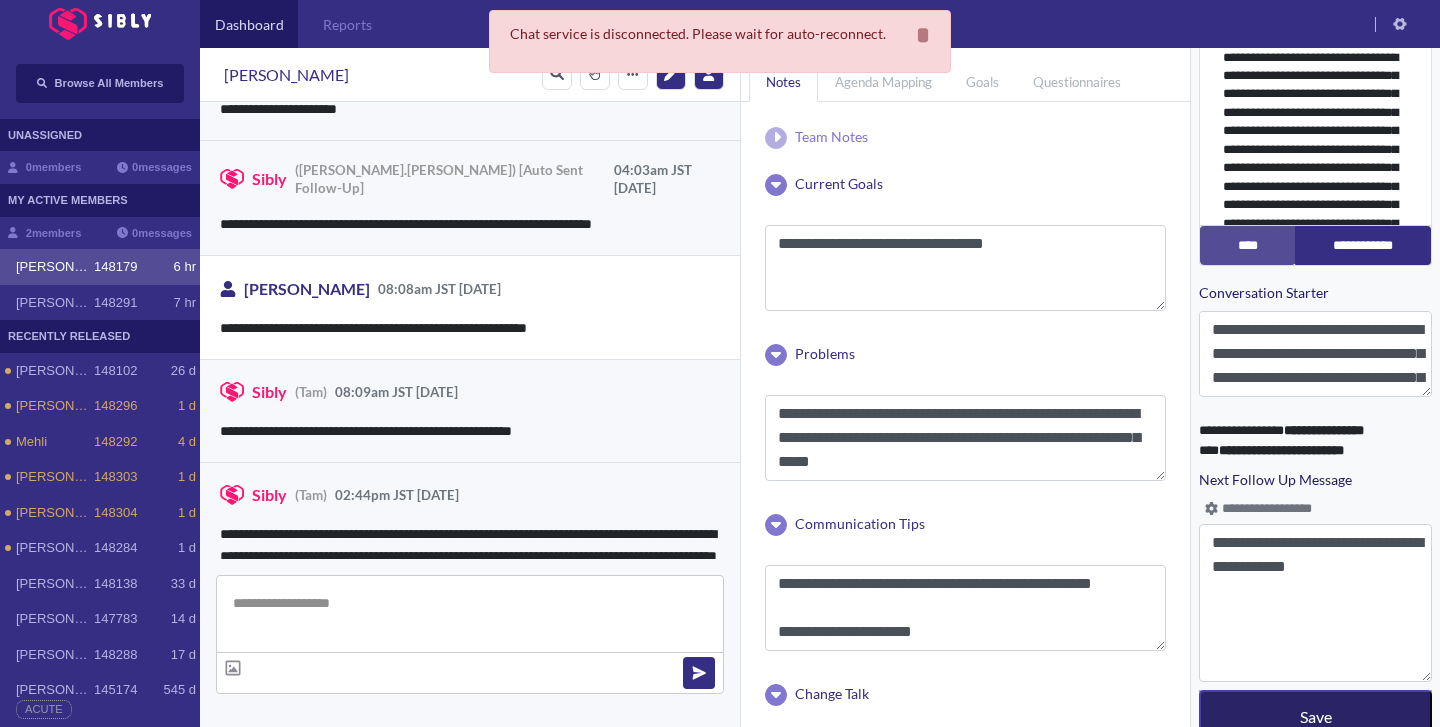 click on "Save" at bounding box center [1315, 715] 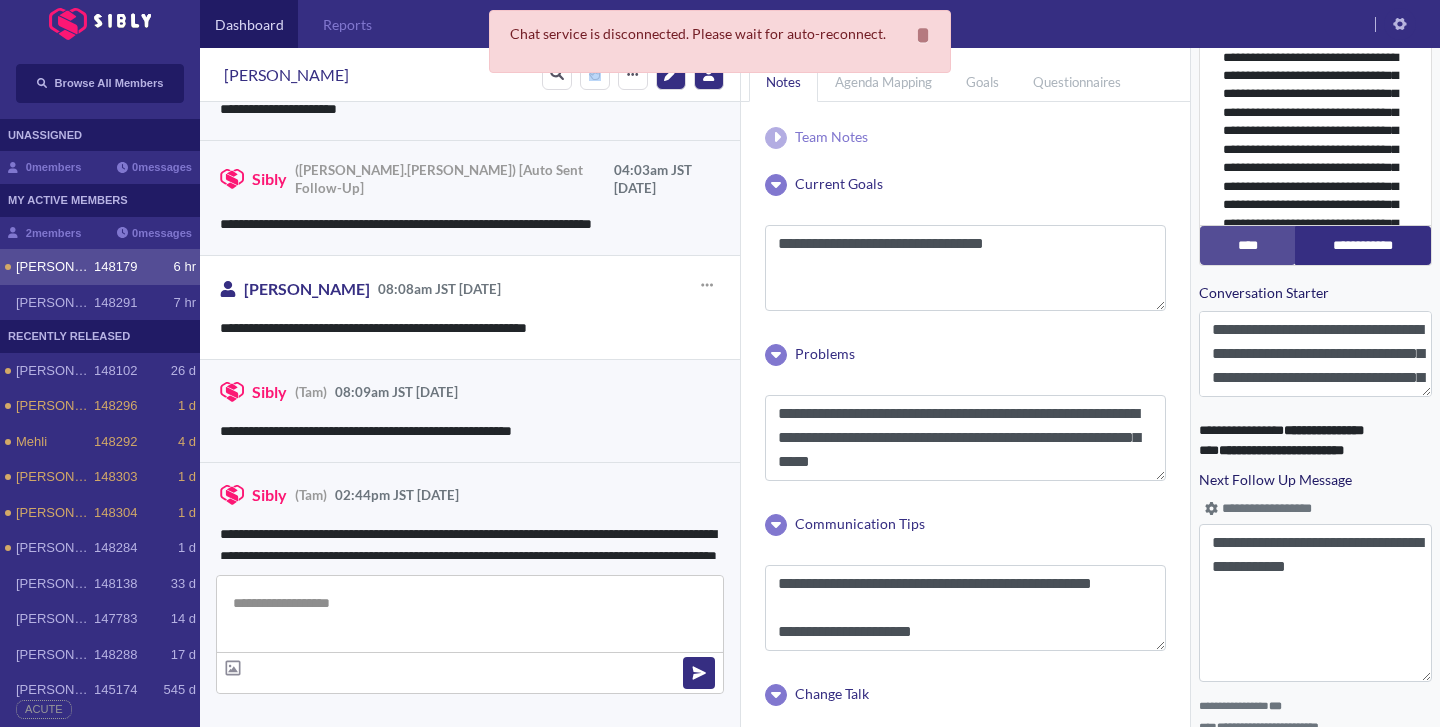 scroll, scrollTop: 3480, scrollLeft: 0, axis: vertical 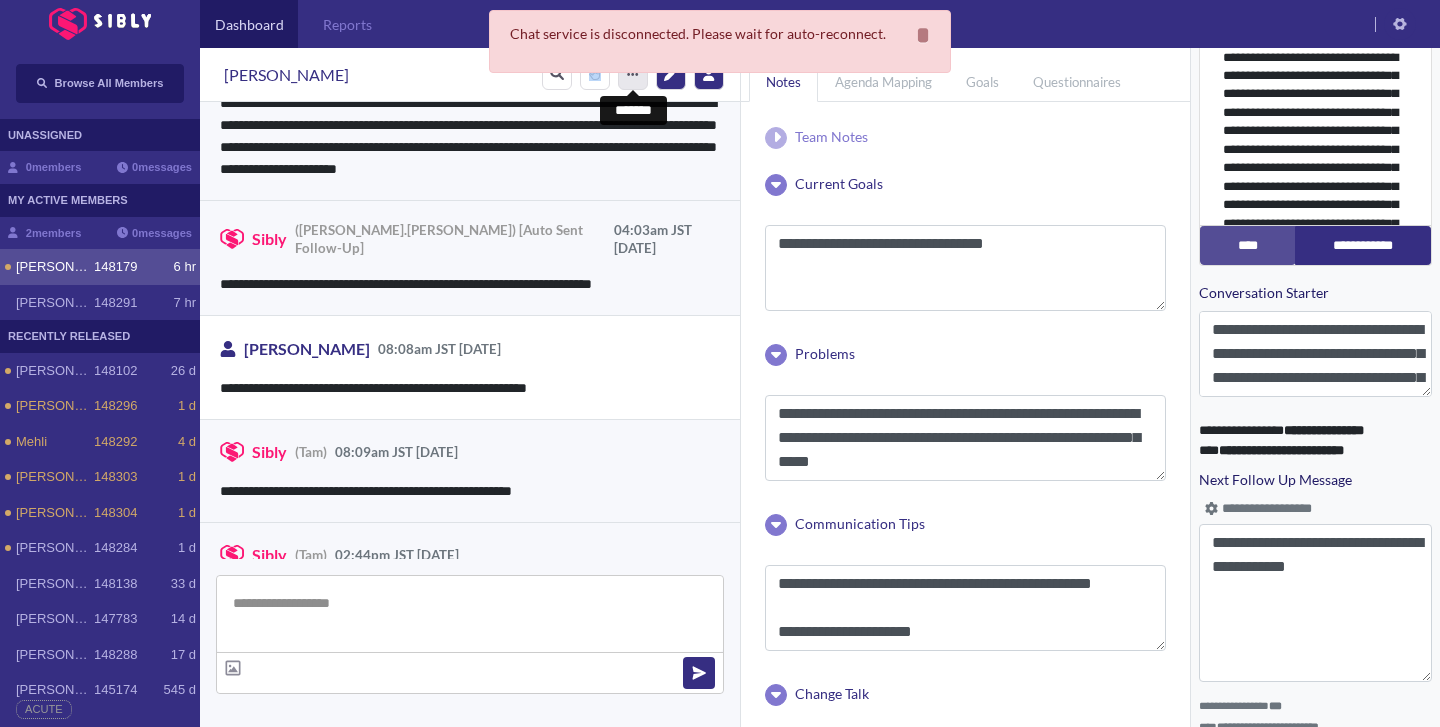 click 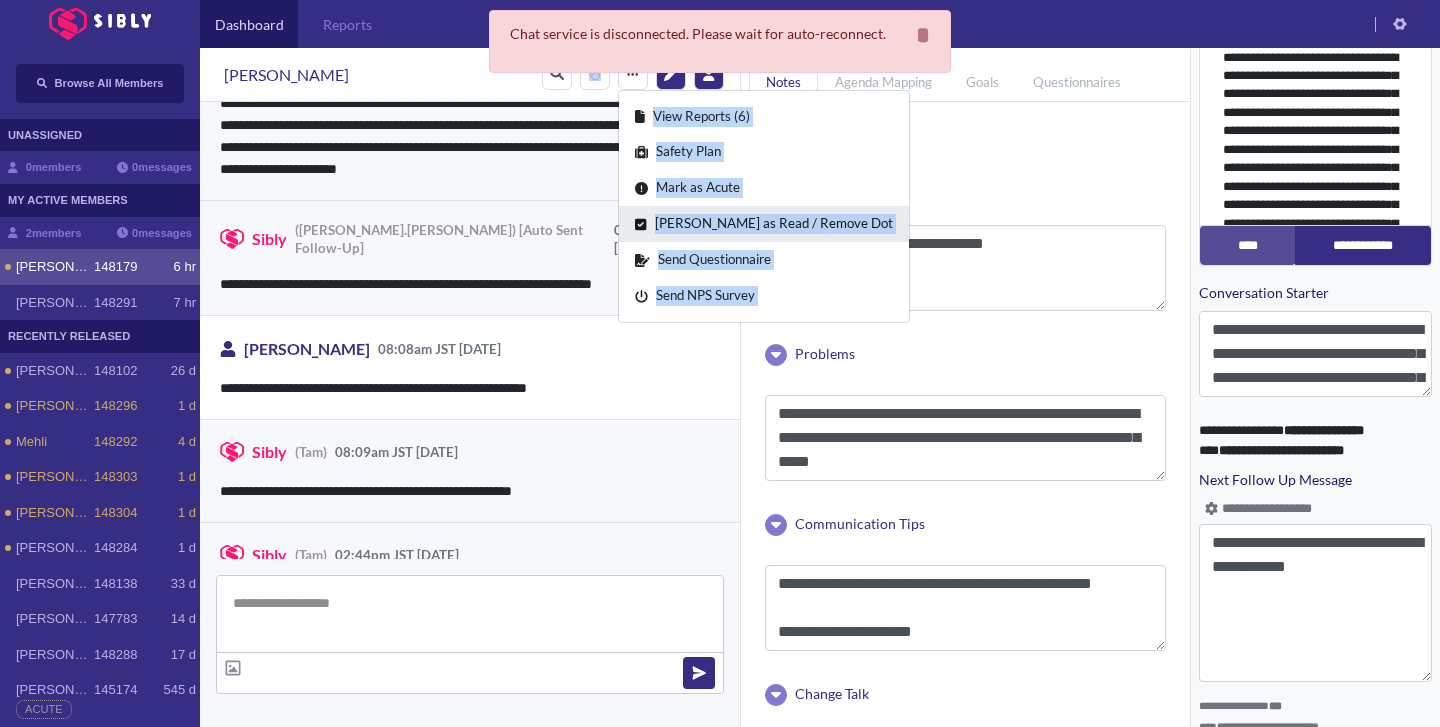 click on "[PERSON_NAME] as Read / Remove Dot" at bounding box center (764, 224) 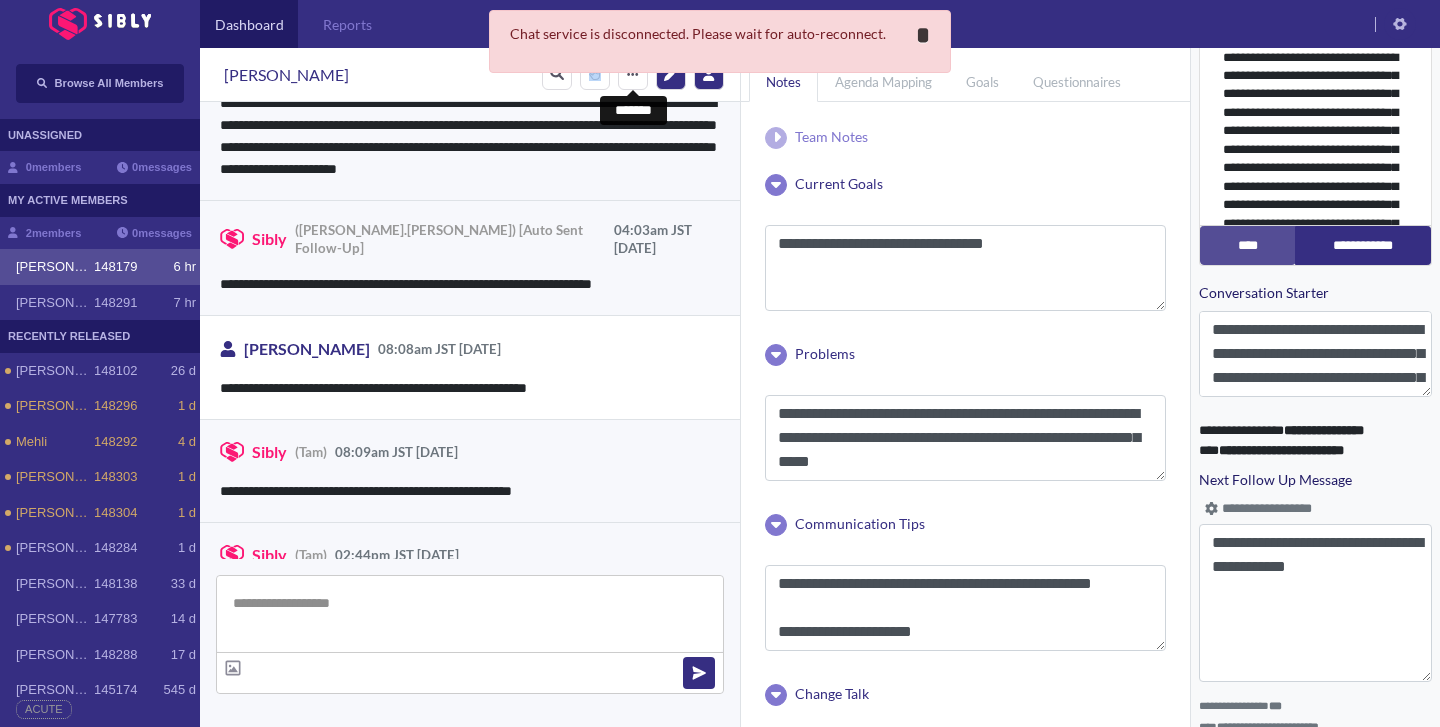 click on "*" at bounding box center (923, 35) 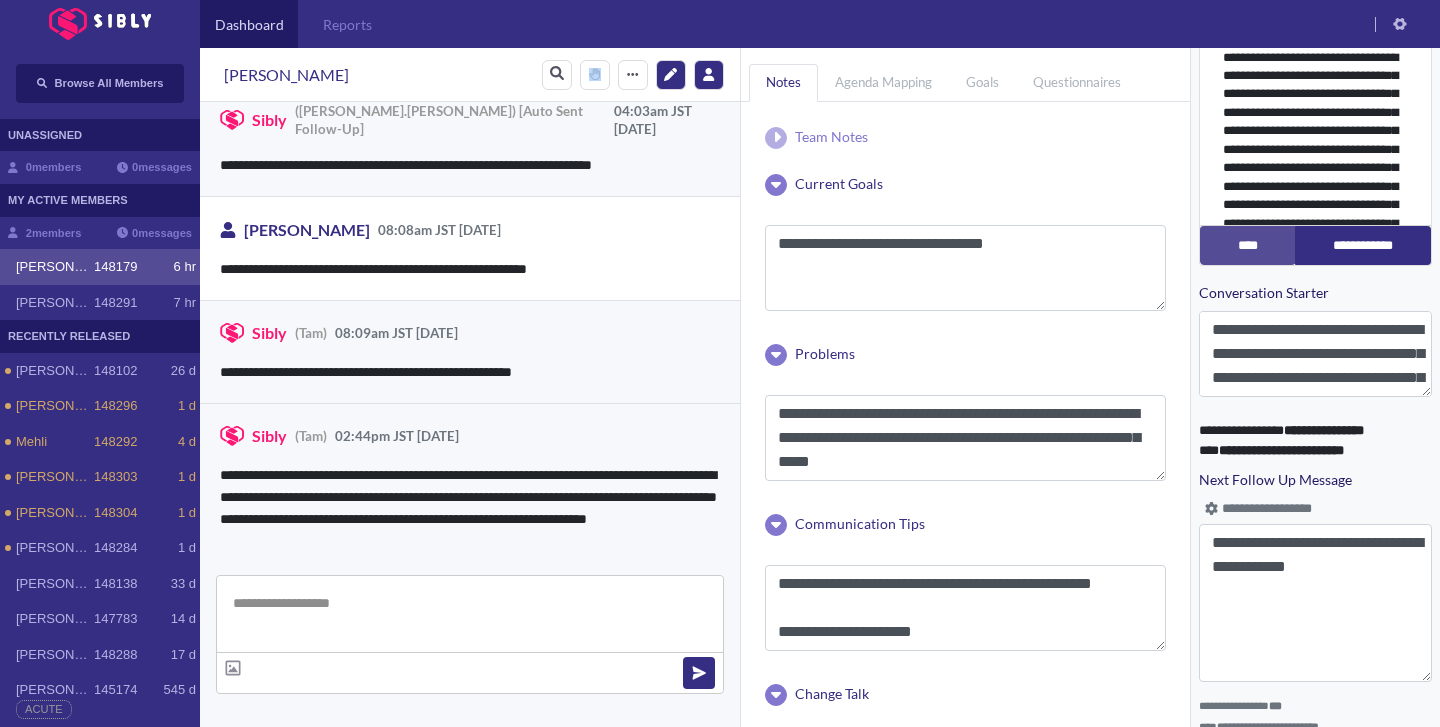 scroll, scrollTop: 3600, scrollLeft: 0, axis: vertical 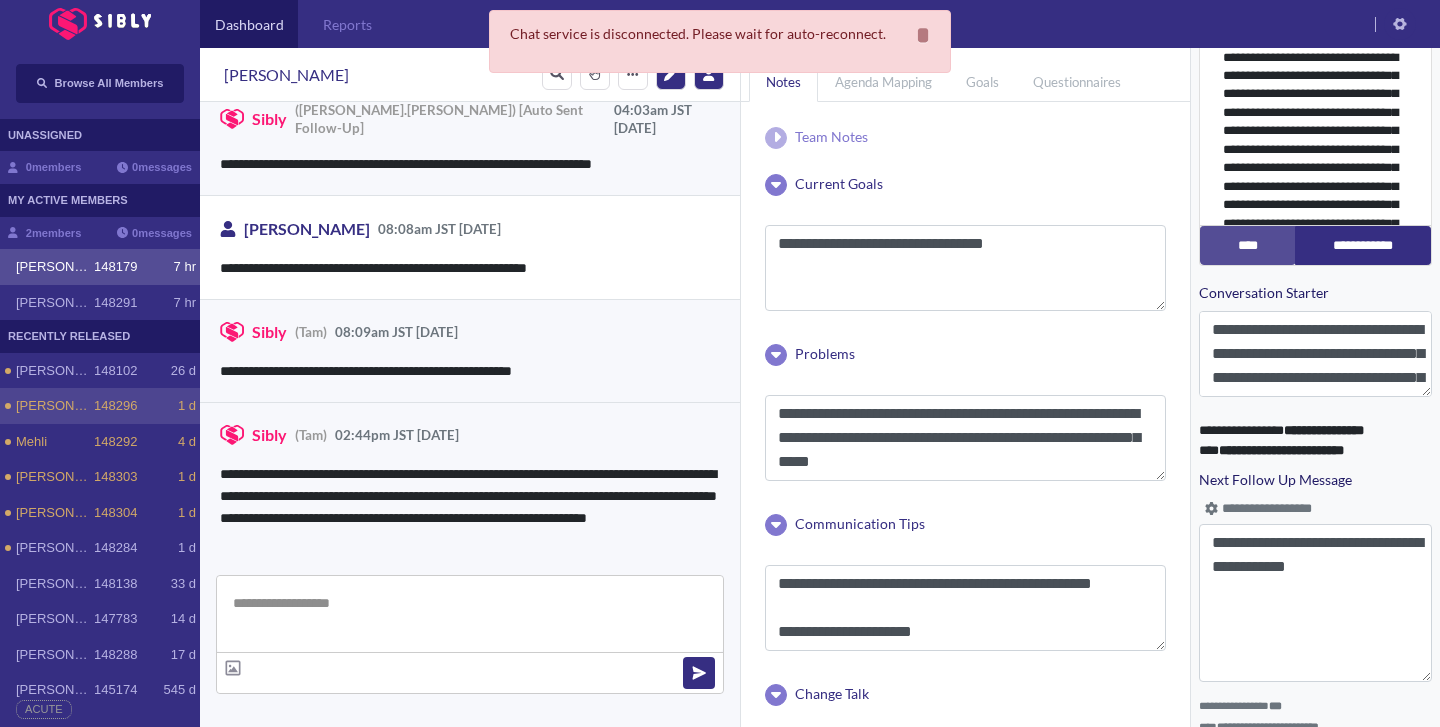 click on "[PERSON_NAME] 148296 1 d" at bounding box center [100, 406] 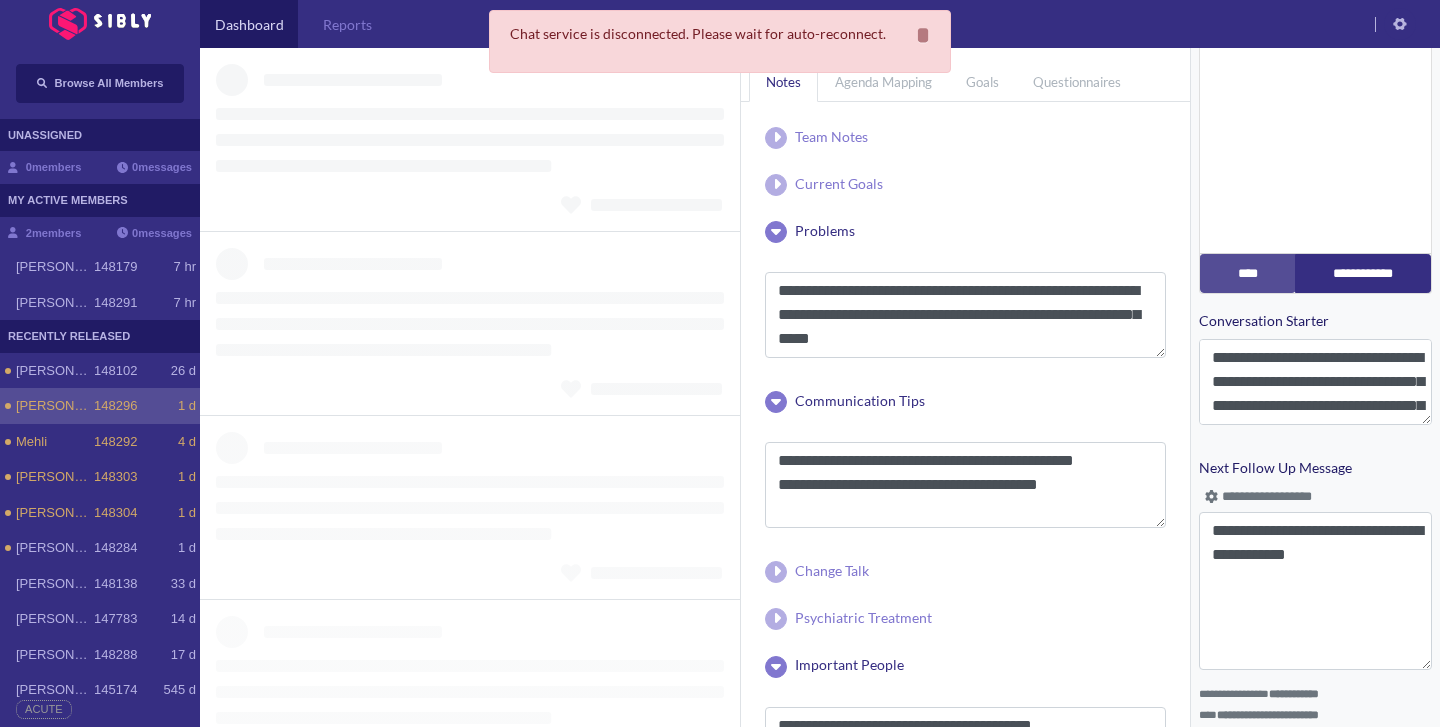 scroll, scrollTop: 800, scrollLeft: 0, axis: vertical 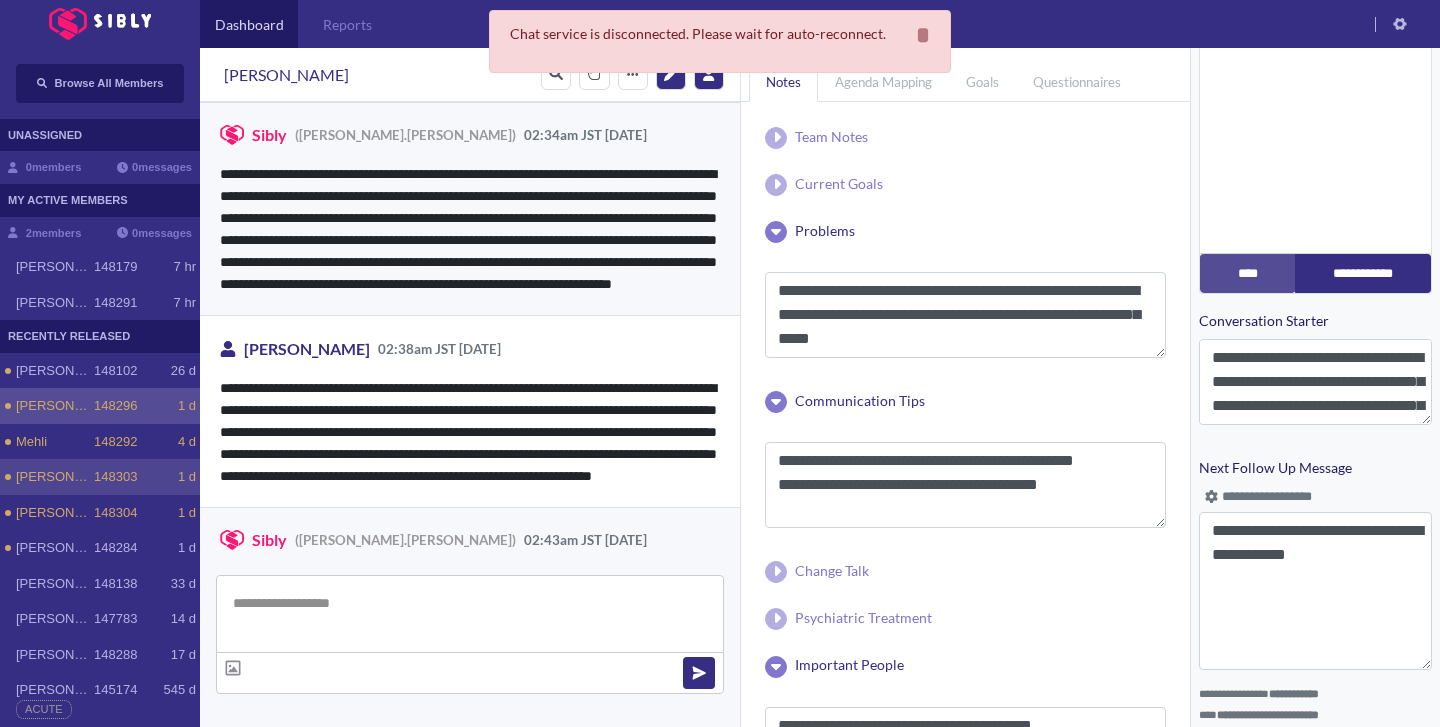 click on "148303" at bounding box center [115, 477] 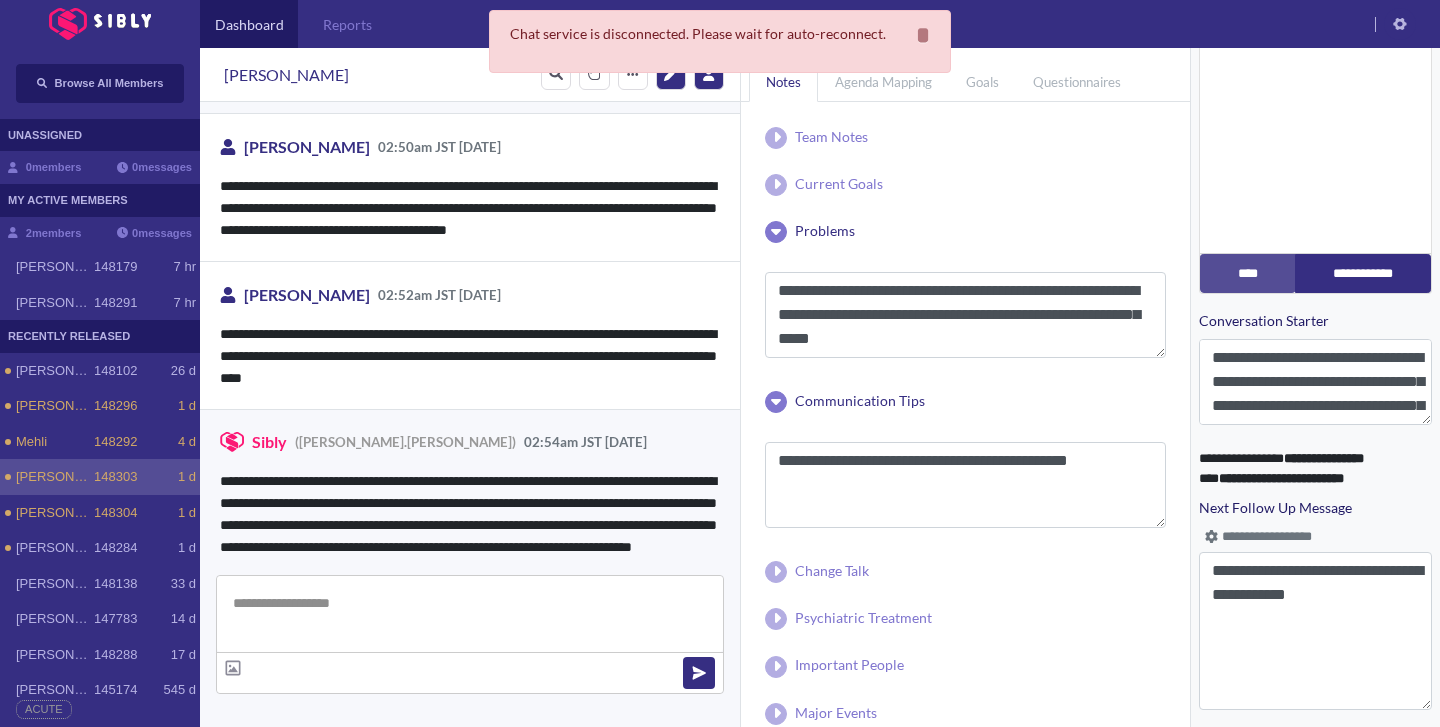 scroll, scrollTop: 2212, scrollLeft: 0, axis: vertical 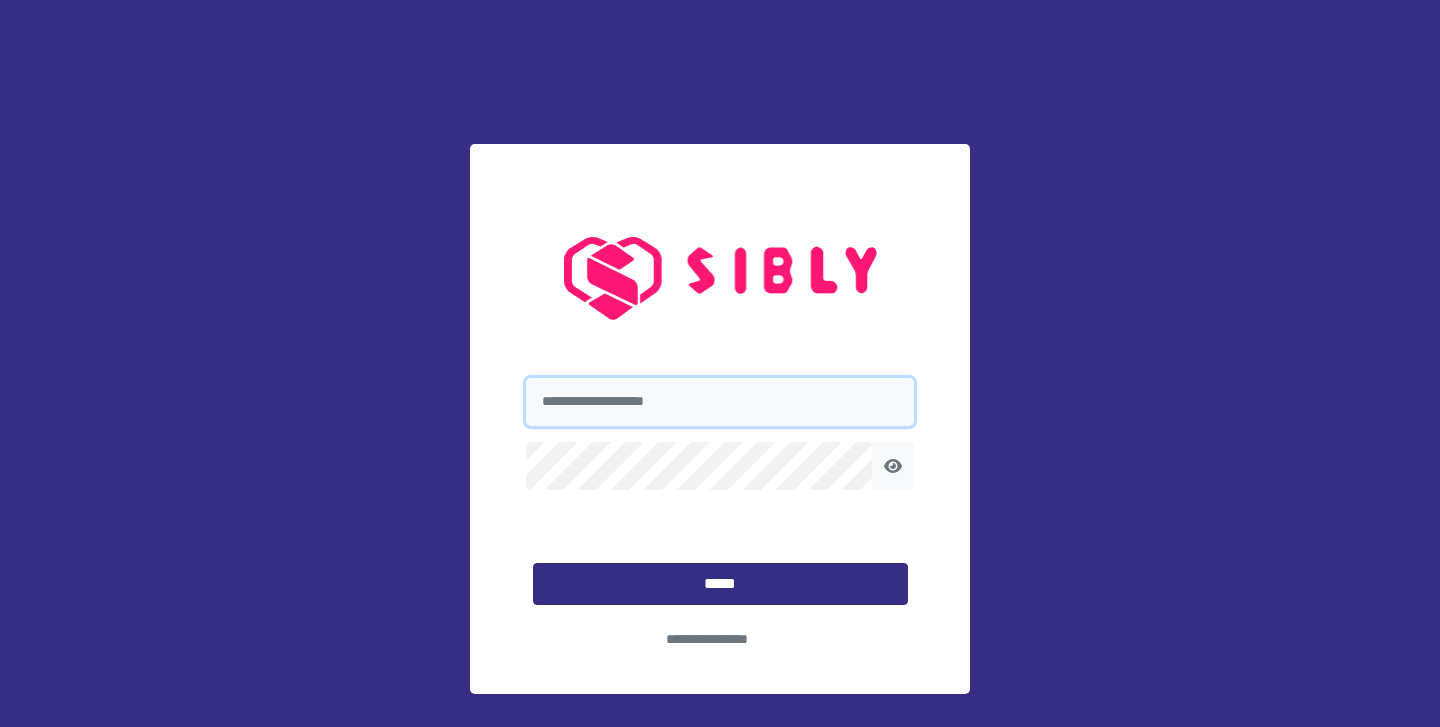 click at bounding box center (720, 402) 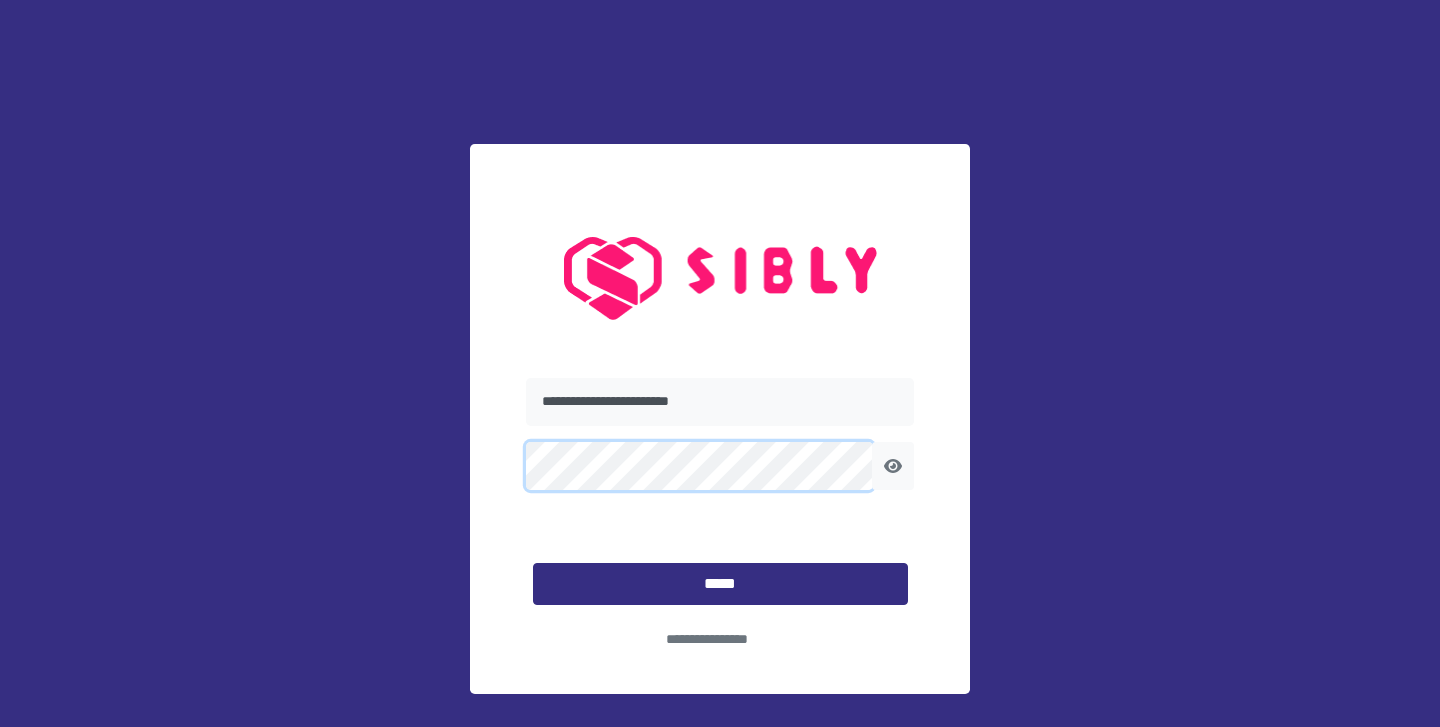 click on "*****" at bounding box center [720, 584] 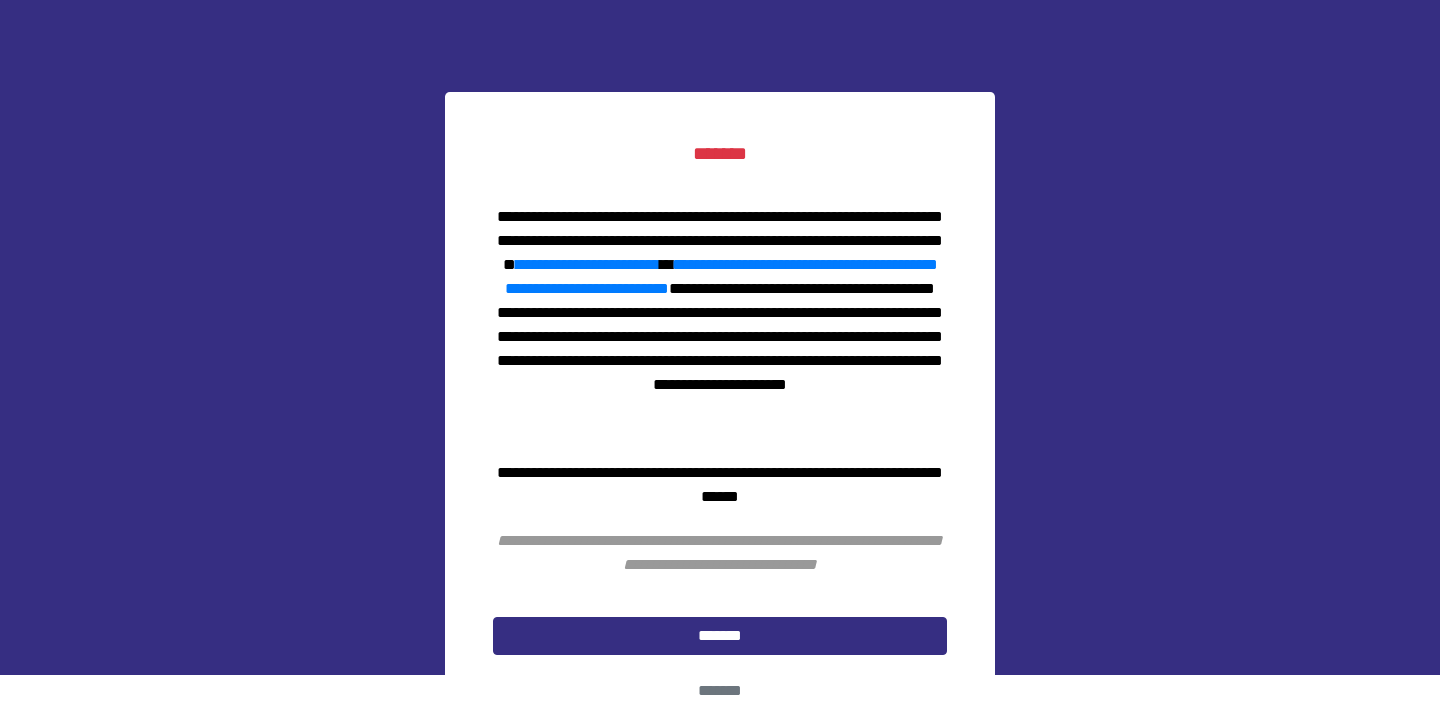 scroll, scrollTop: 100, scrollLeft: 0, axis: vertical 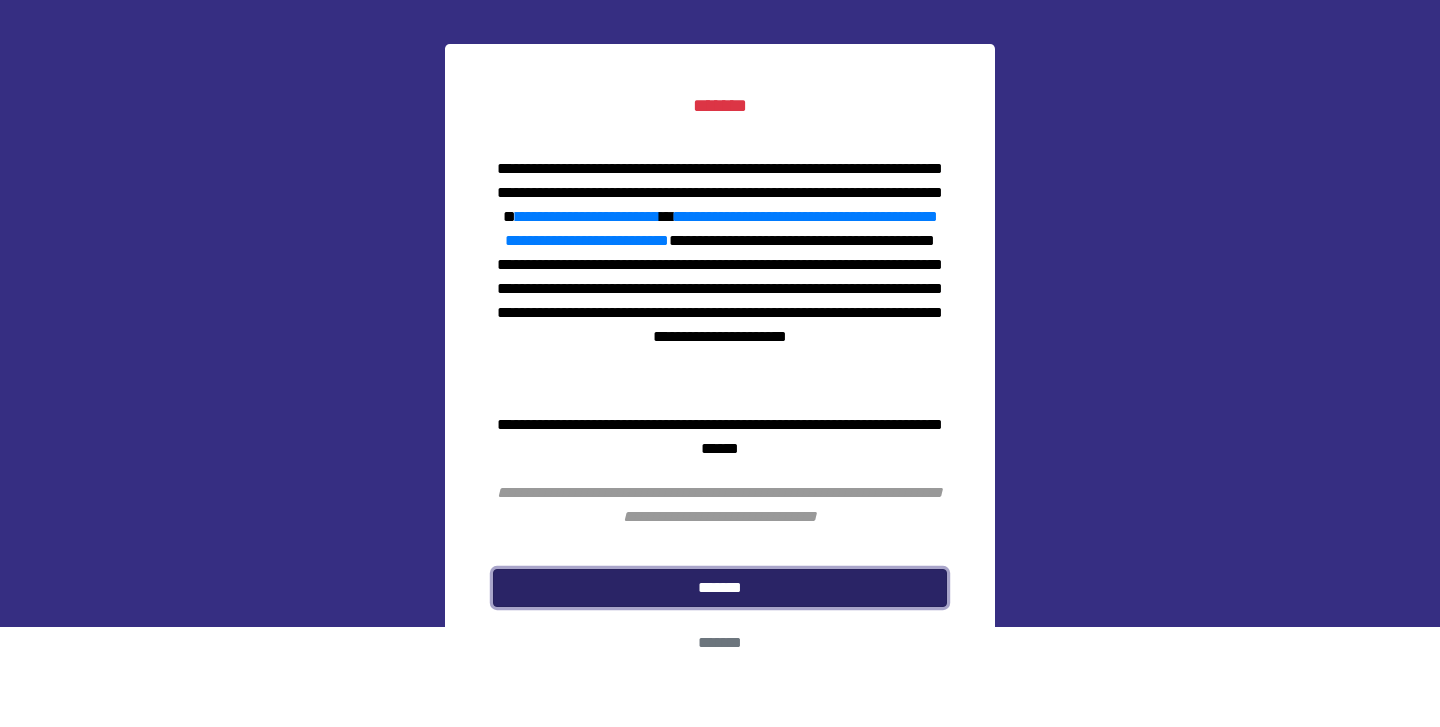 click on "*******" at bounding box center (720, 588) 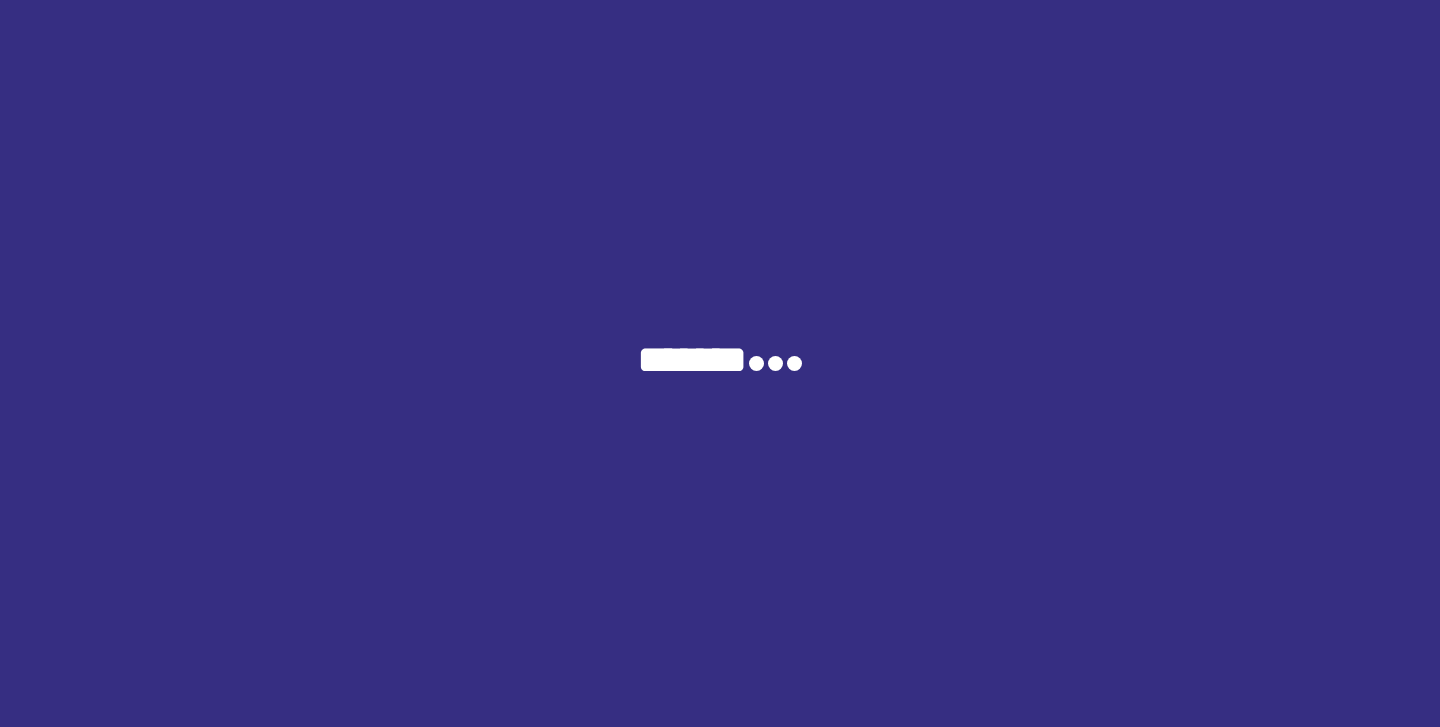 scroll, scrollTop: 0, scrollLeft: 0, axis: both 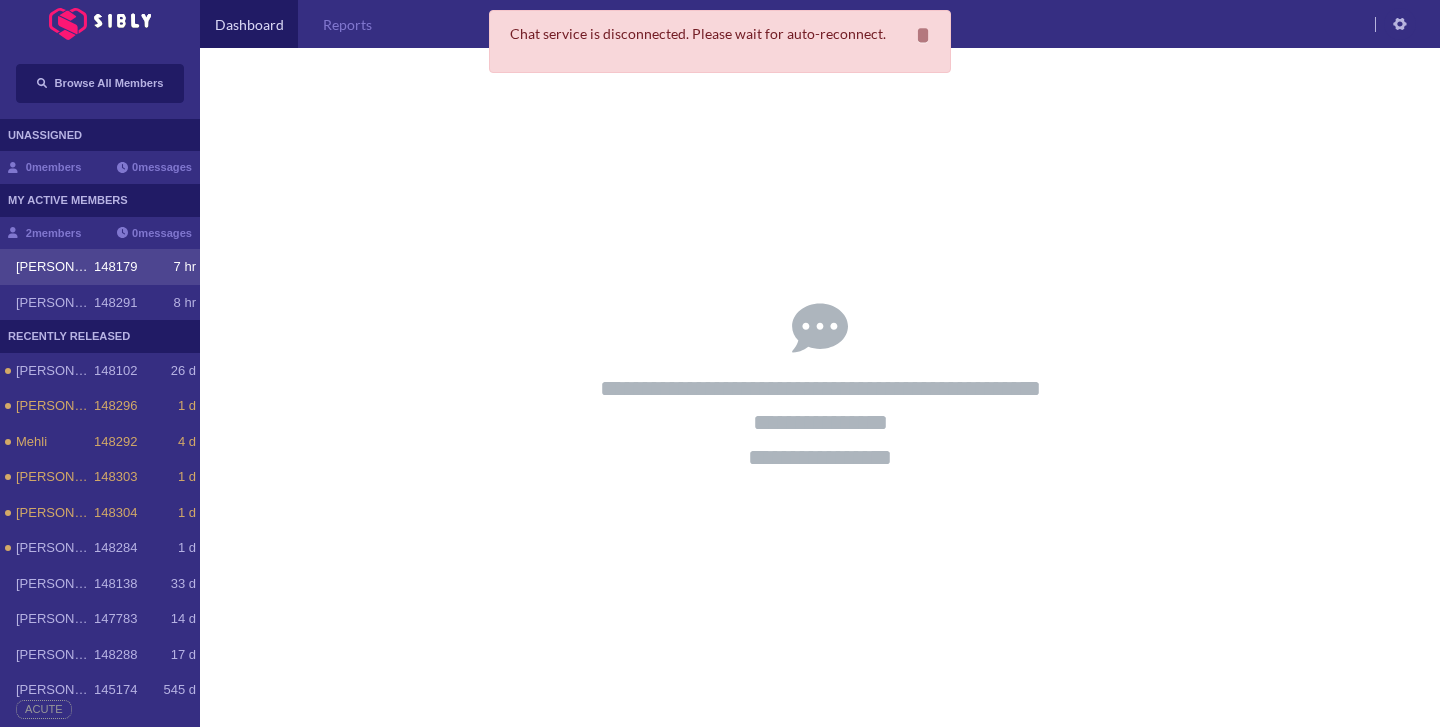 click on "[PERSON_NAME]" at bounding box center [55, 267] 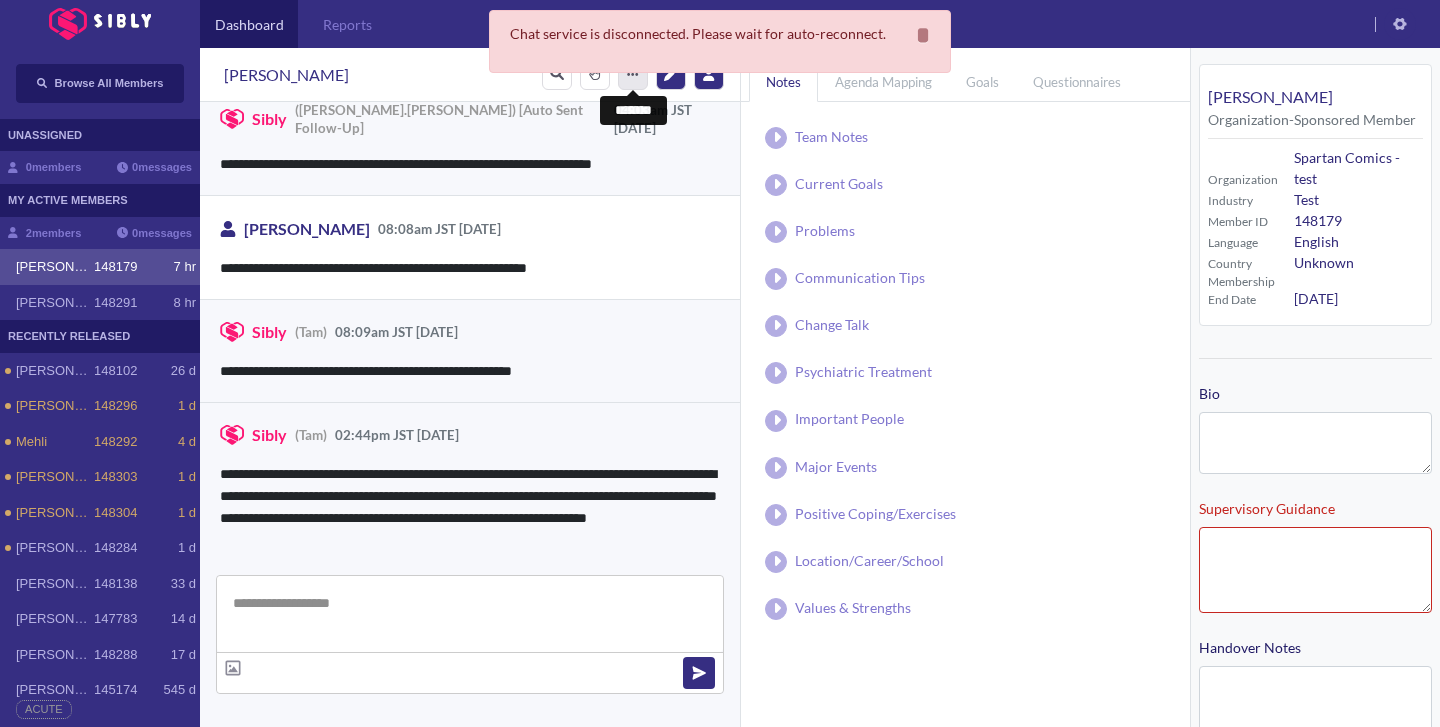 click 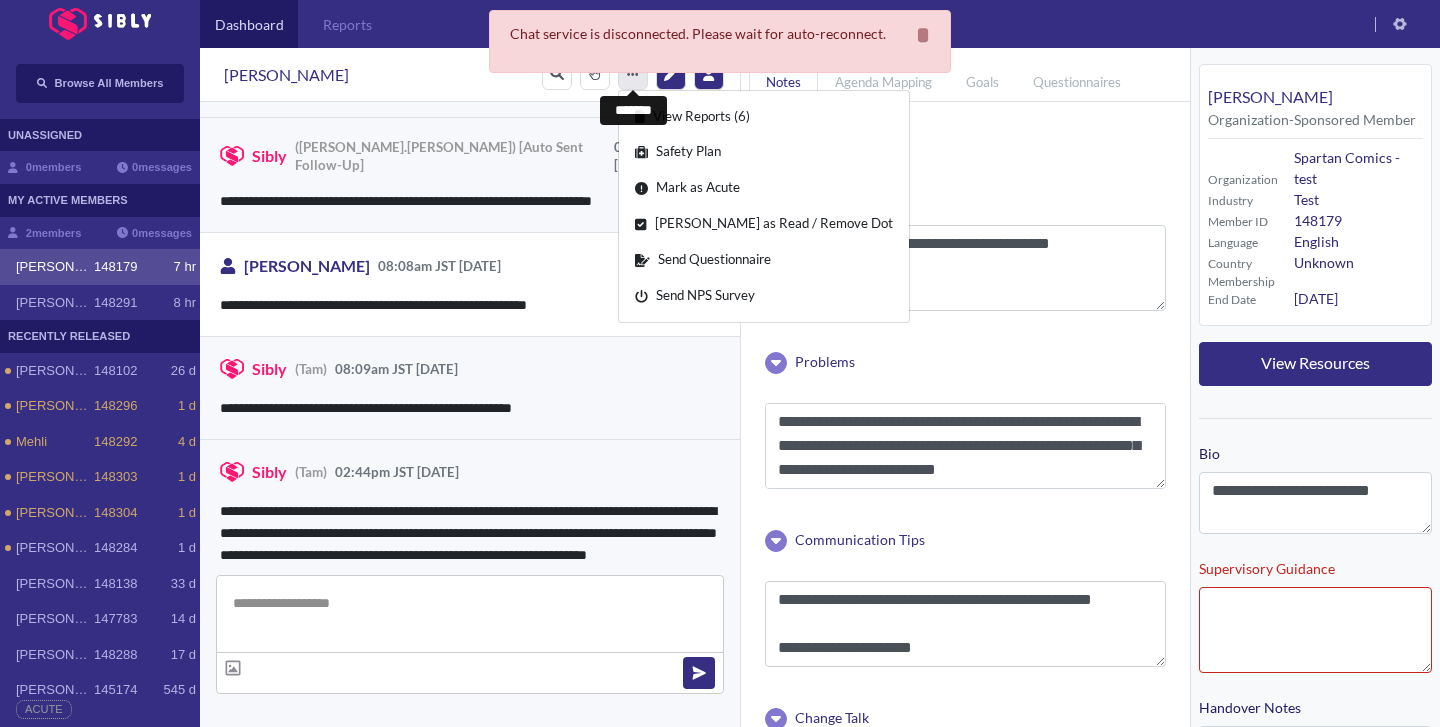 scroll, scrollTop: 3431, scrollLeft: 0, axis: vertical 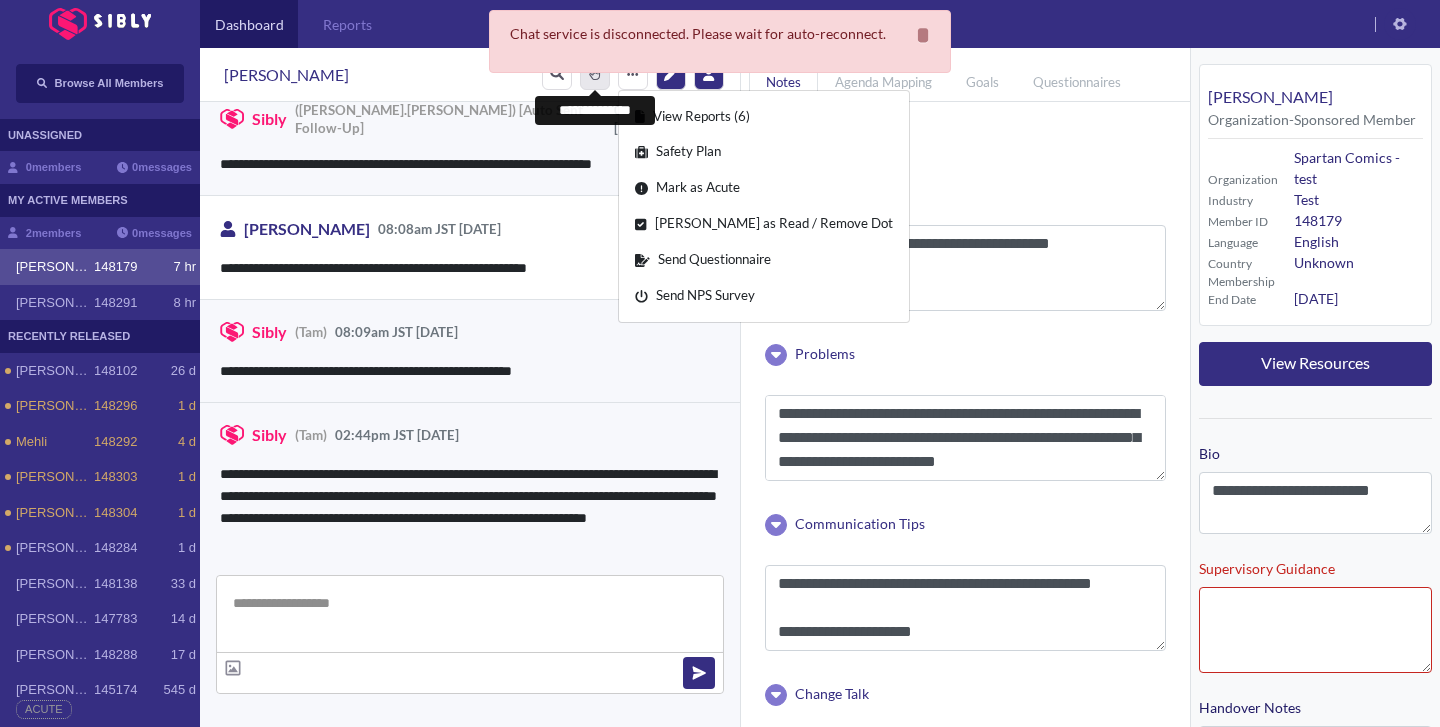 click on "*******" at bounding box center (595, 75) 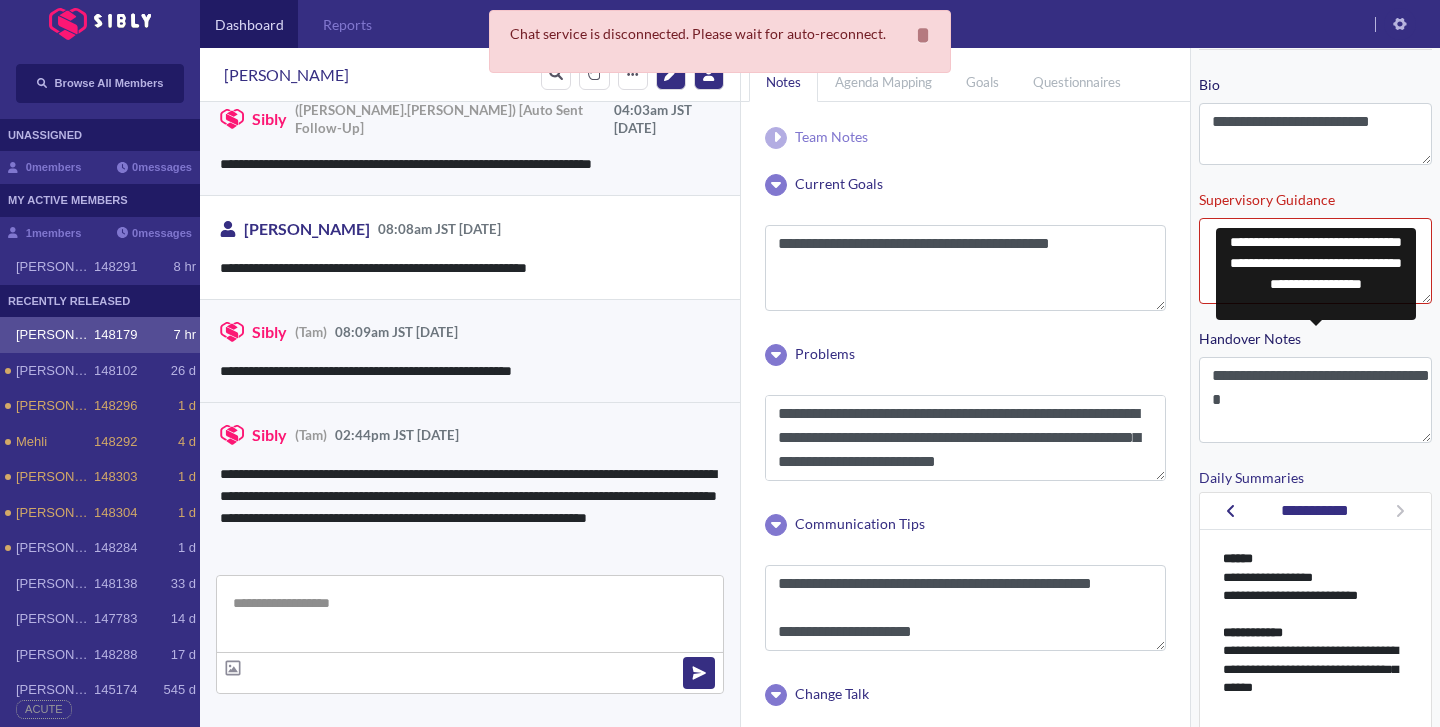 scroll, scrollTop: 384, scrollLeft: 0, axis: vertical 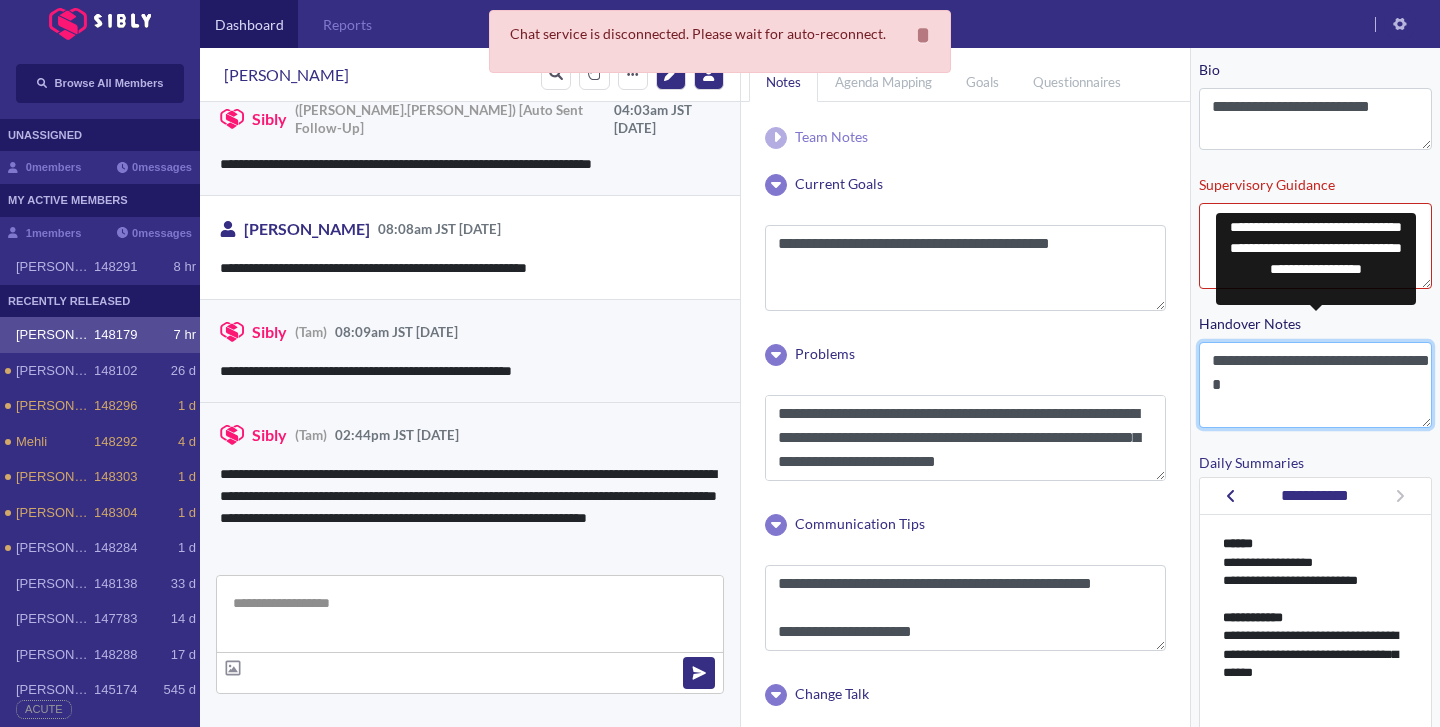click on "**********" at bounding box center [1315, 385] 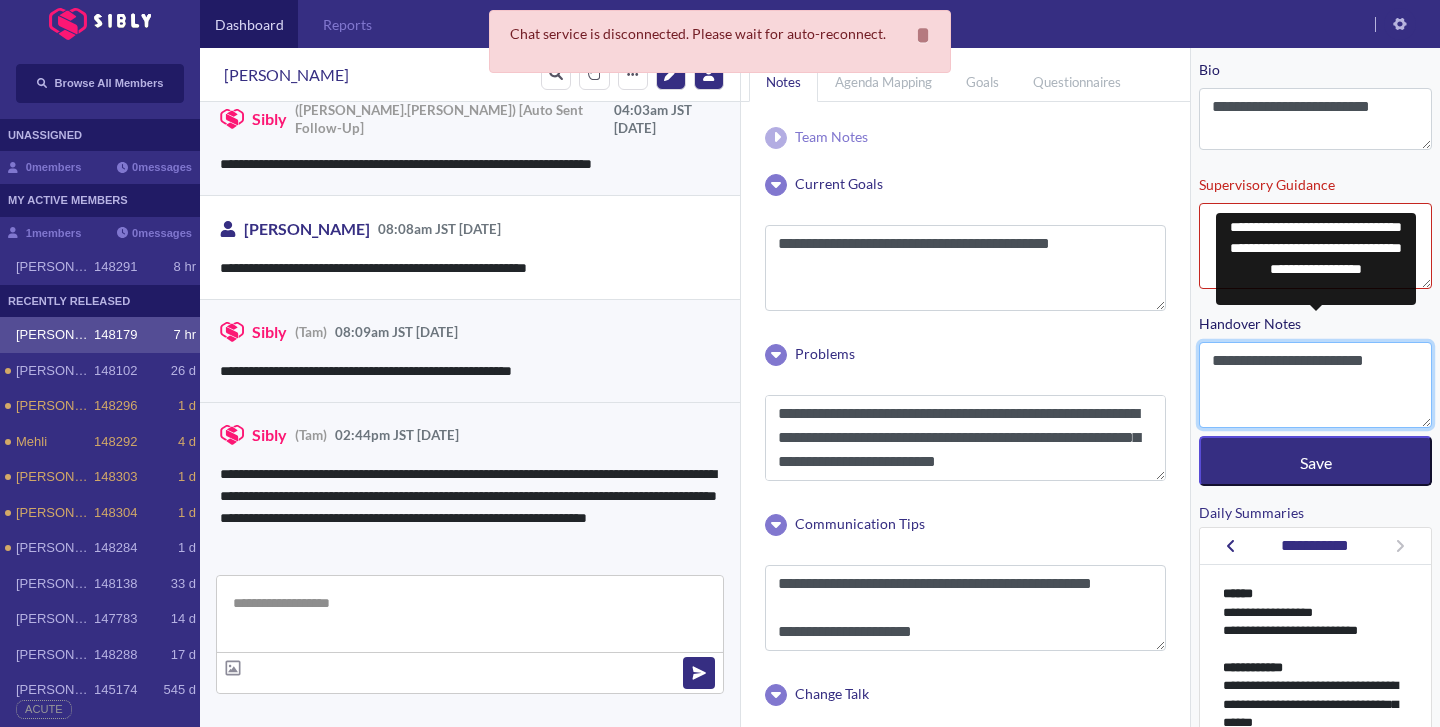 click on "**********" at bounding box center [1315, 385] 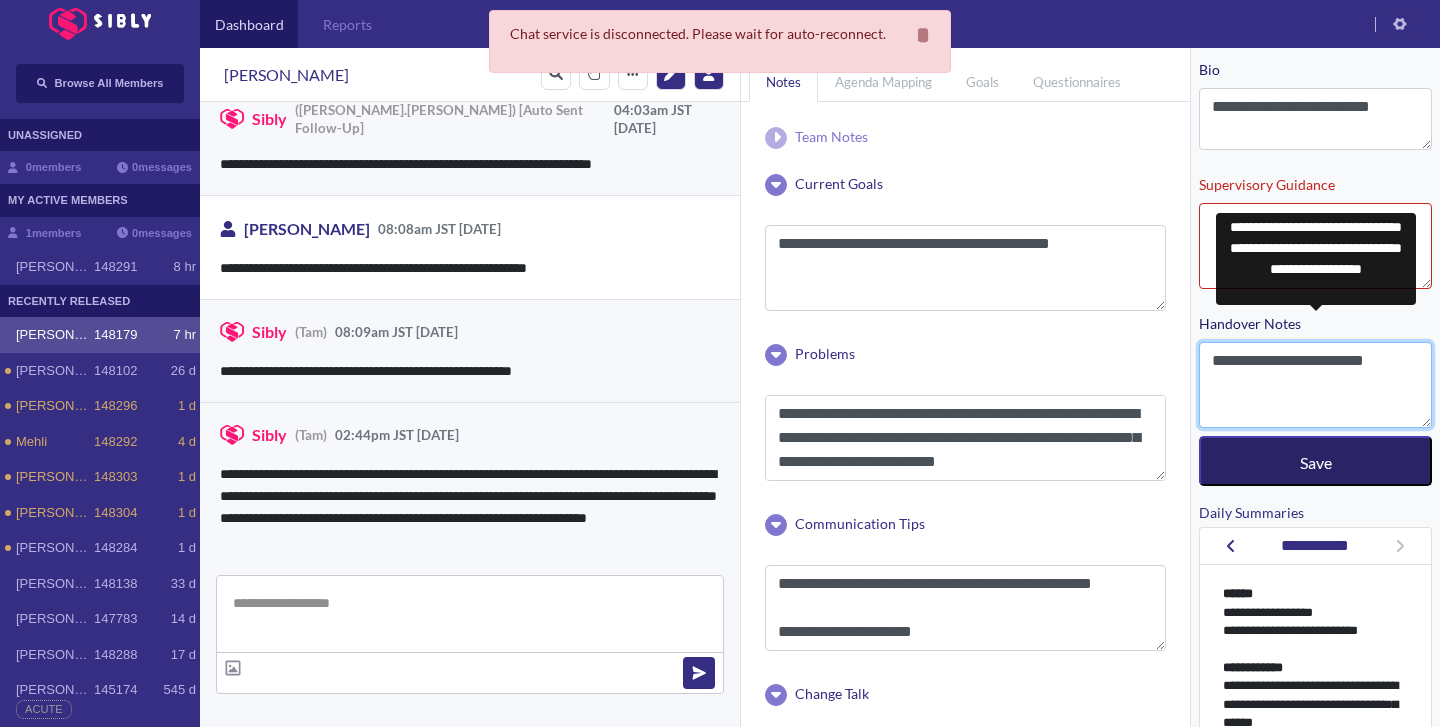 type on "**********" 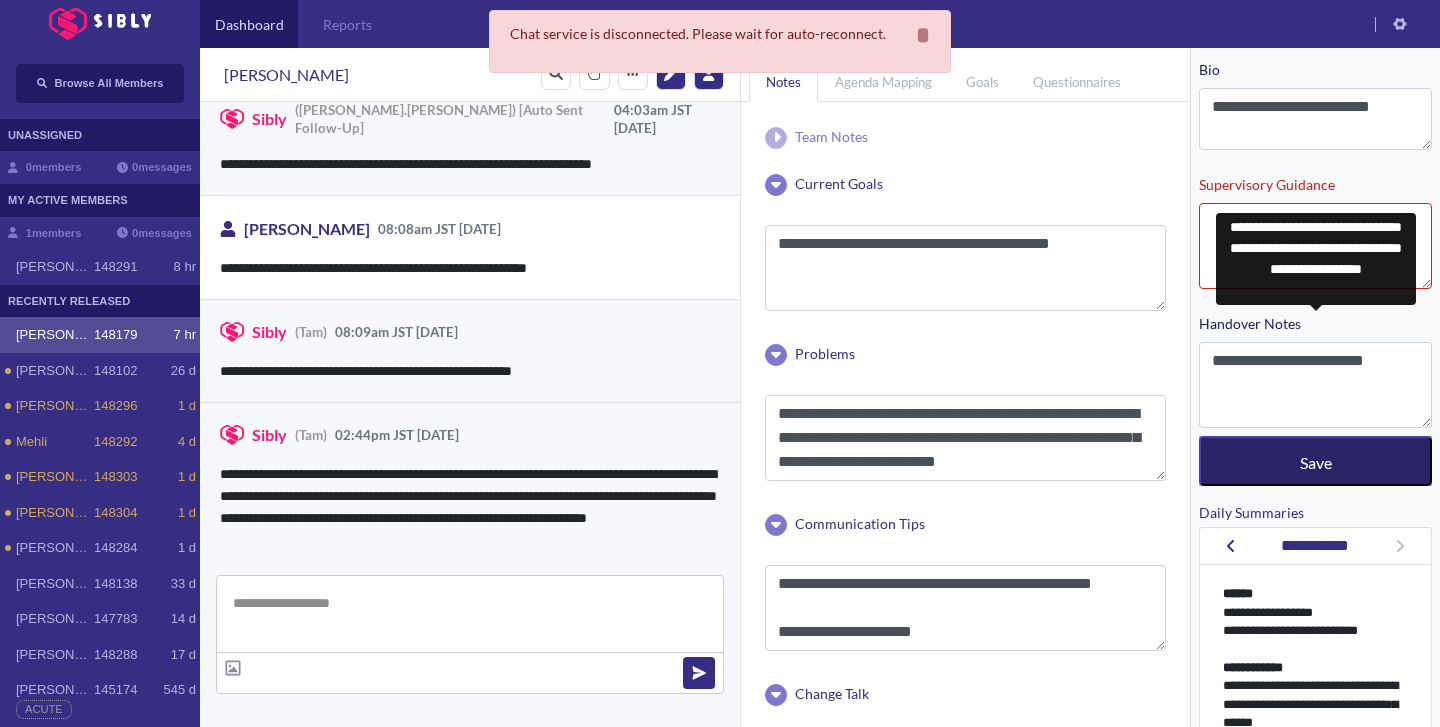 click on "Save" at bounding box center (1315, 461) 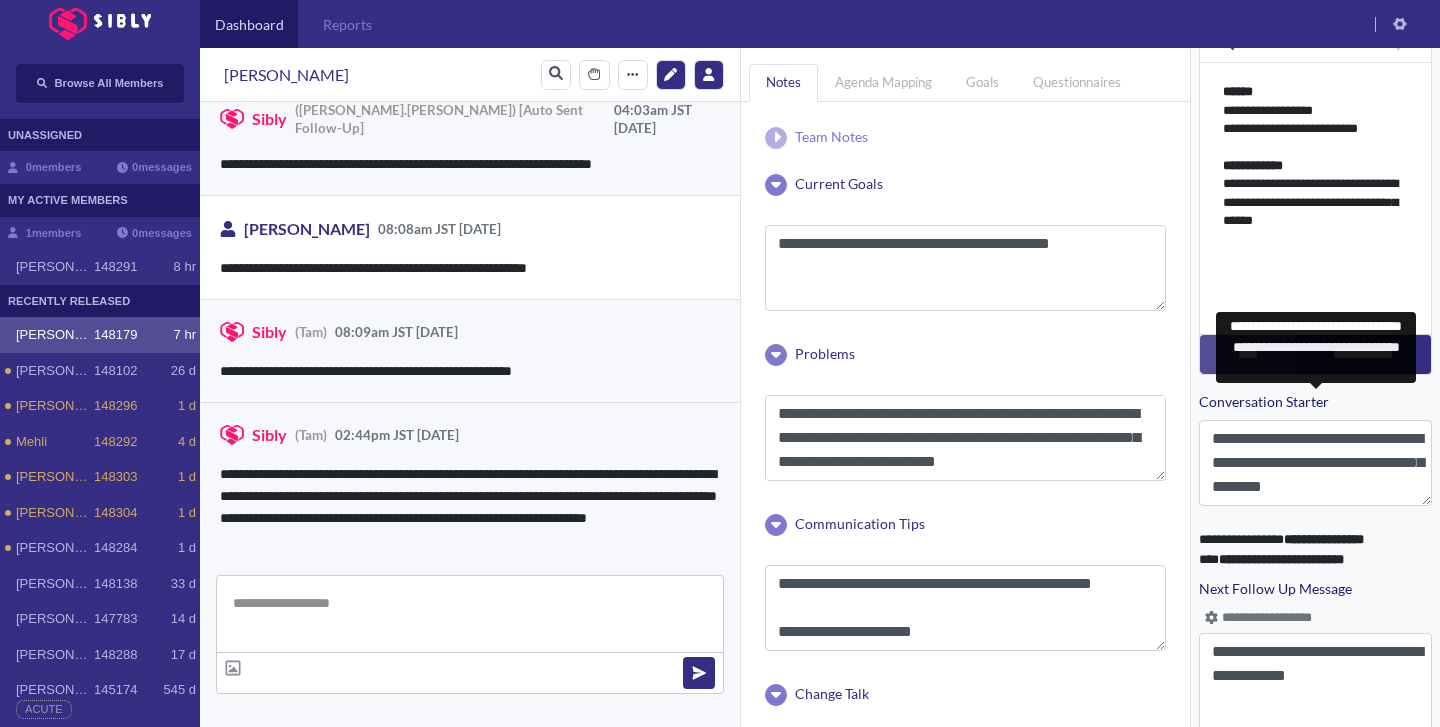 scroll, scrollTop: 921, scrollLeft: 0, axis: vertical 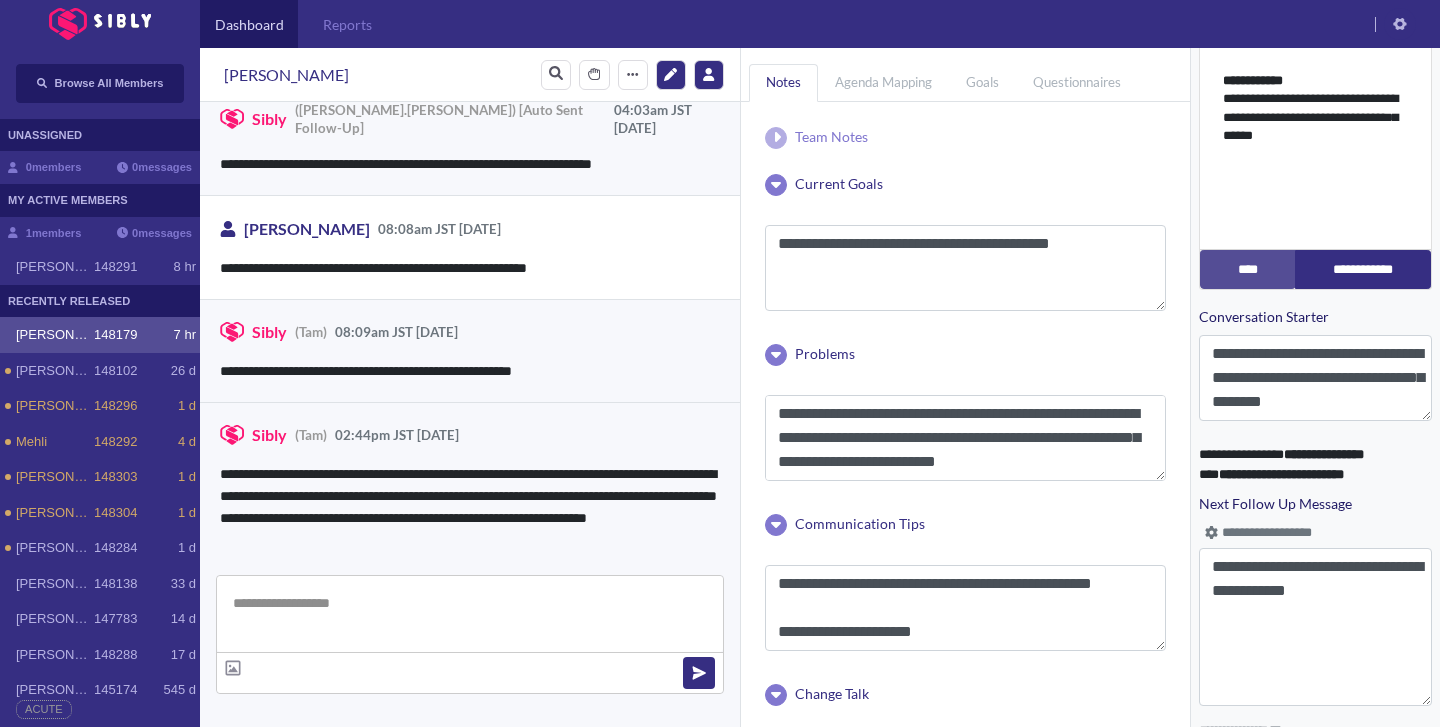 click on "**********" at bounding box center [1268, 533] 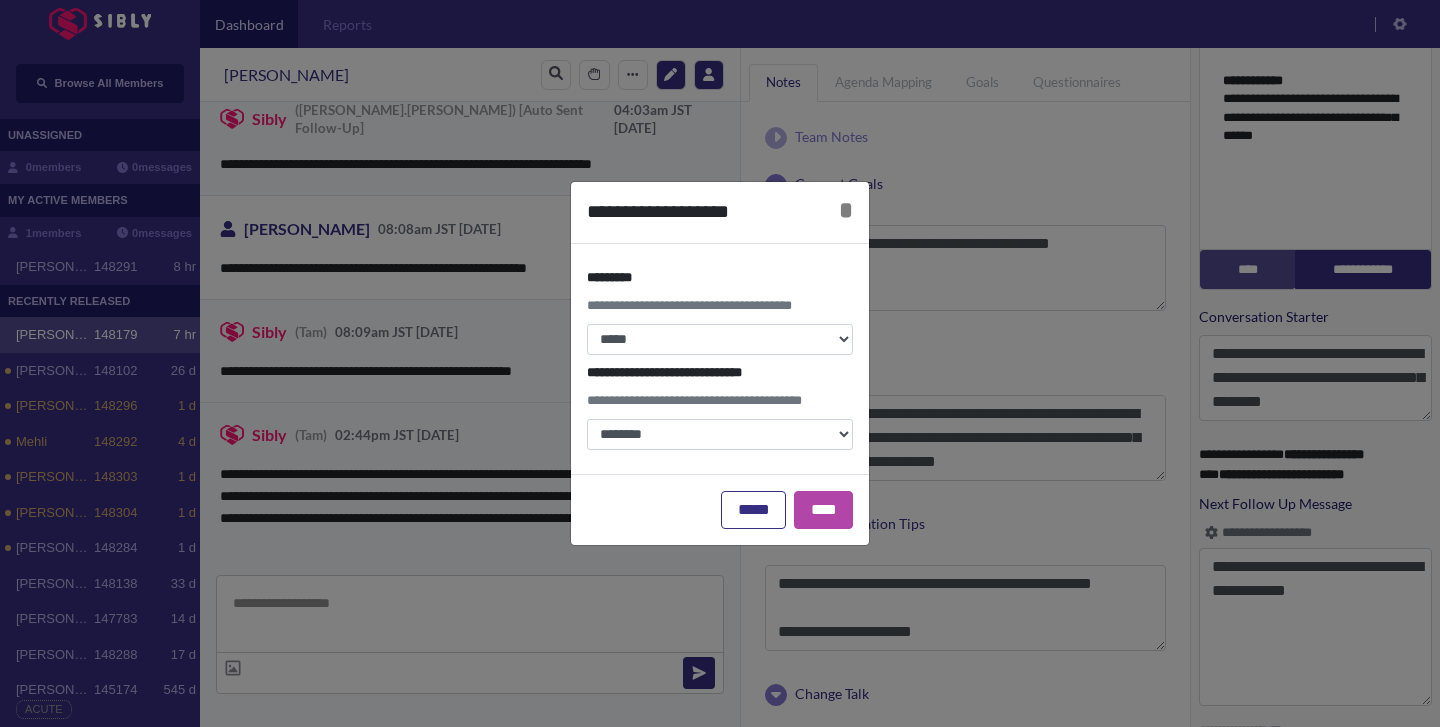 click at bounding box center [720, 363] 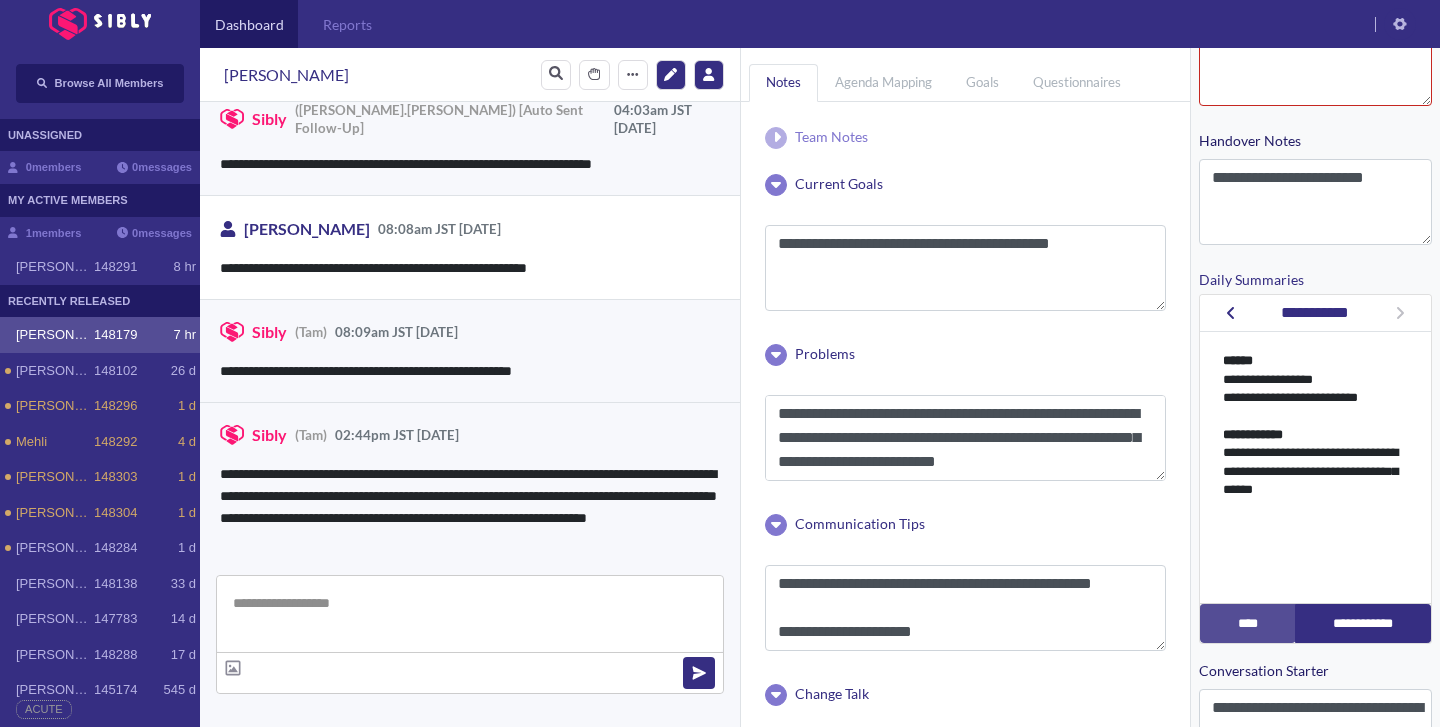 scroll, scrollTop: 551, scrollLeft: 0, axis: vertical 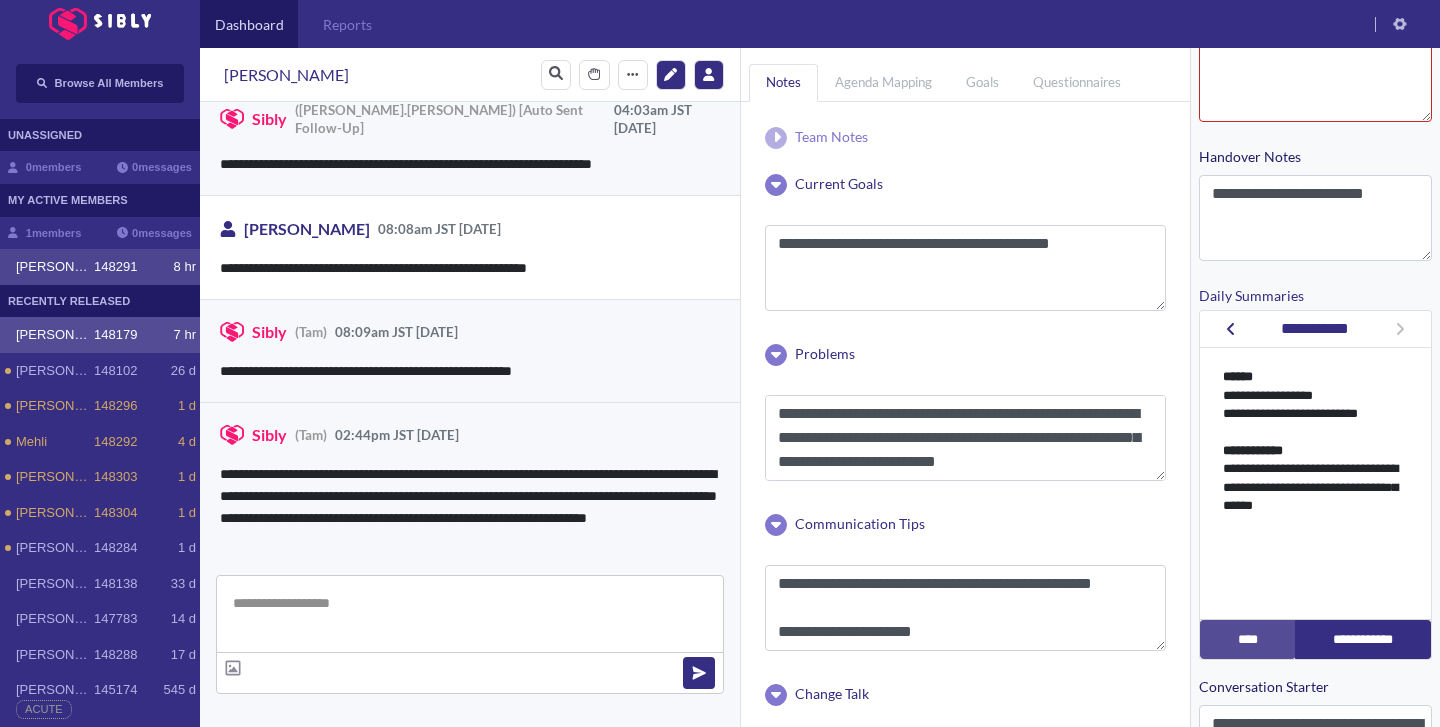 click on "8 hr" 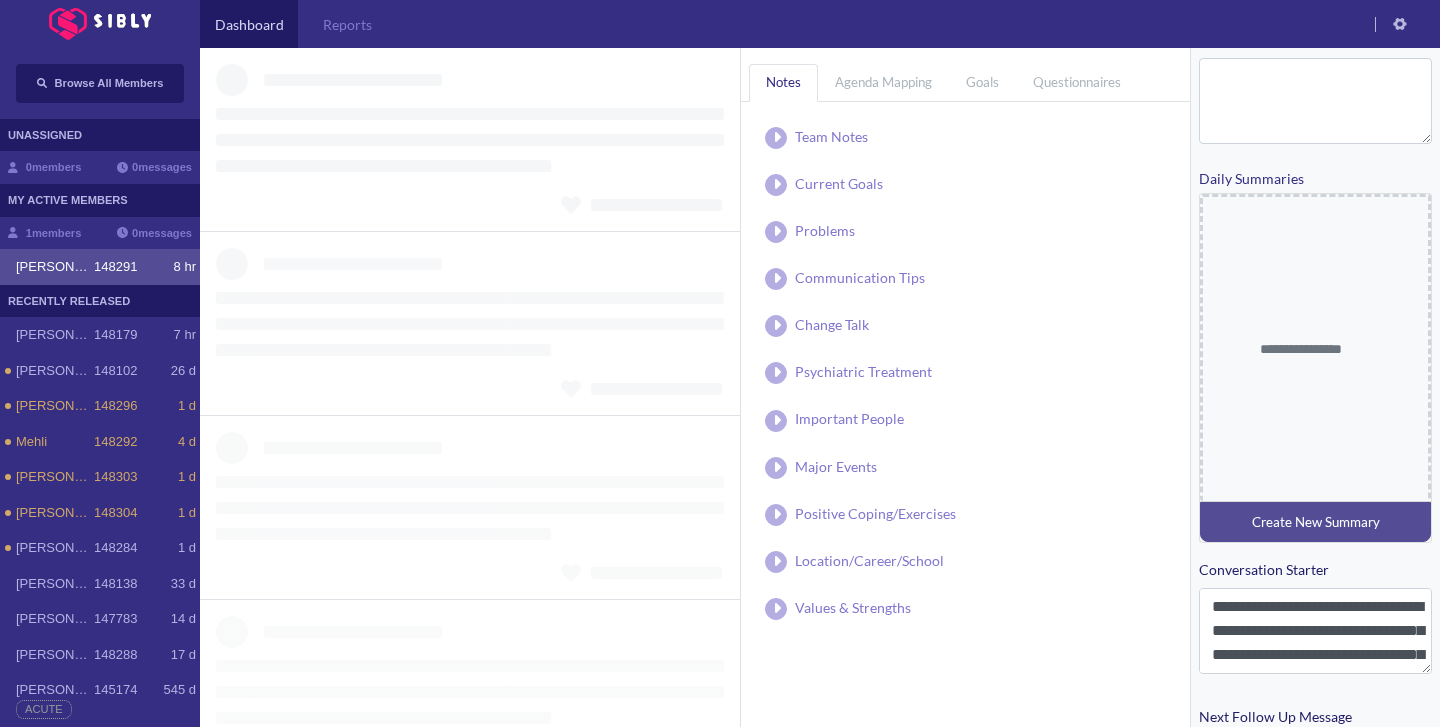 scroll, scrollTop: 436, scrollLeft: 0, axis: vertical 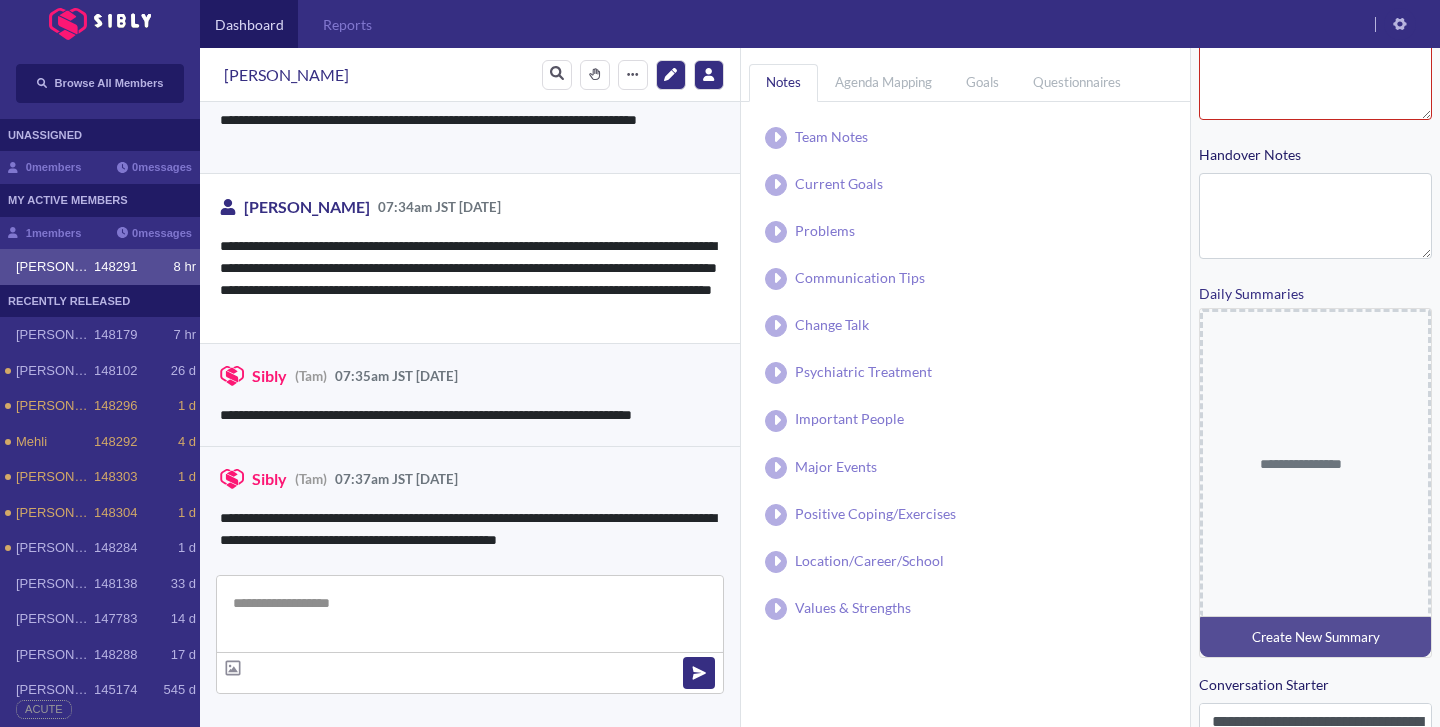 type on "**********" 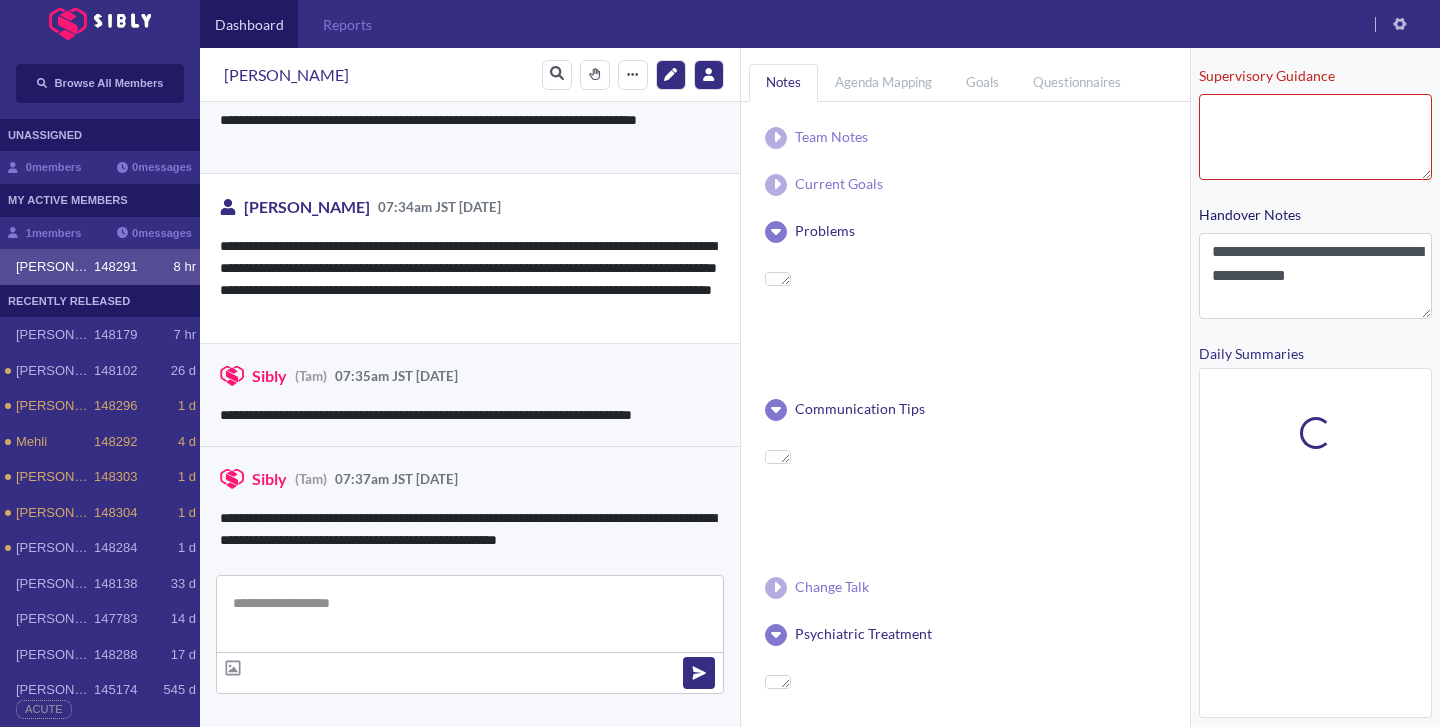 scroll, scrollTop: 494, scrollLeft: 0, axis: vertical 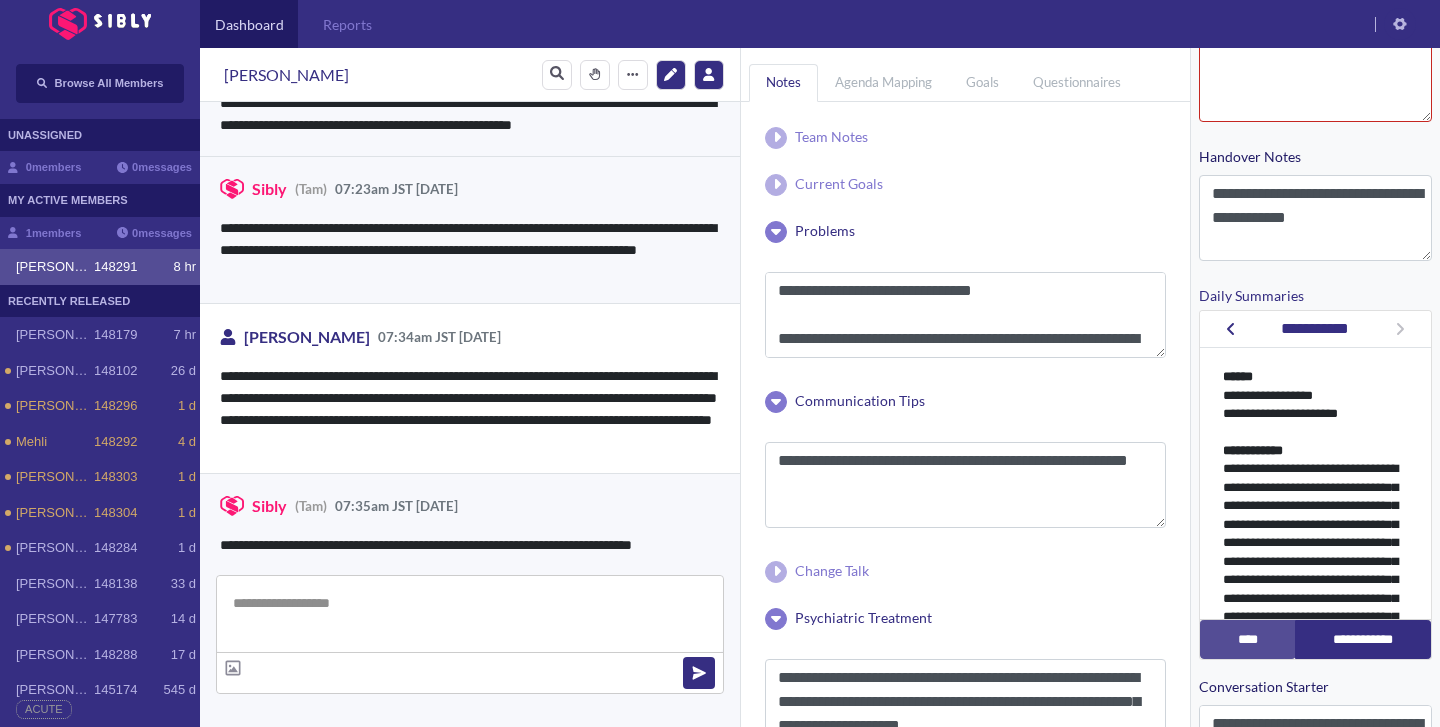 click 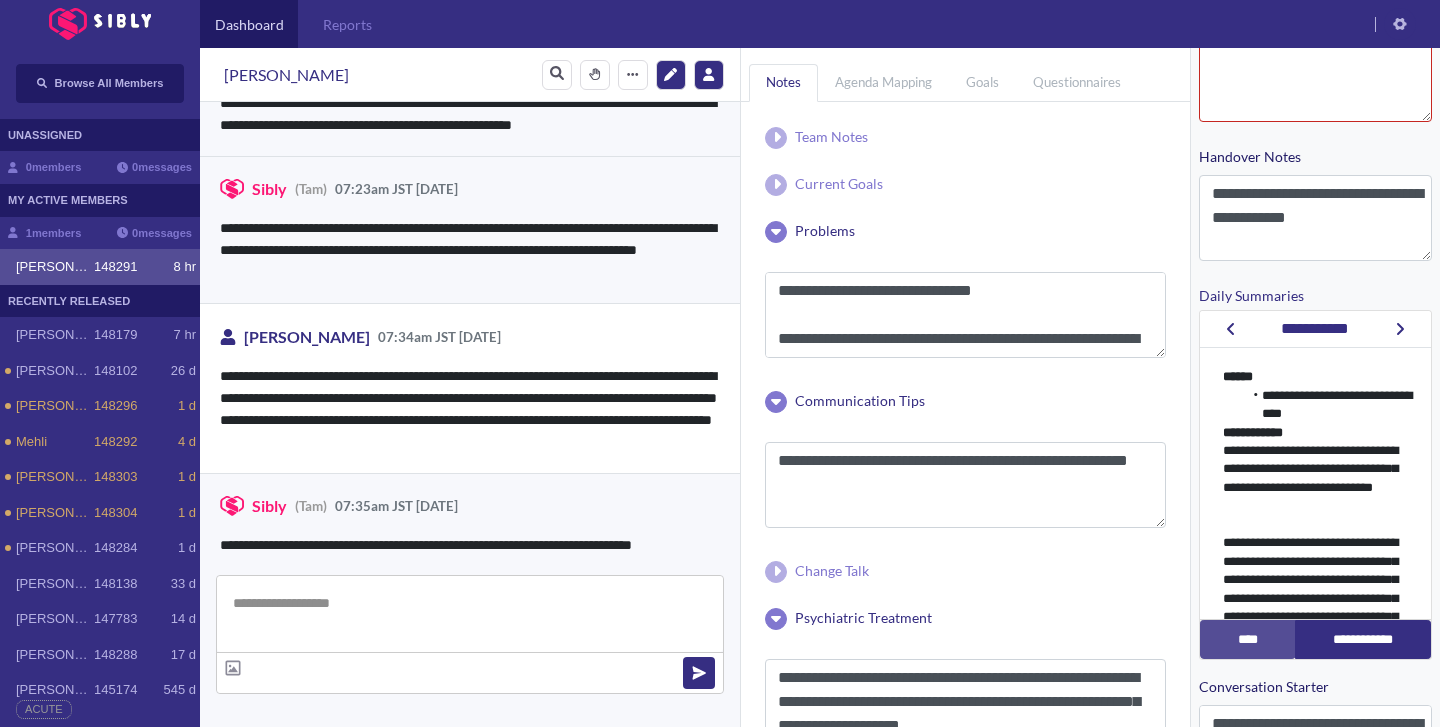 click 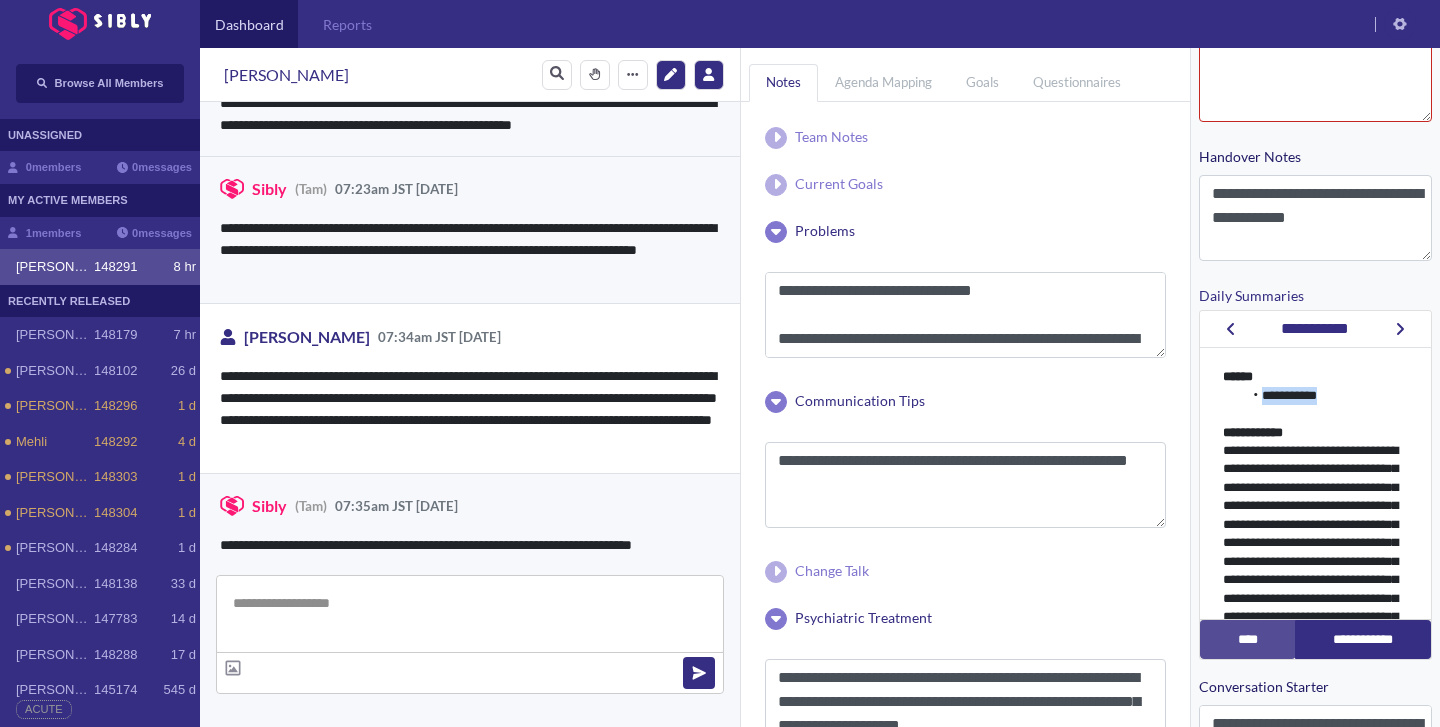 drag, startPoint x: 1254, startPoint y: 396, endPoint x: 1355, endPoint y: 399, distance: 101.04455 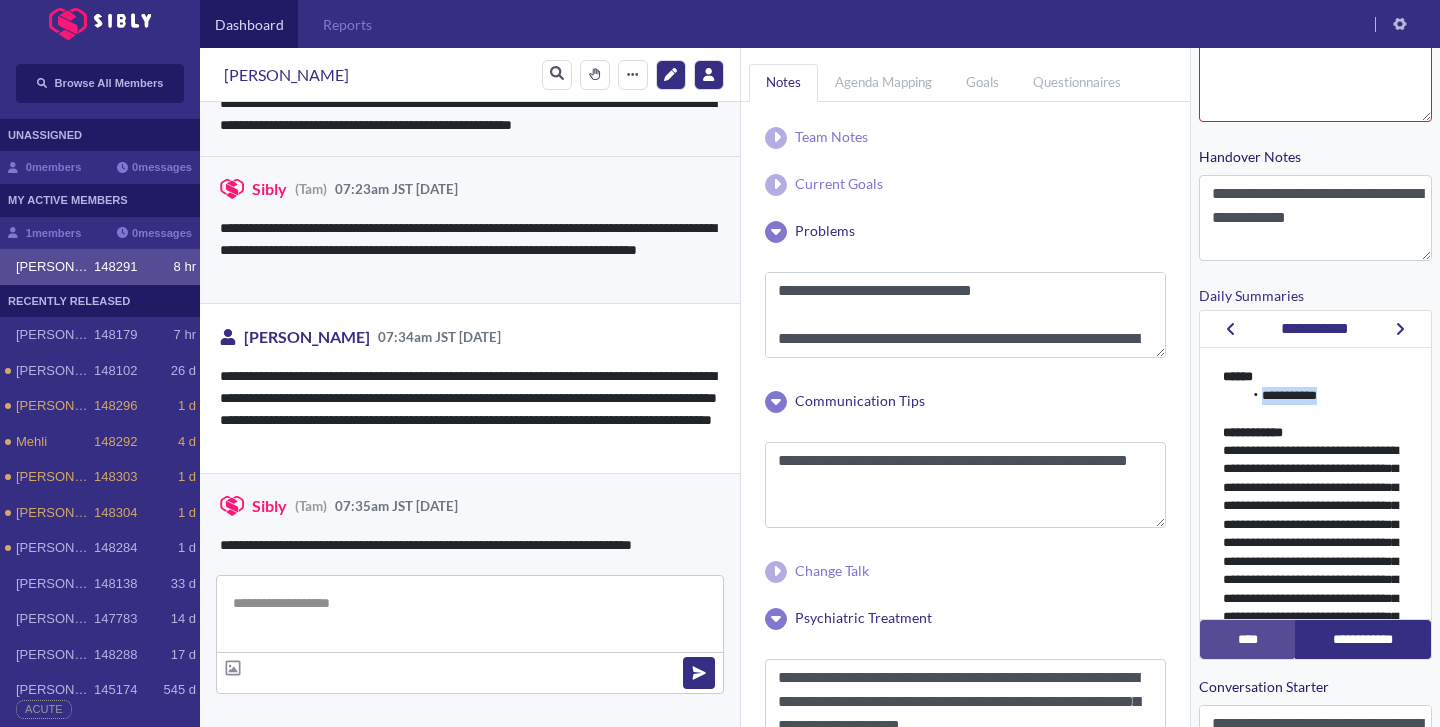 copy on "**********" 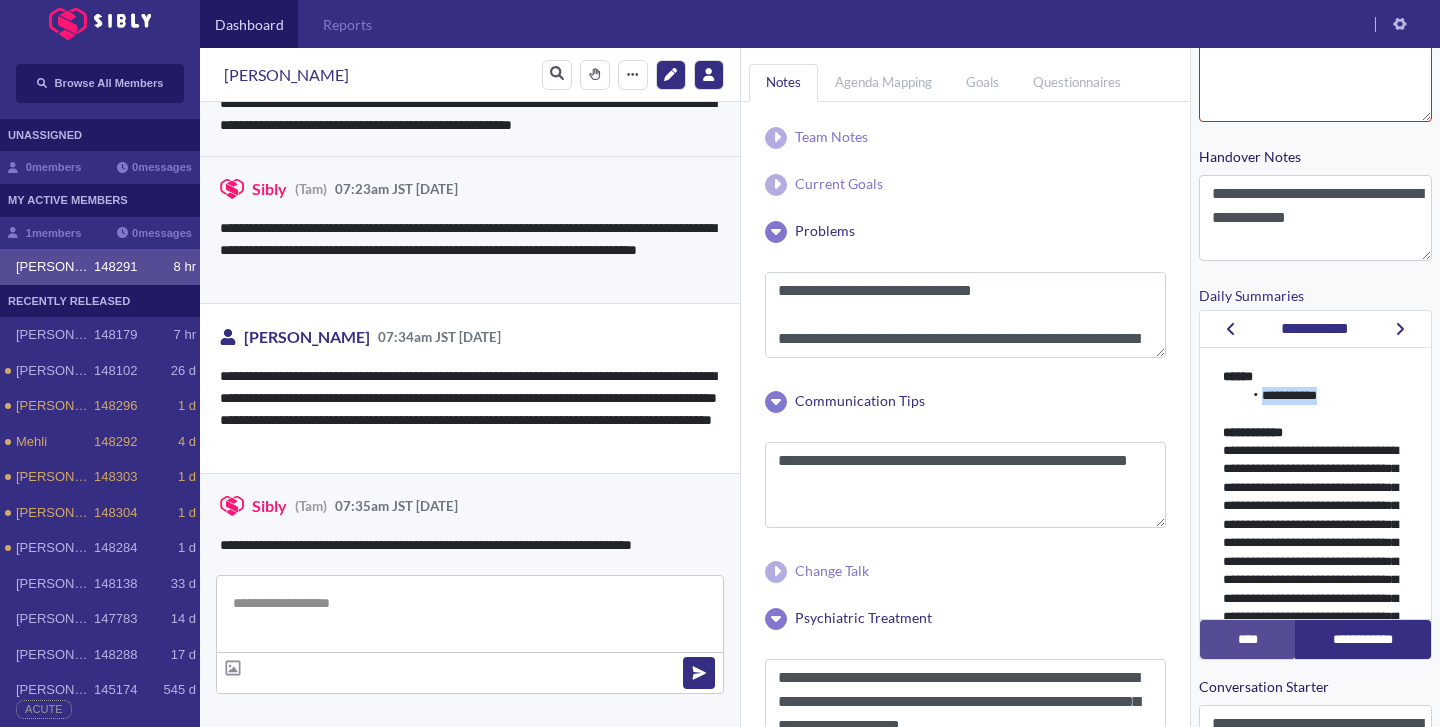 click 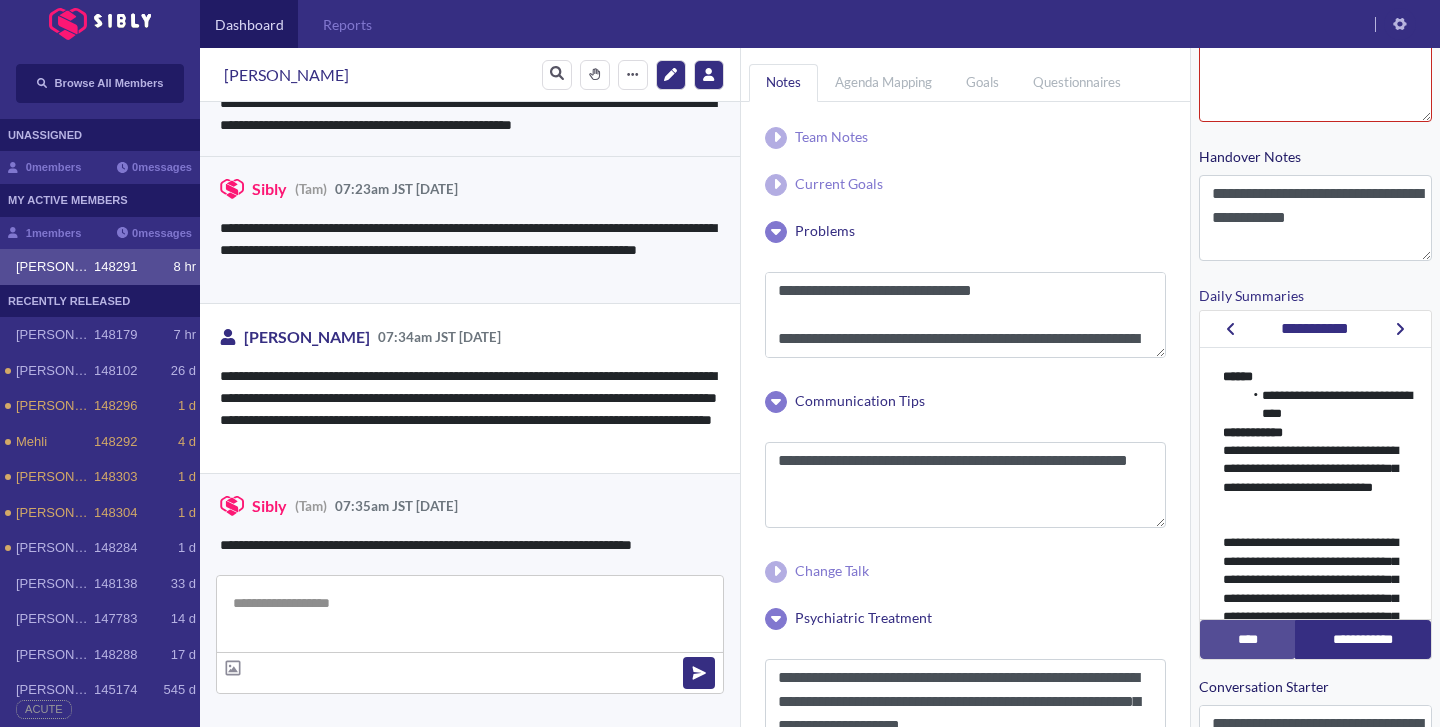click 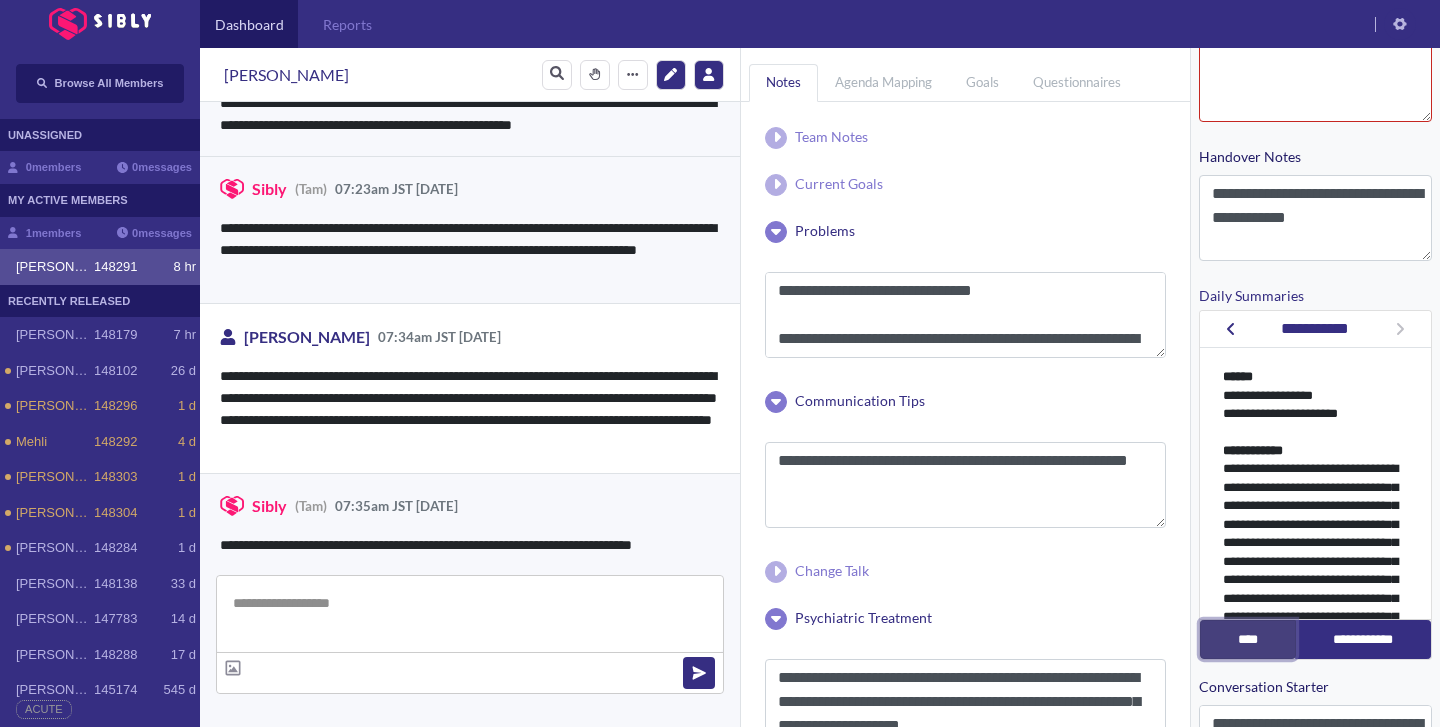 click on "****" at bounding box center [1248, 639] 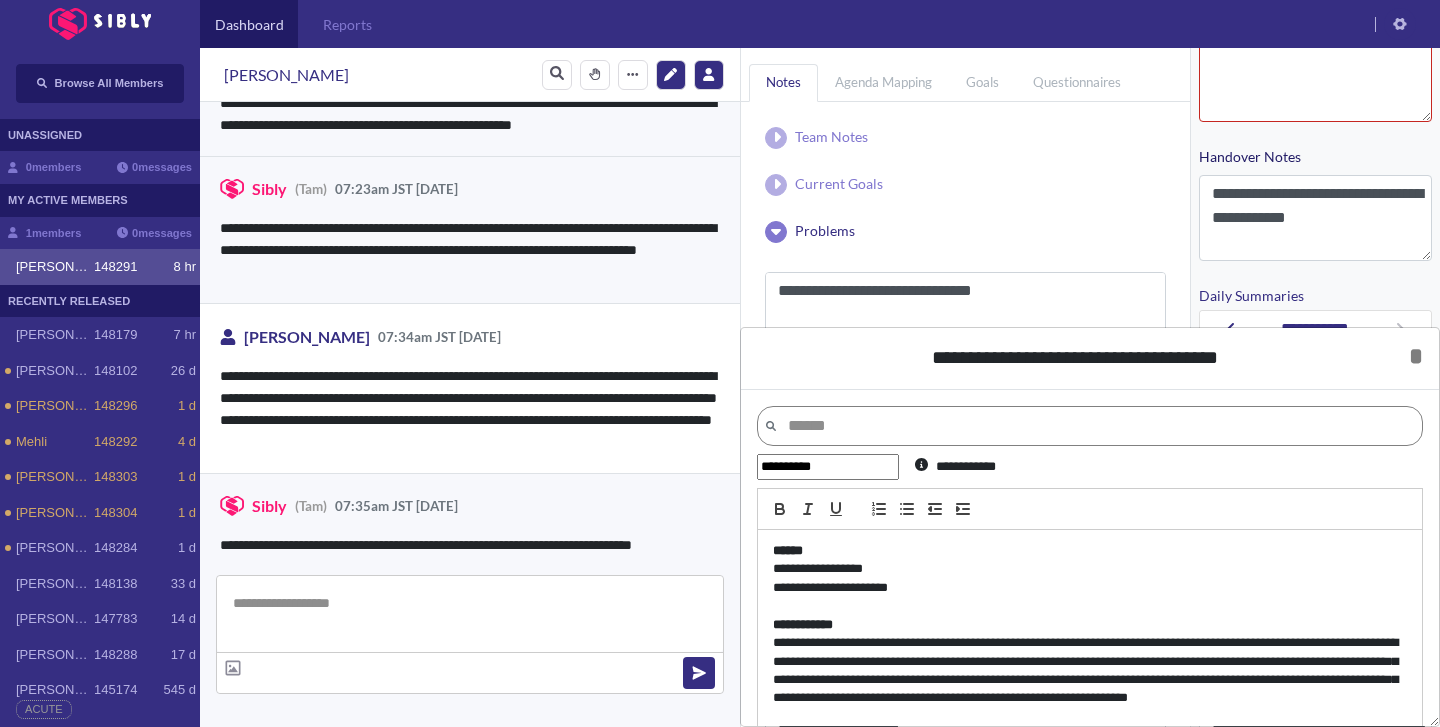 click on "**********" at bounding box center [1090, 569] 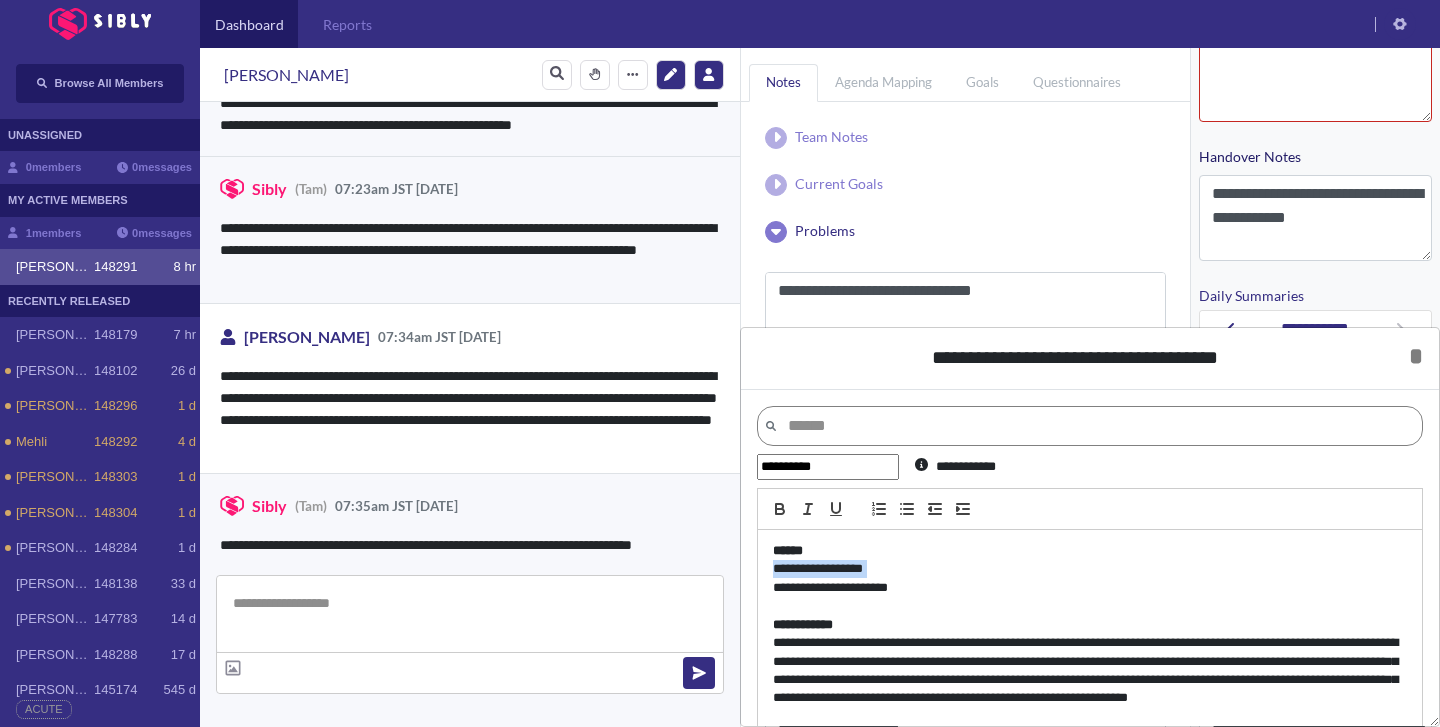 drag, startPoint x: 921, startPoint y: 572, endPoint x: 762, endPoint y: 561, distance: 159.38005 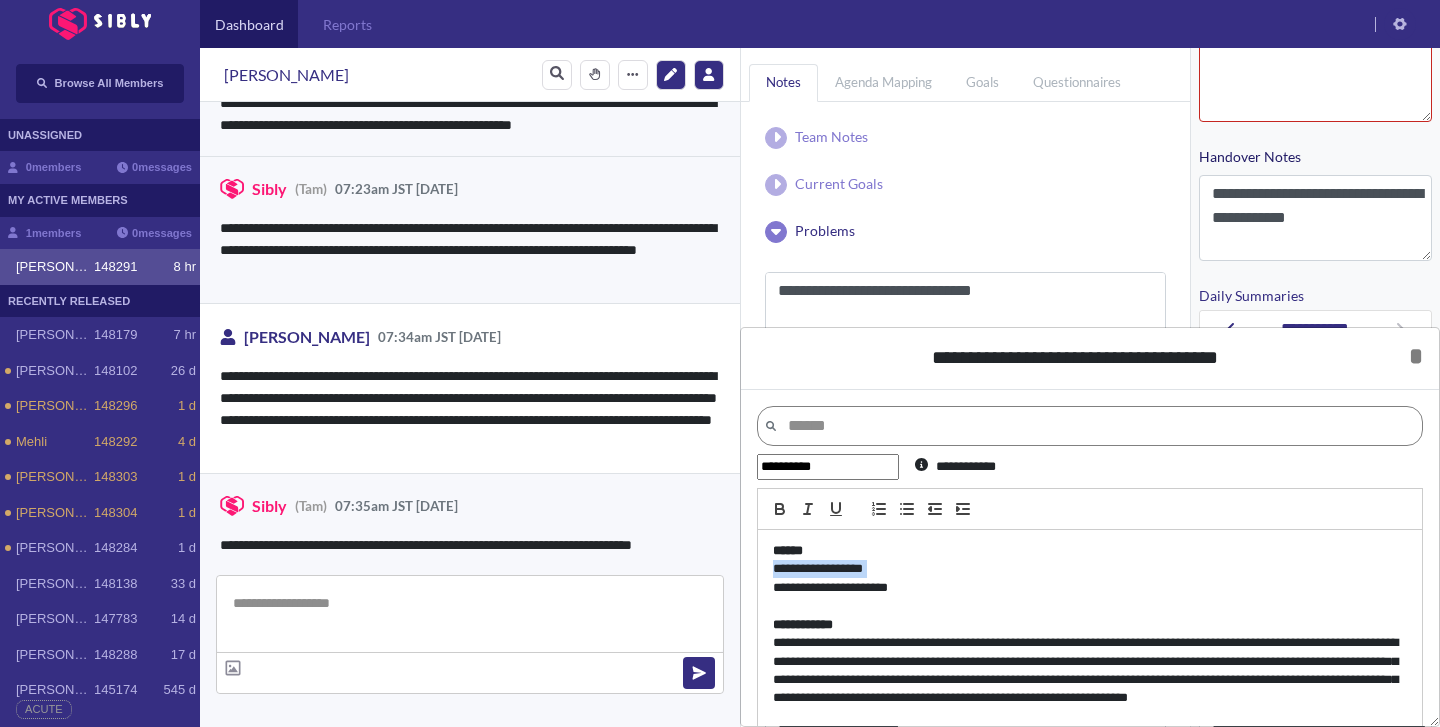 click on "**********" at bounding box center [1090, 634] 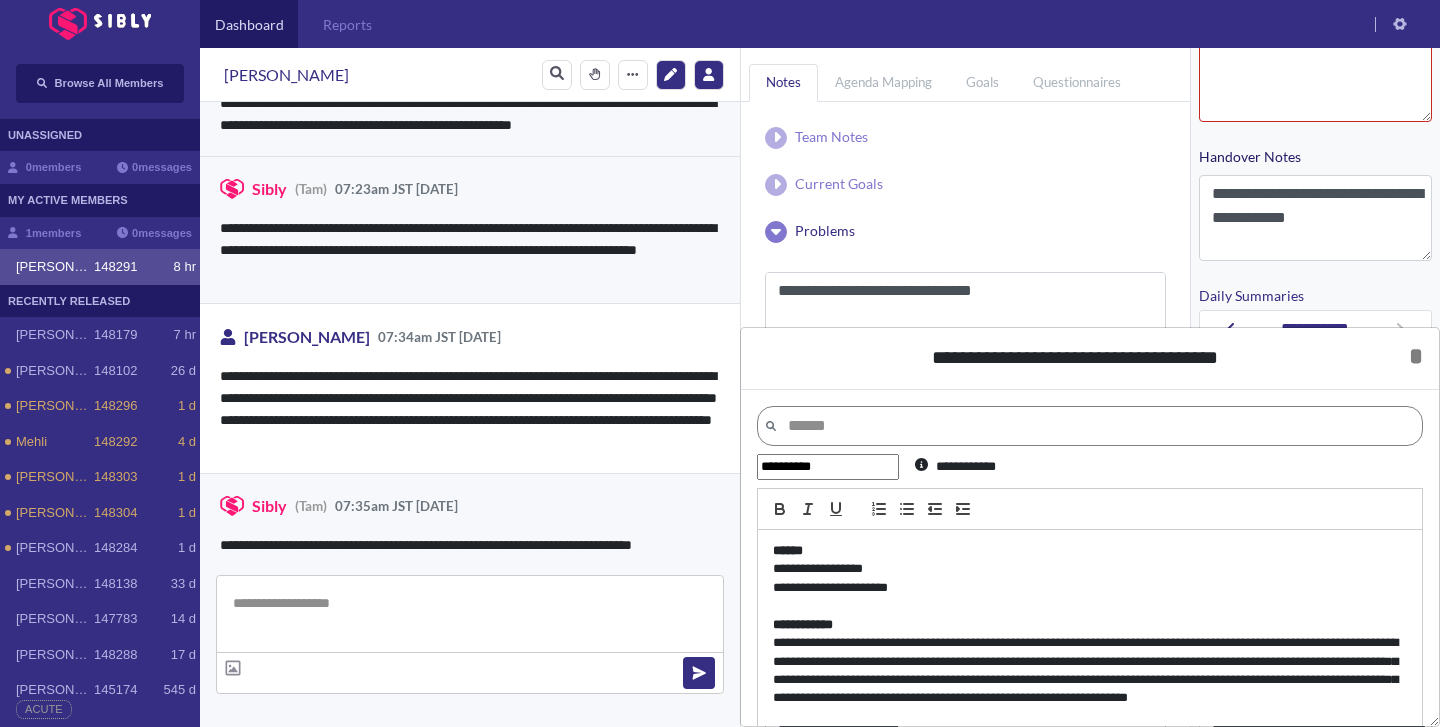 scroll, scrollTop: 0, scrollLeft: 0, axis: both 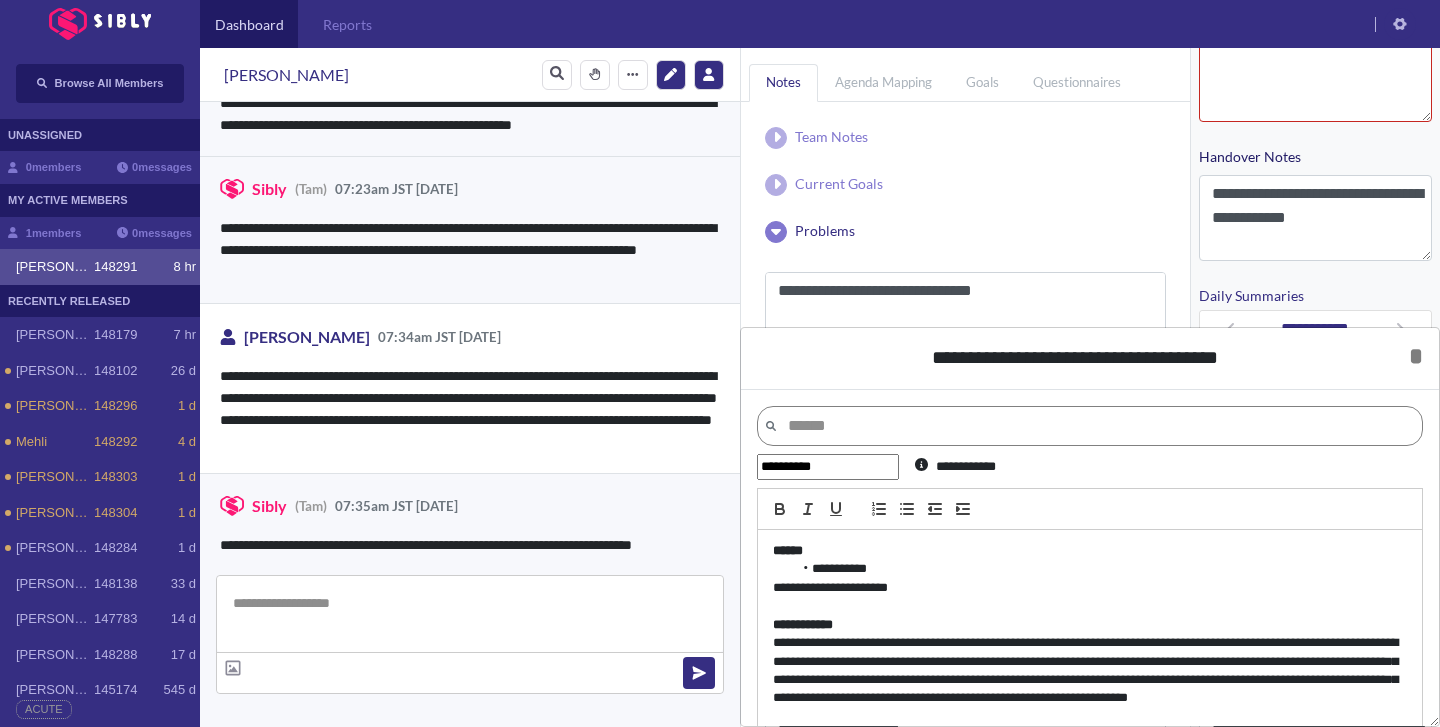 click on "**********" at bounding box center (1100, 569) 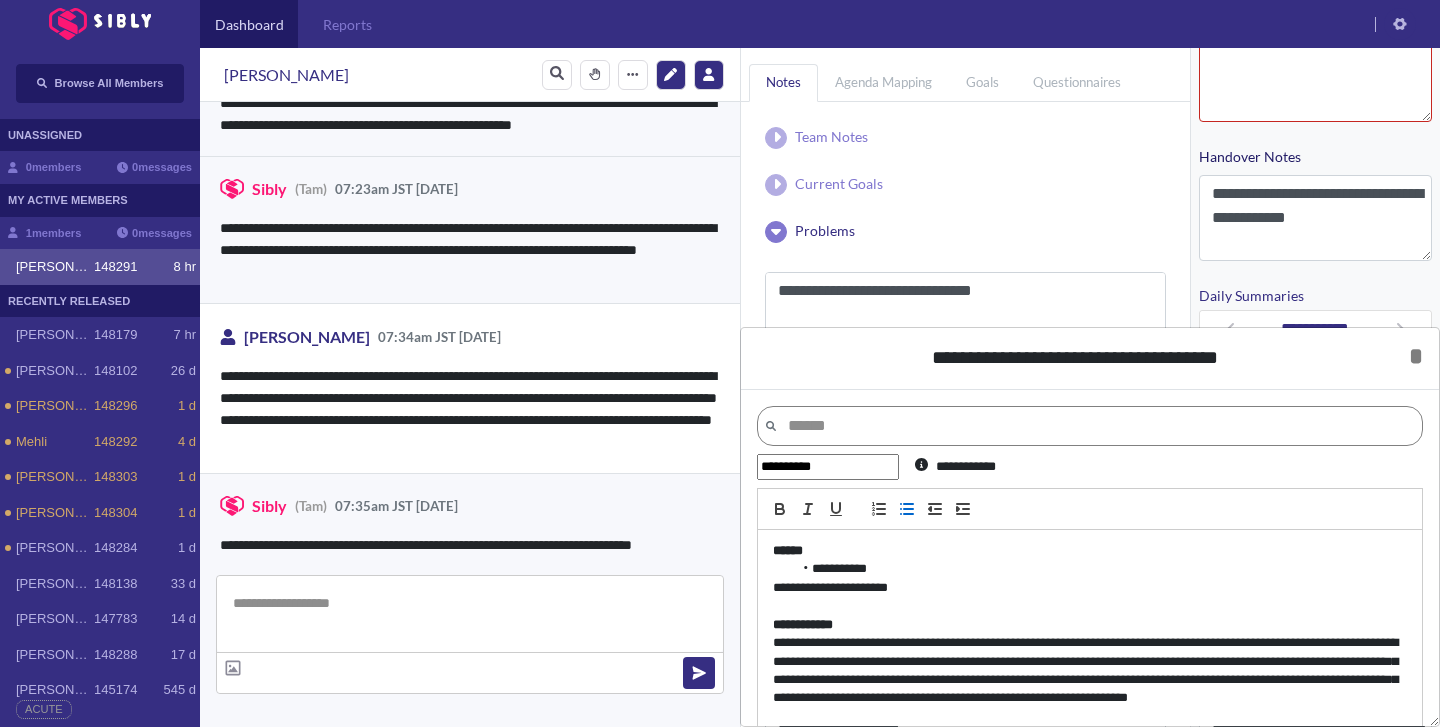 type 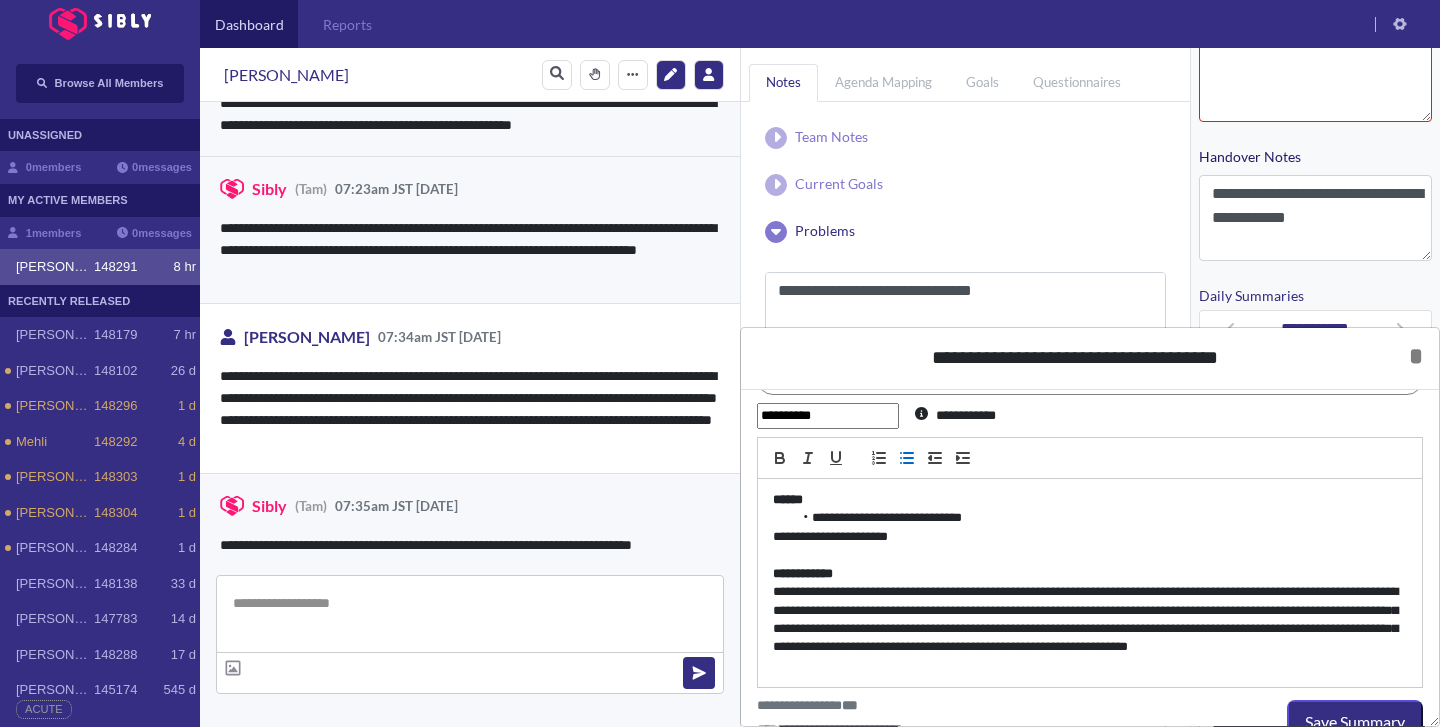scroll, scrollTop: 65, scrollLeft: 0, axis: vertical 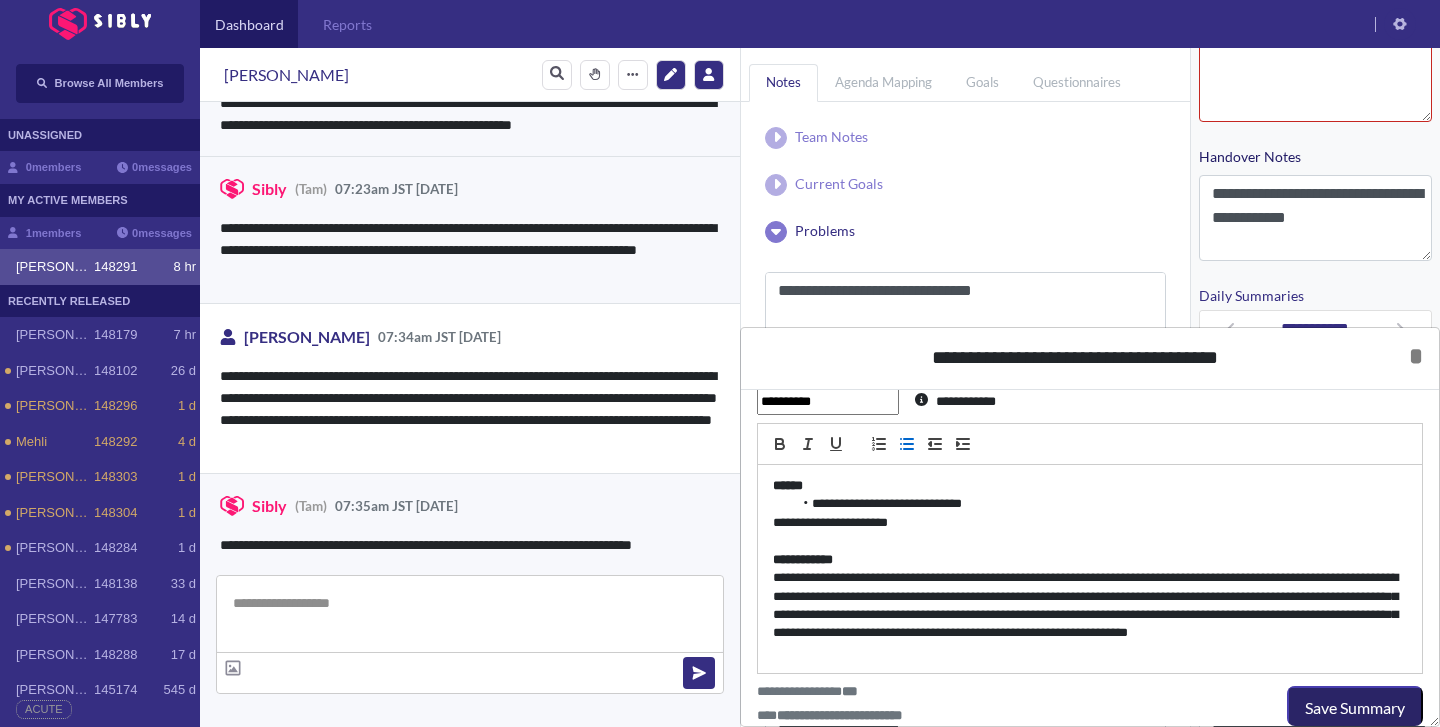 click on "Save Summary" at bounding box center (1355, 708) 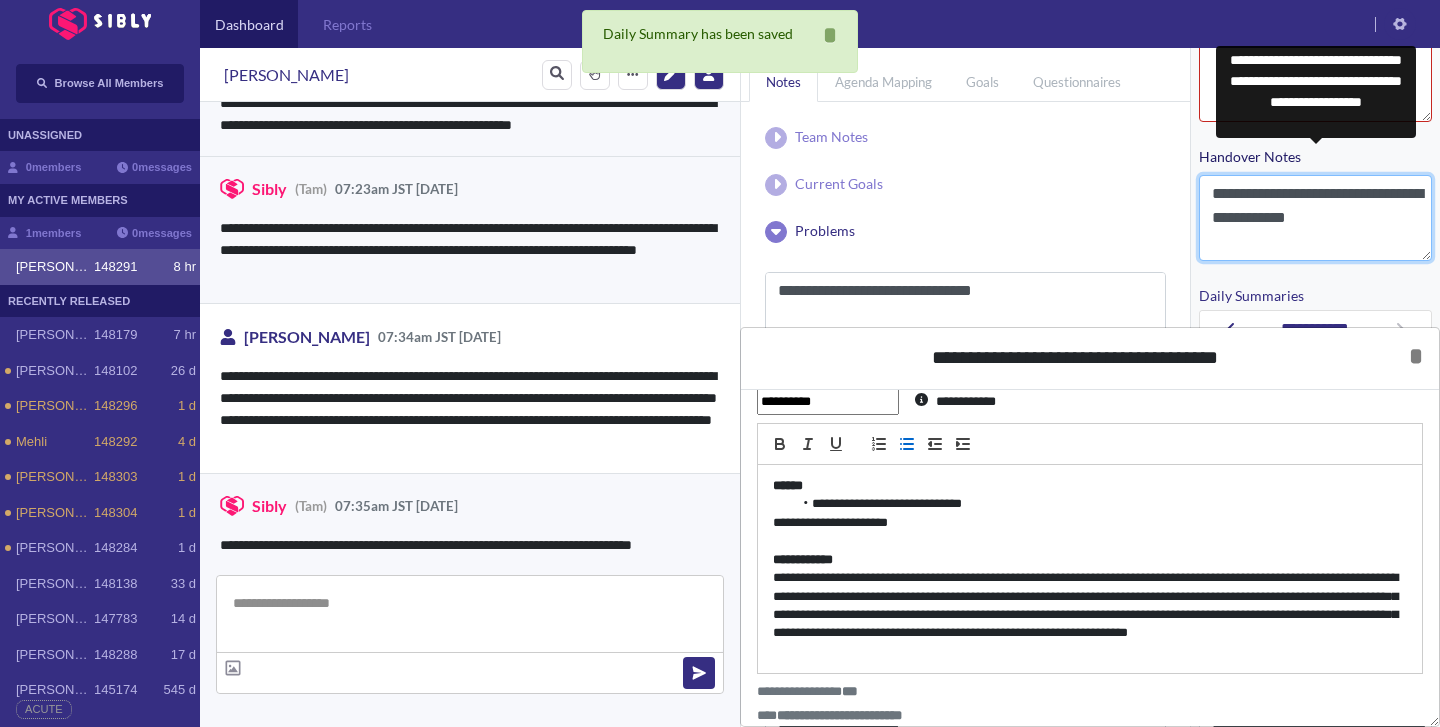click on "**********" at bounding box center [1315, 218] 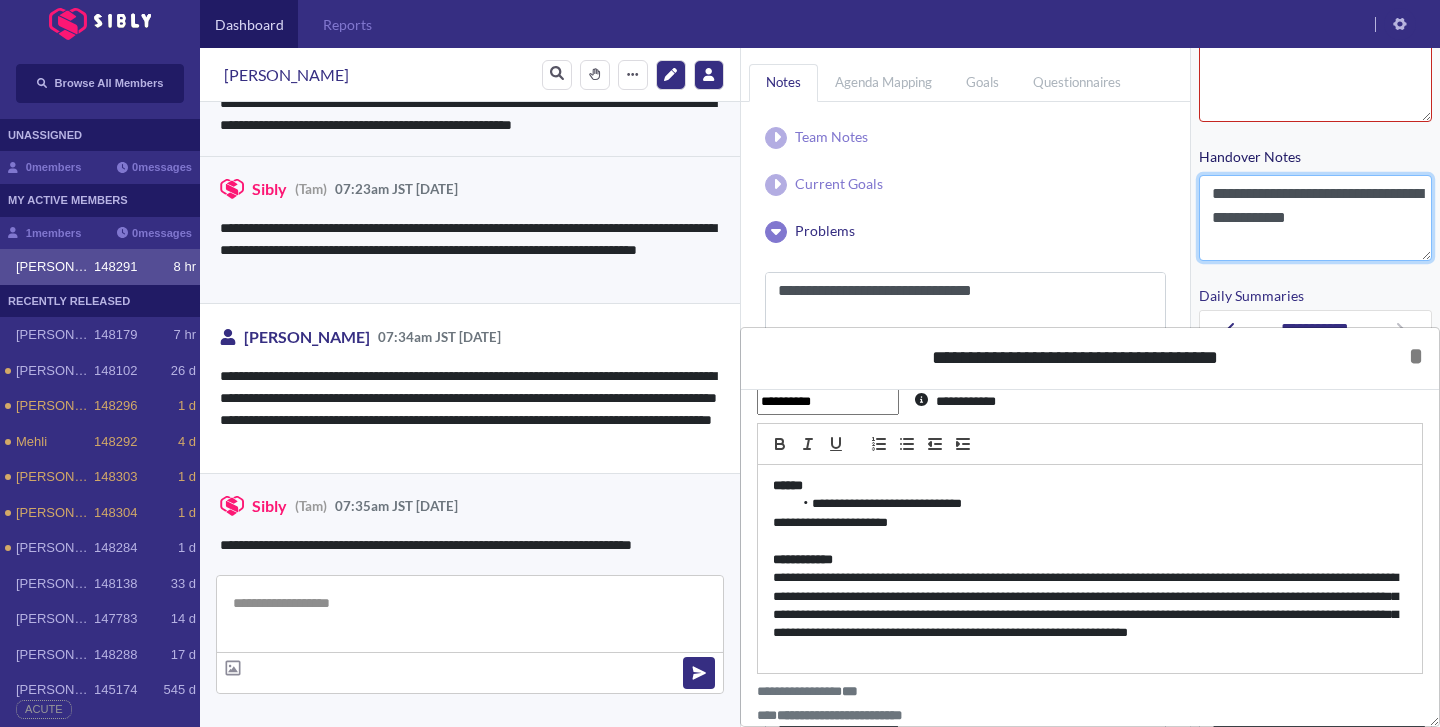 click on "**********" at bounding box center [1315, 218] 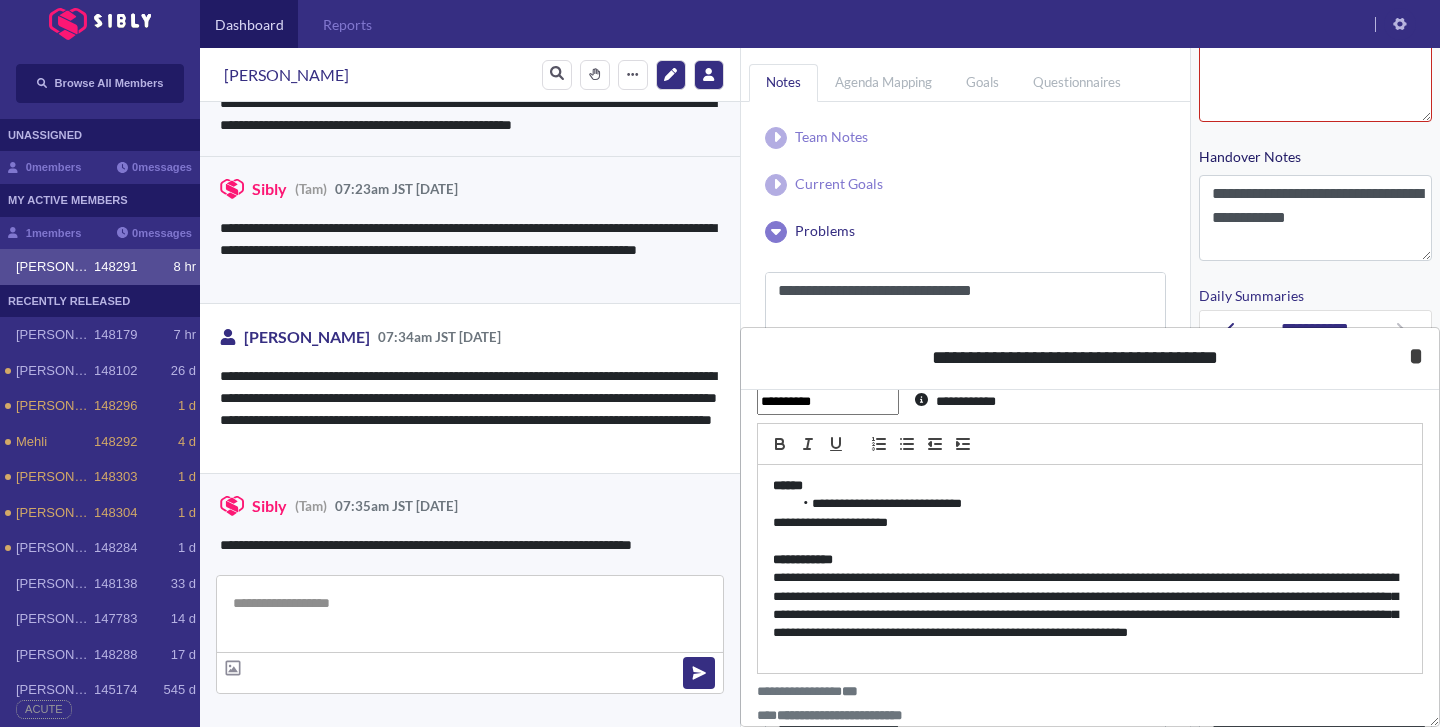 click on "*" at bounding box center (1416, 356) 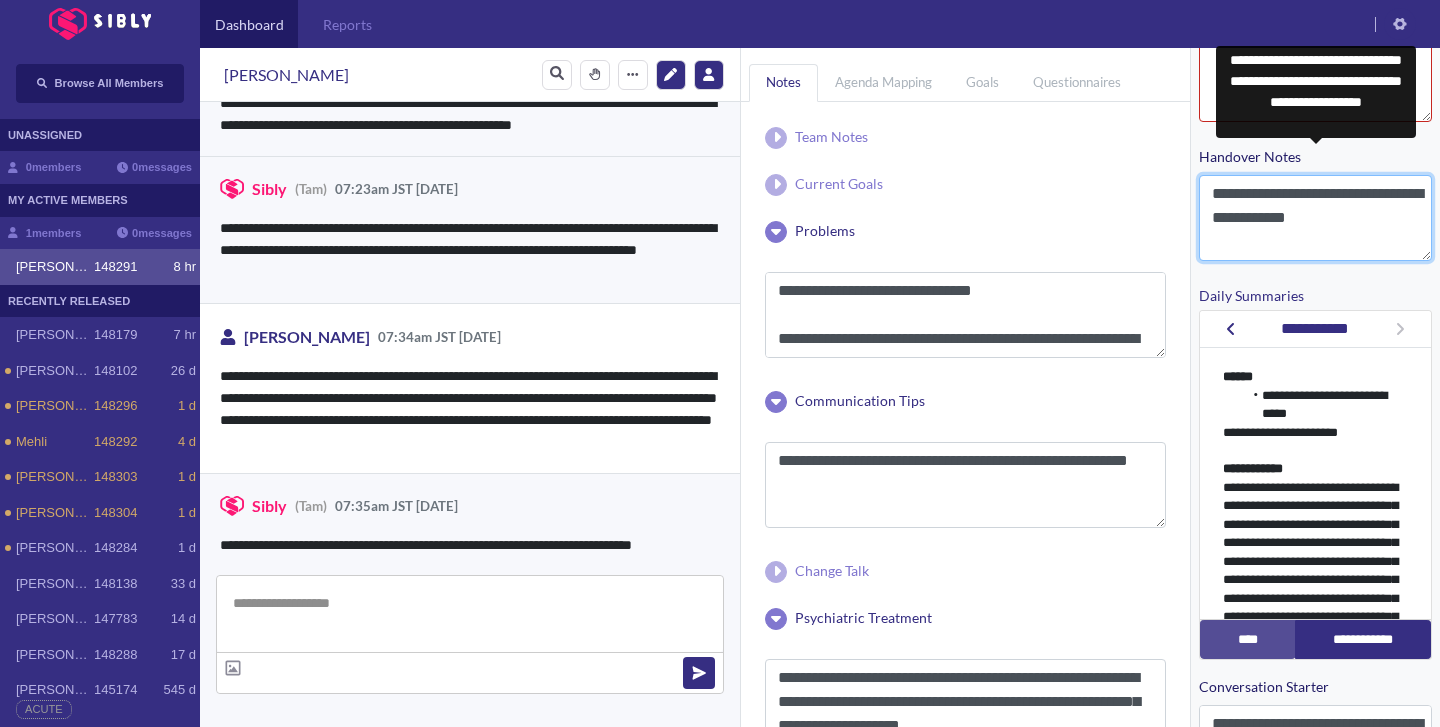 click on "**********" at bounding box center [1315, 218] 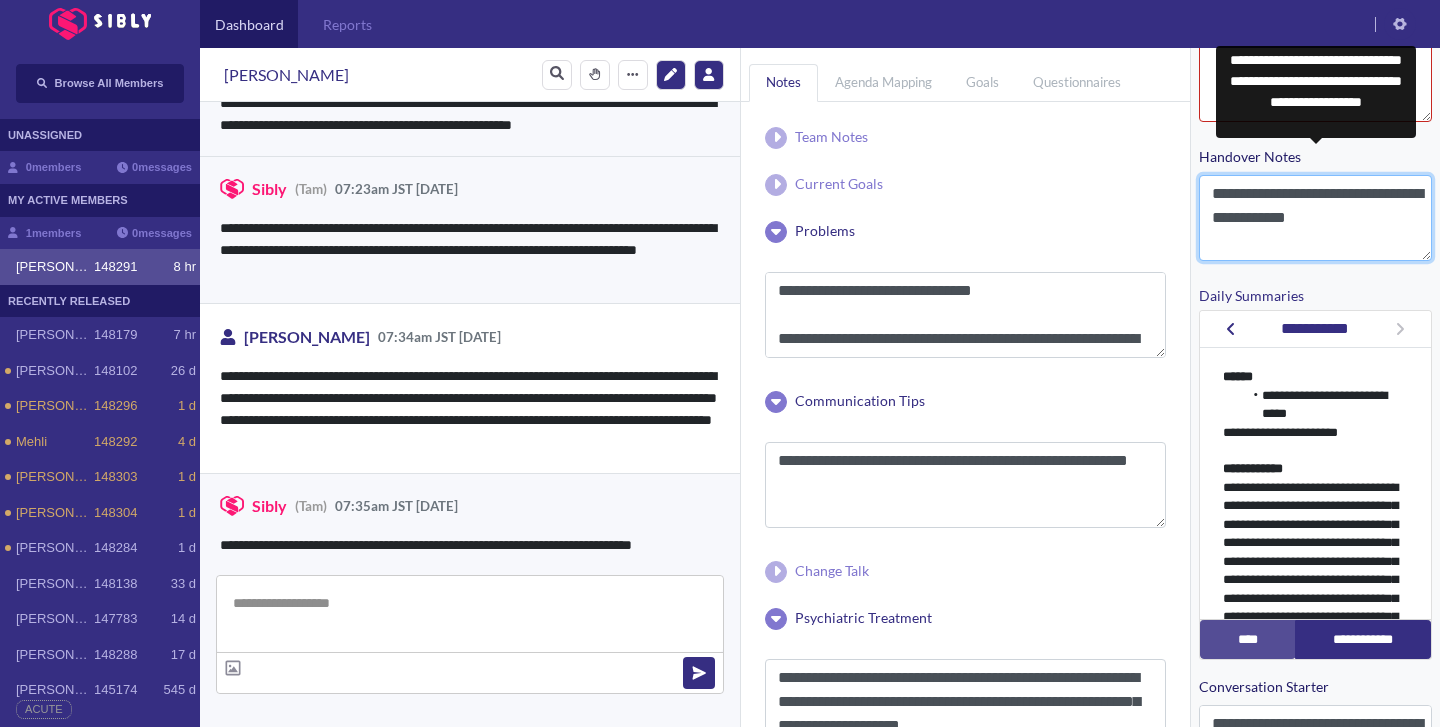 click on "**********" at bounding box center [1315, 218] 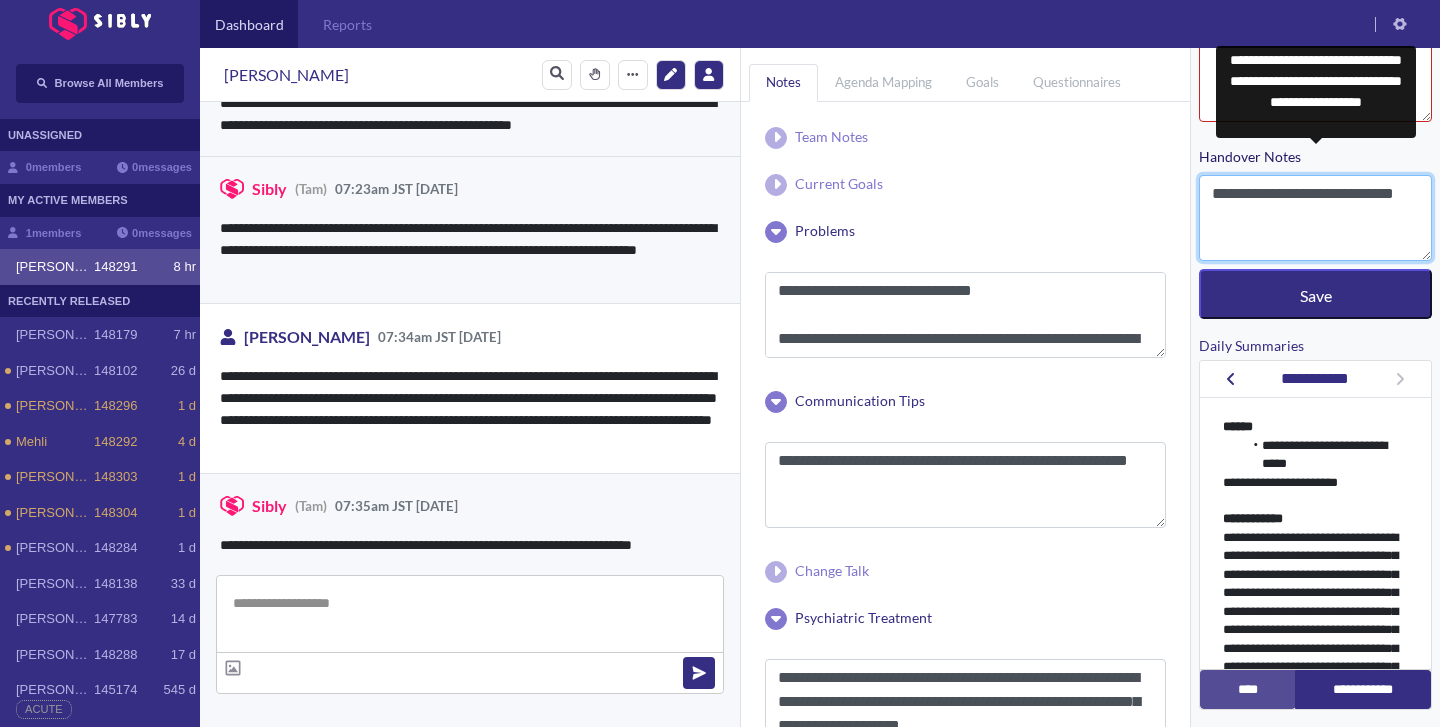 drag, startPoint x: 1355, startPoint y: 214, endPoint x: 1254, endPoint y: 215, distance: 101.00495 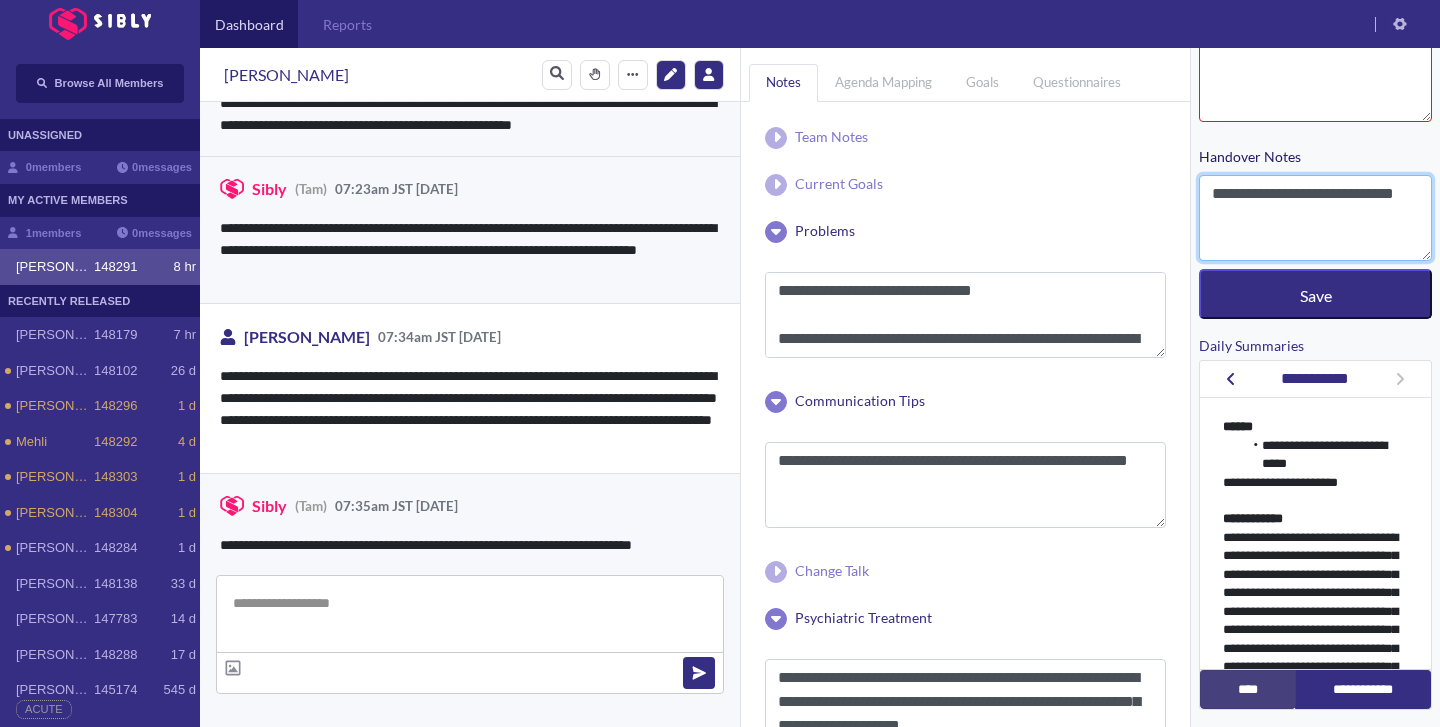 type on "**********" 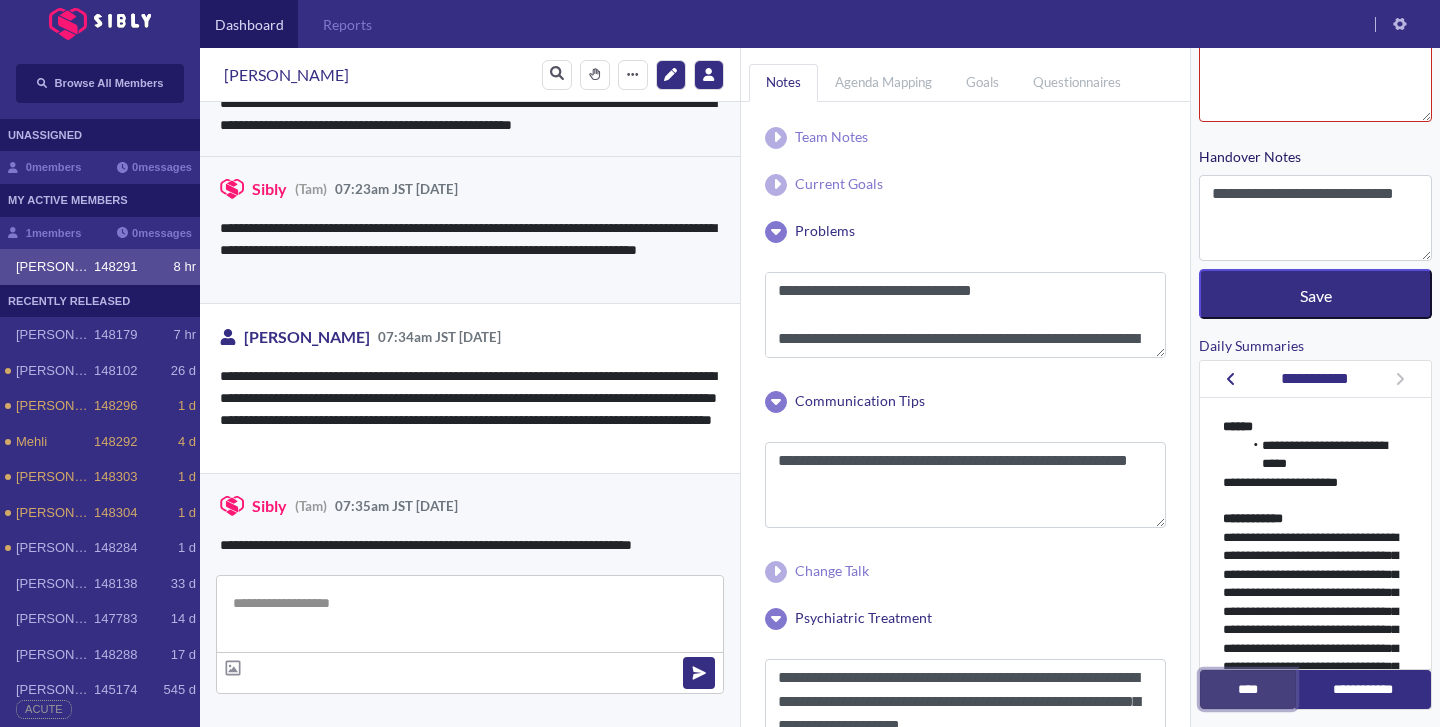 click on "****" at bounding box center (1248, 689) 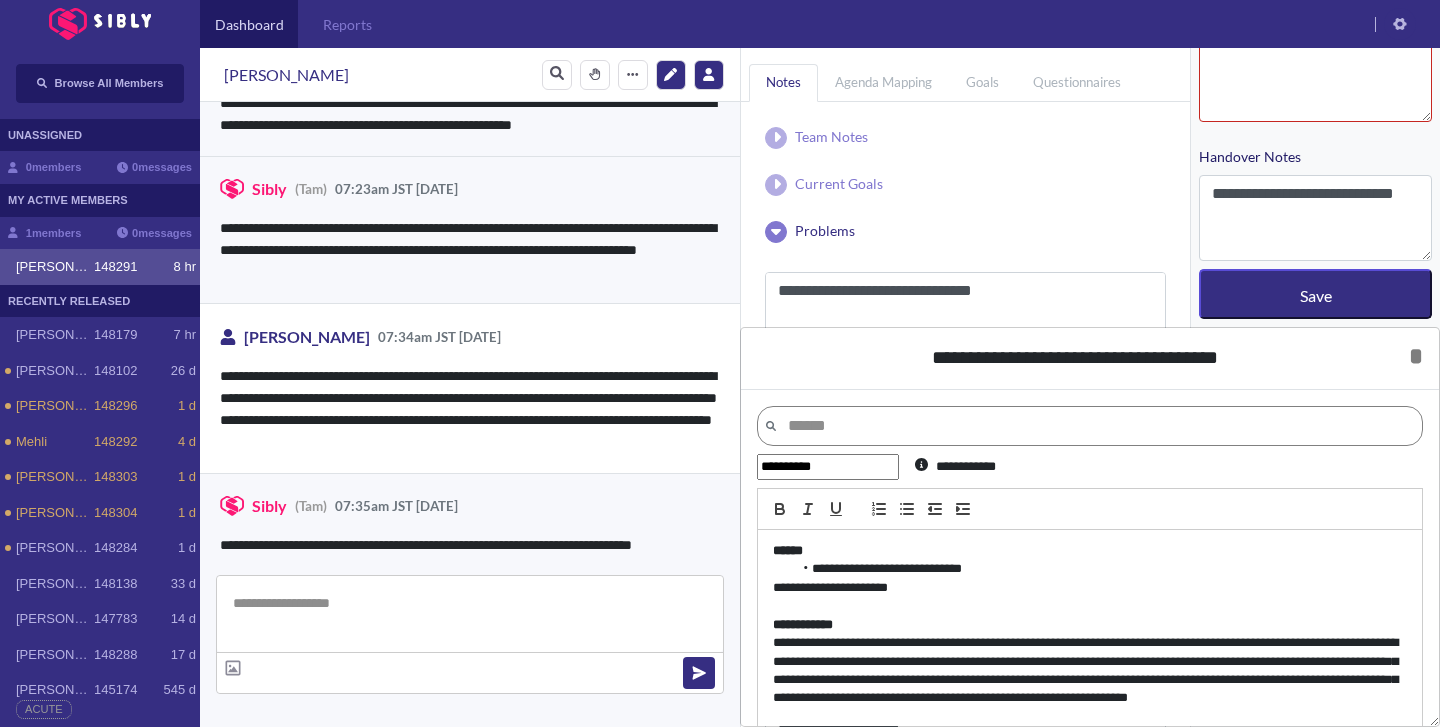 click on "**********" at bounding box center (1100, 569) 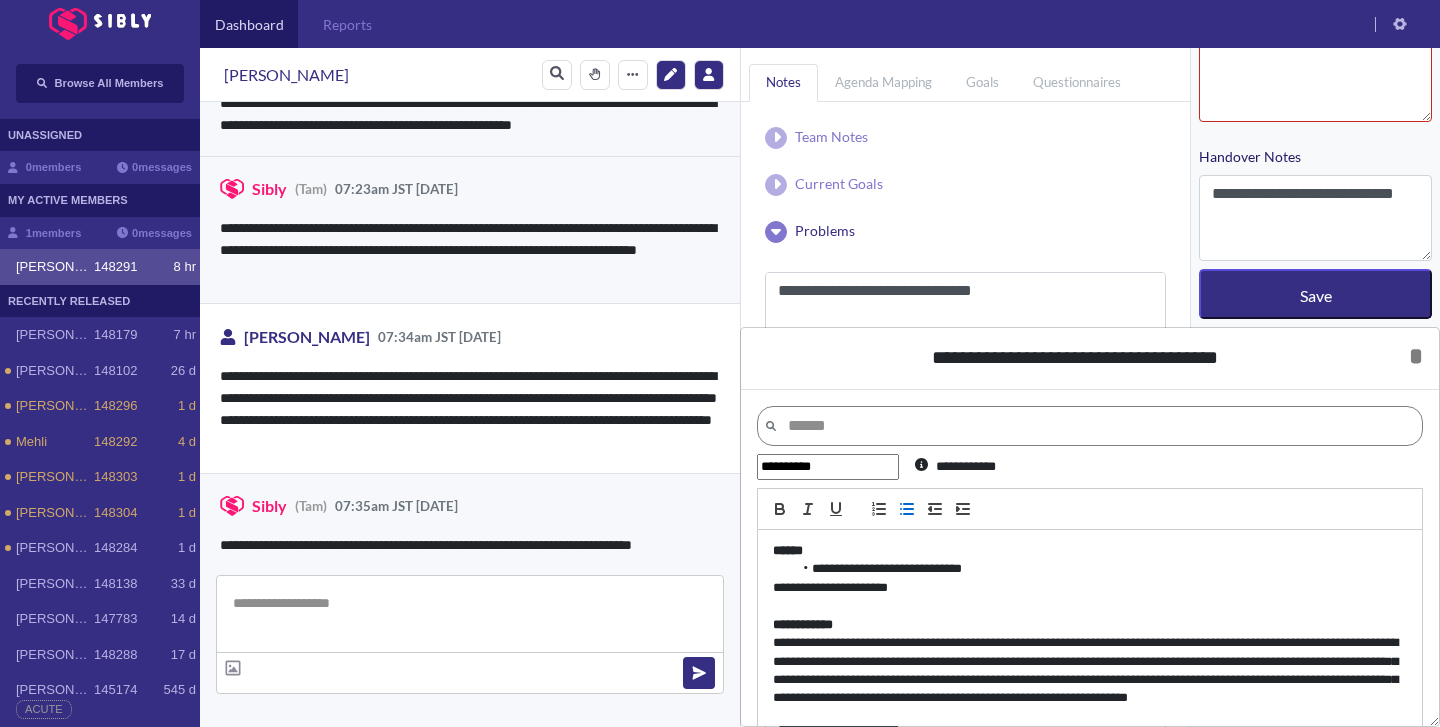 click on "**********" at bounding box center (1100, 569) 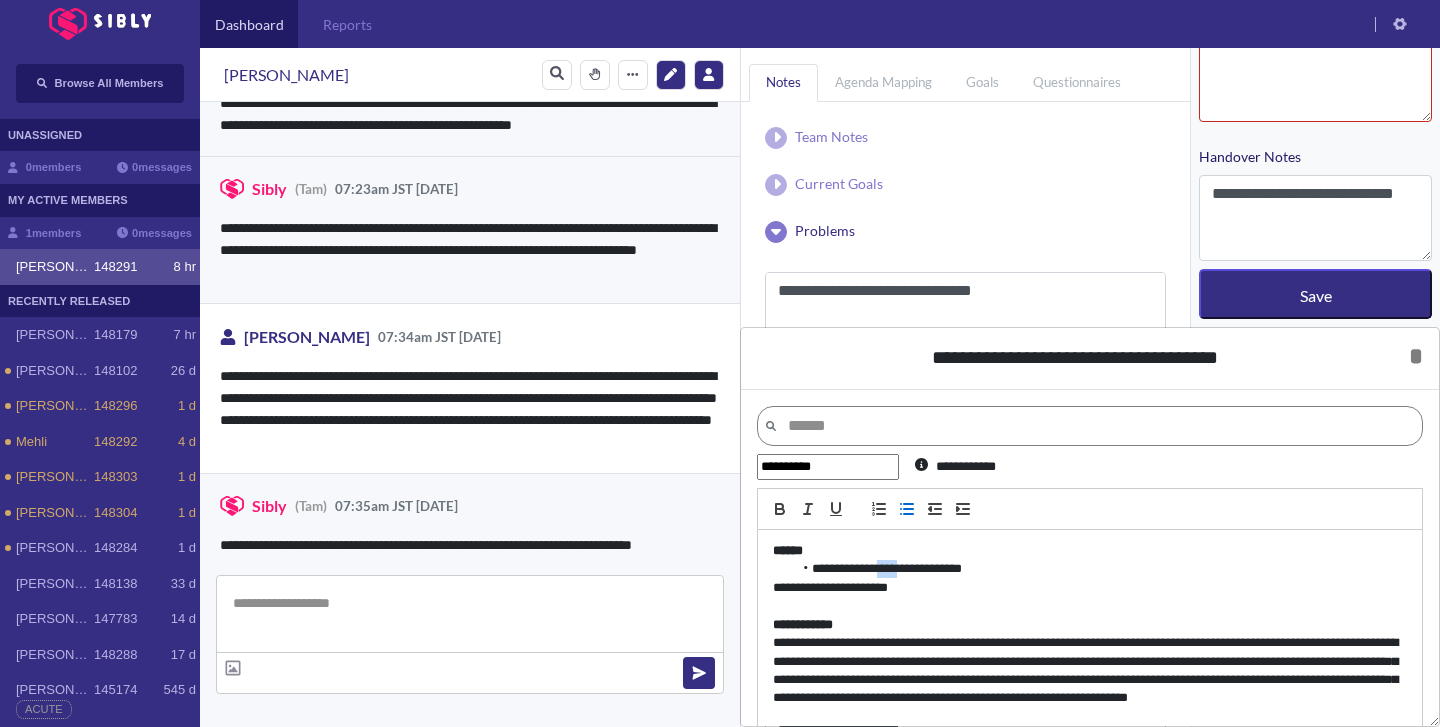 type 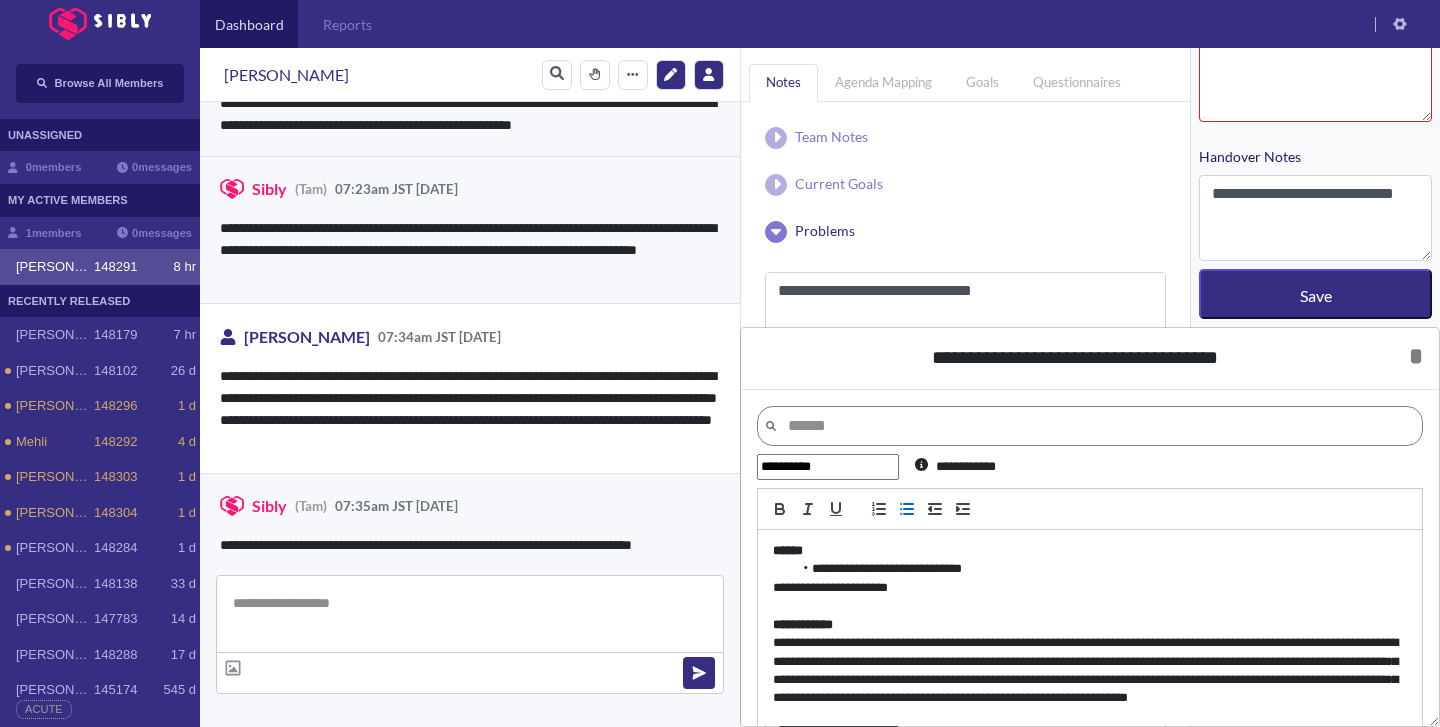 scroll, scrollTop: 65, scrollLeft: 0, axis: vertical 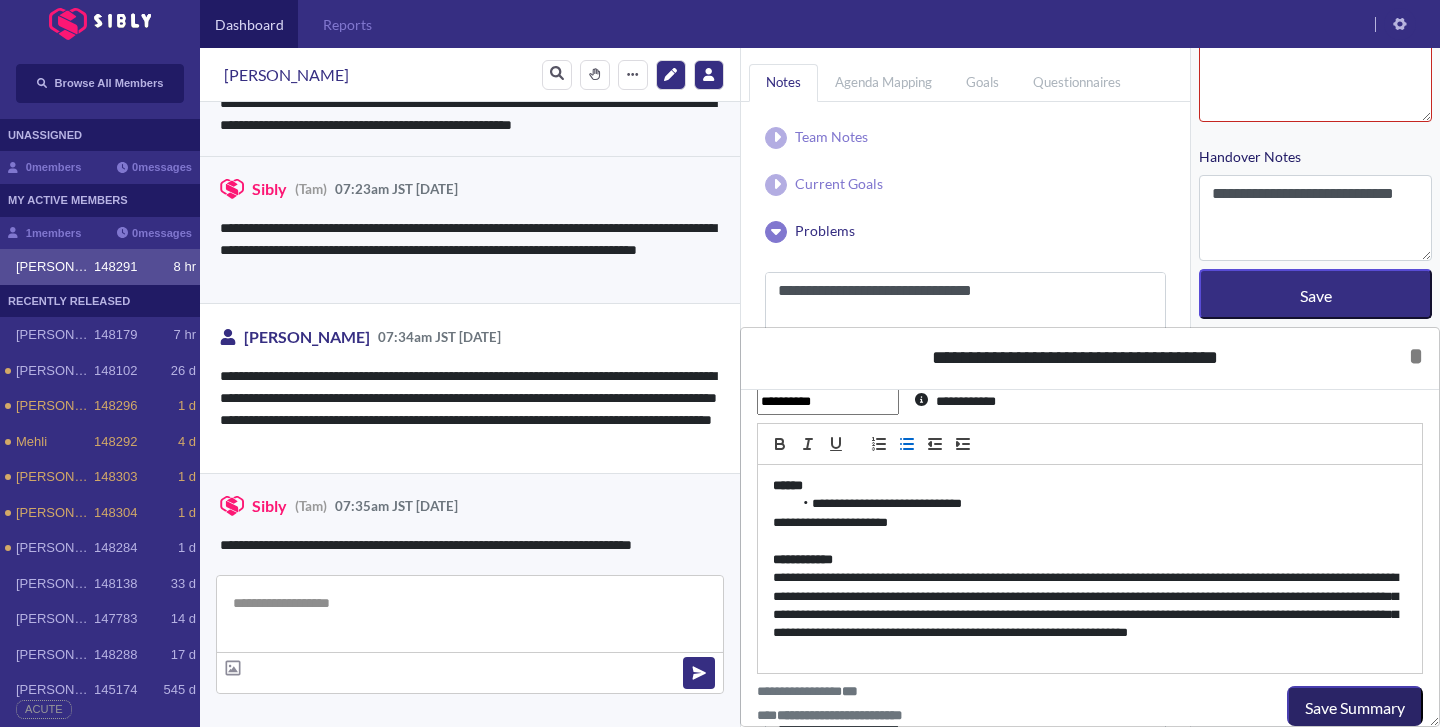 click on "Save Summary" at bounding box center (1355, 708) 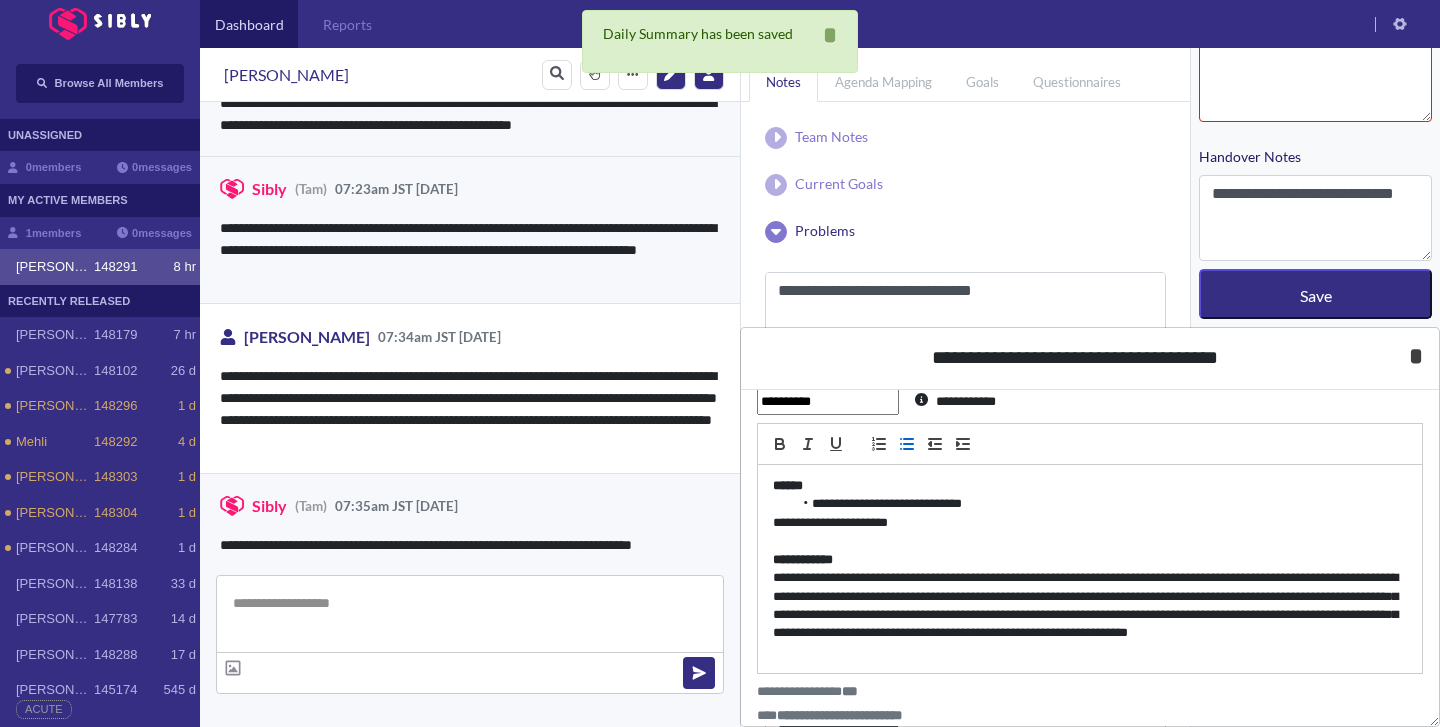 click on "*" at bounding box center (1416, 356) 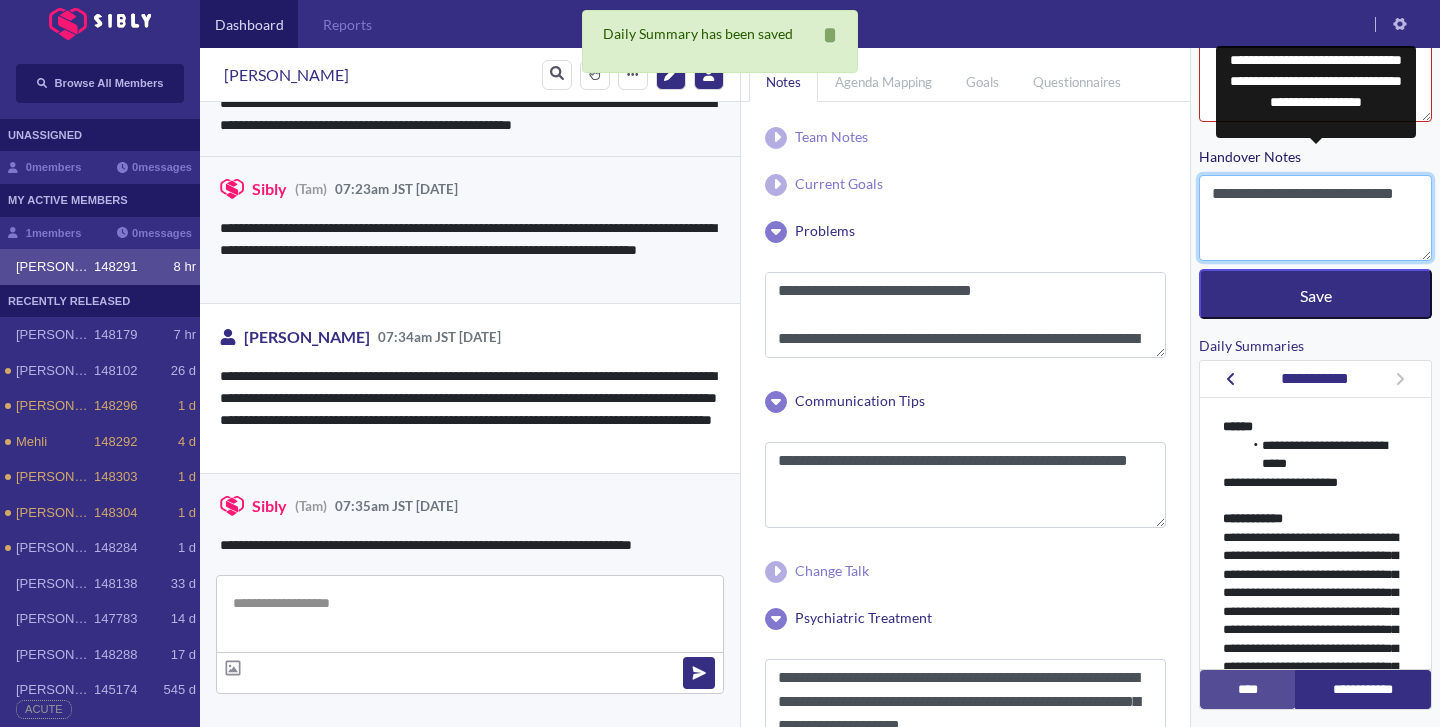 click on "**********" at bounding box center [1315, 218] 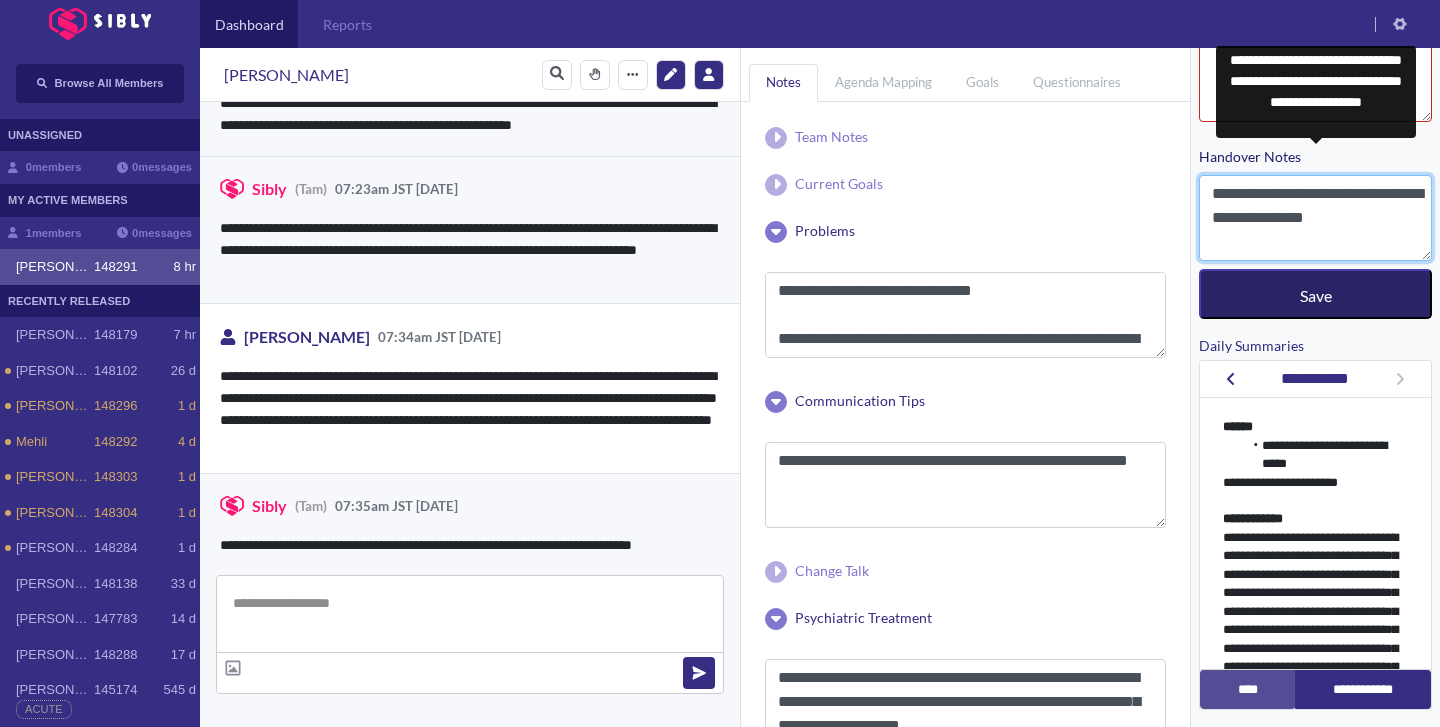 type on "**********" 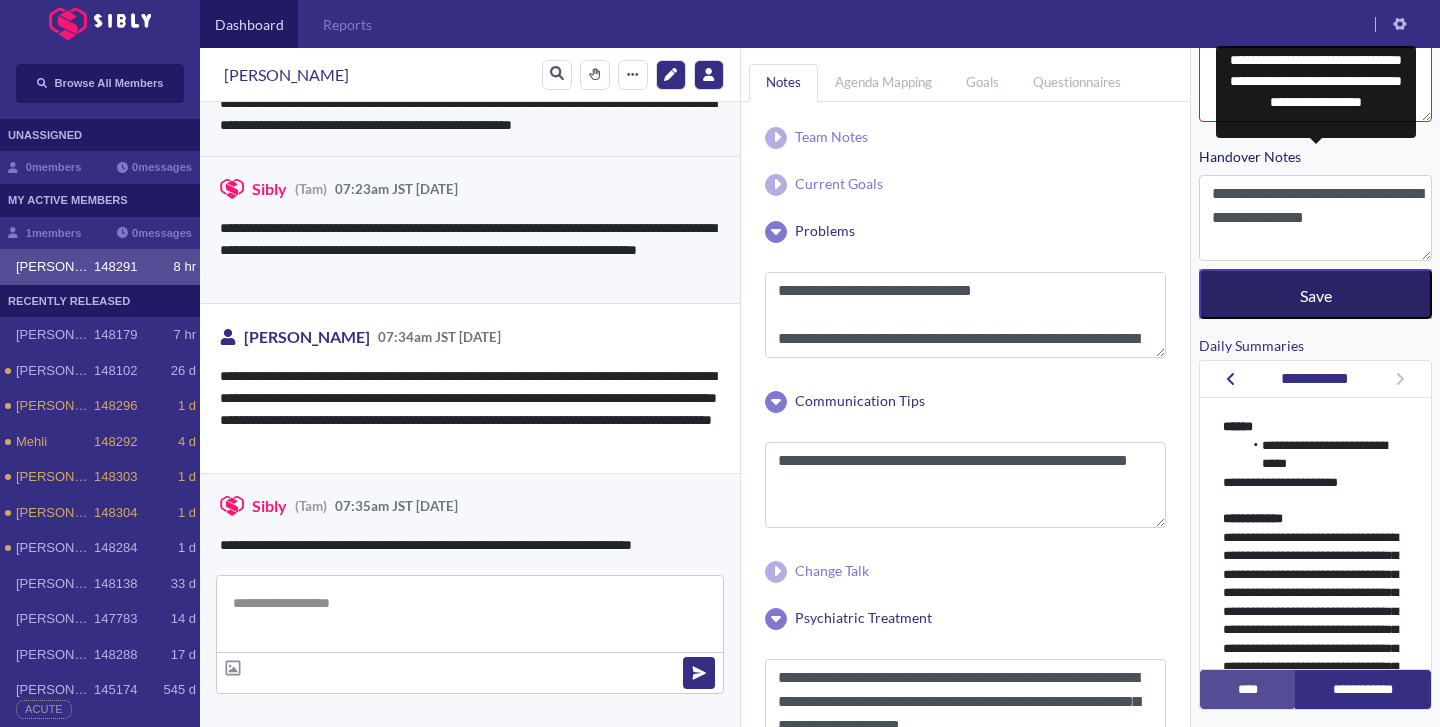 click on "Save" at bounding box center (1315, 294) 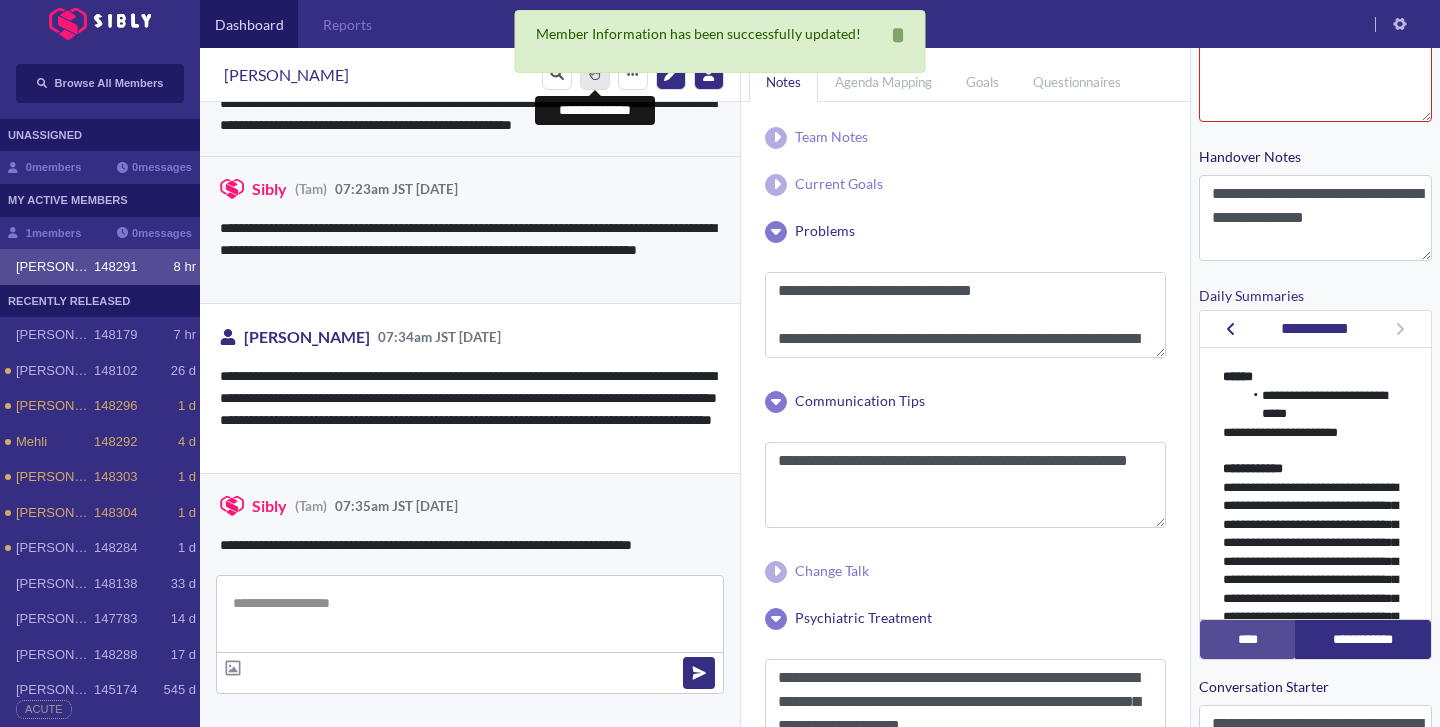 click at bounding box center [595, 74] 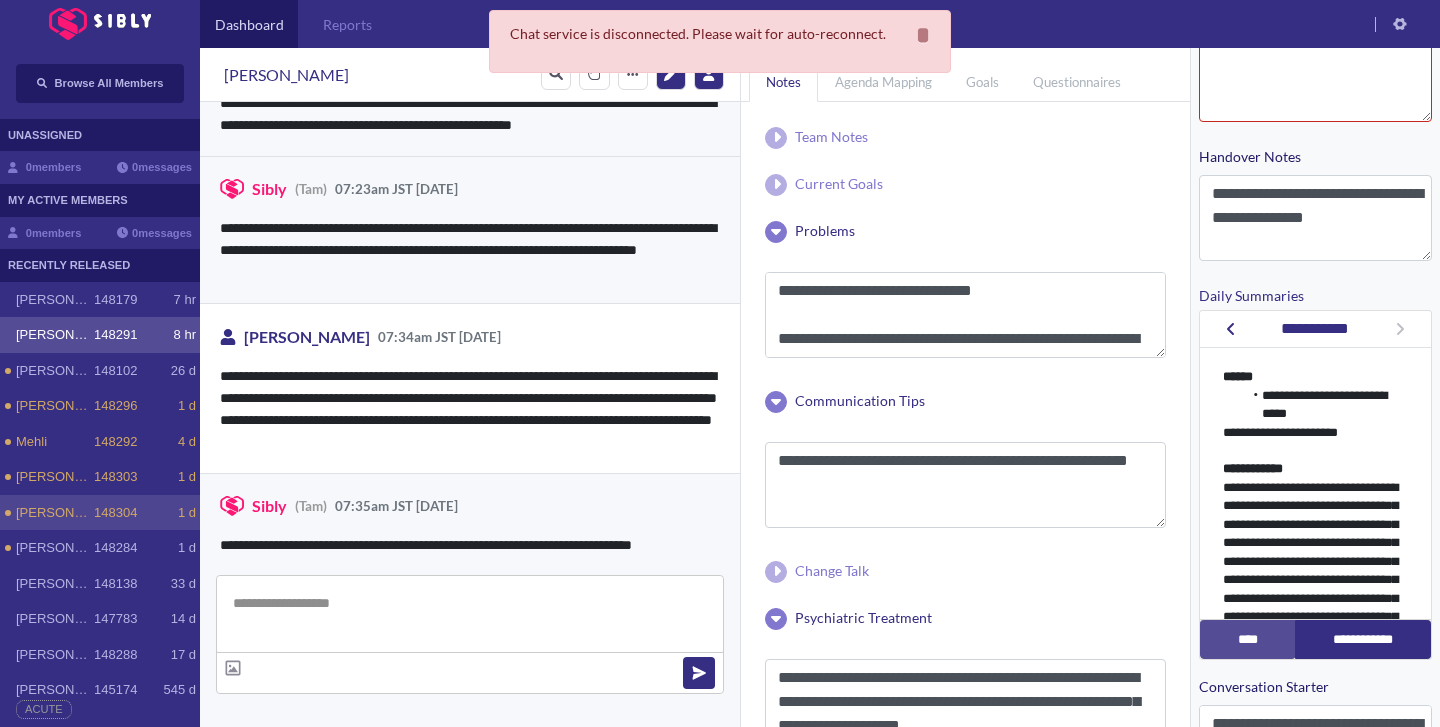 click on "148304" at bounding box center [115, 513] 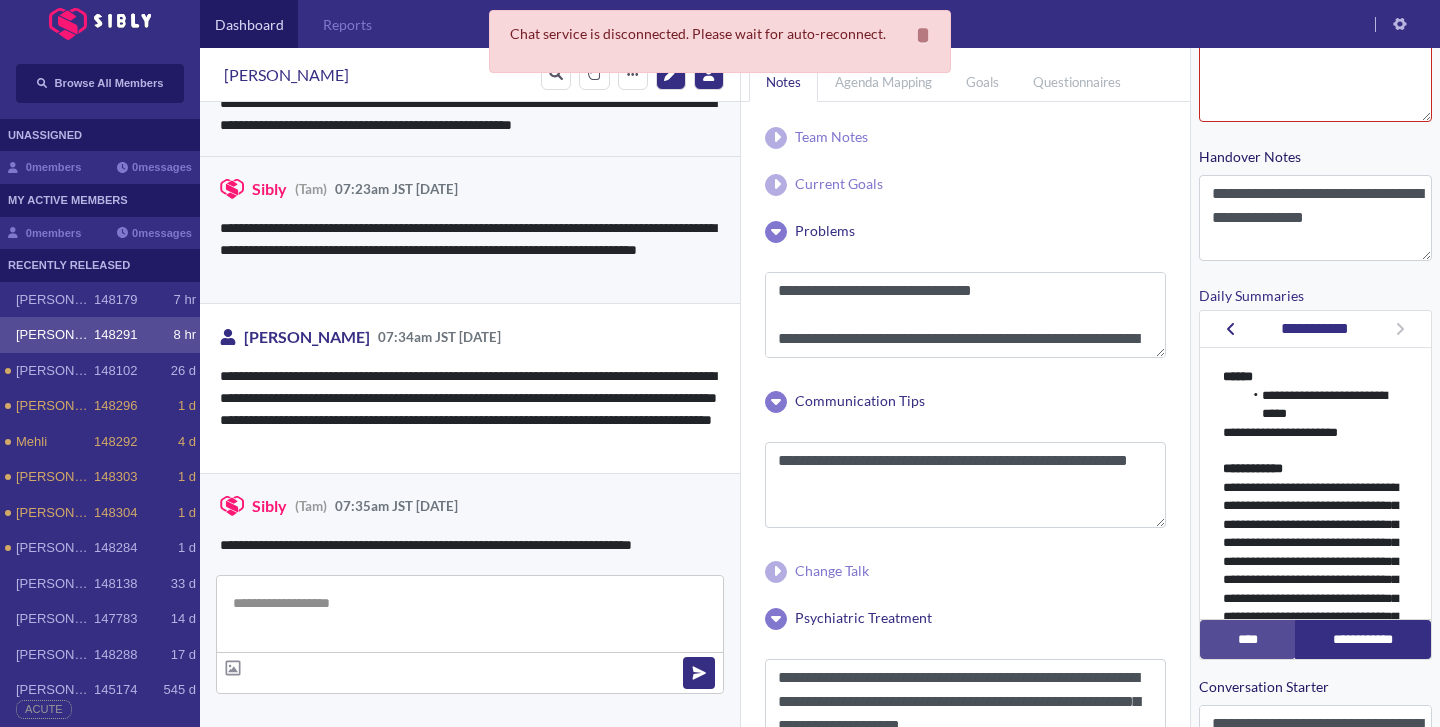 type 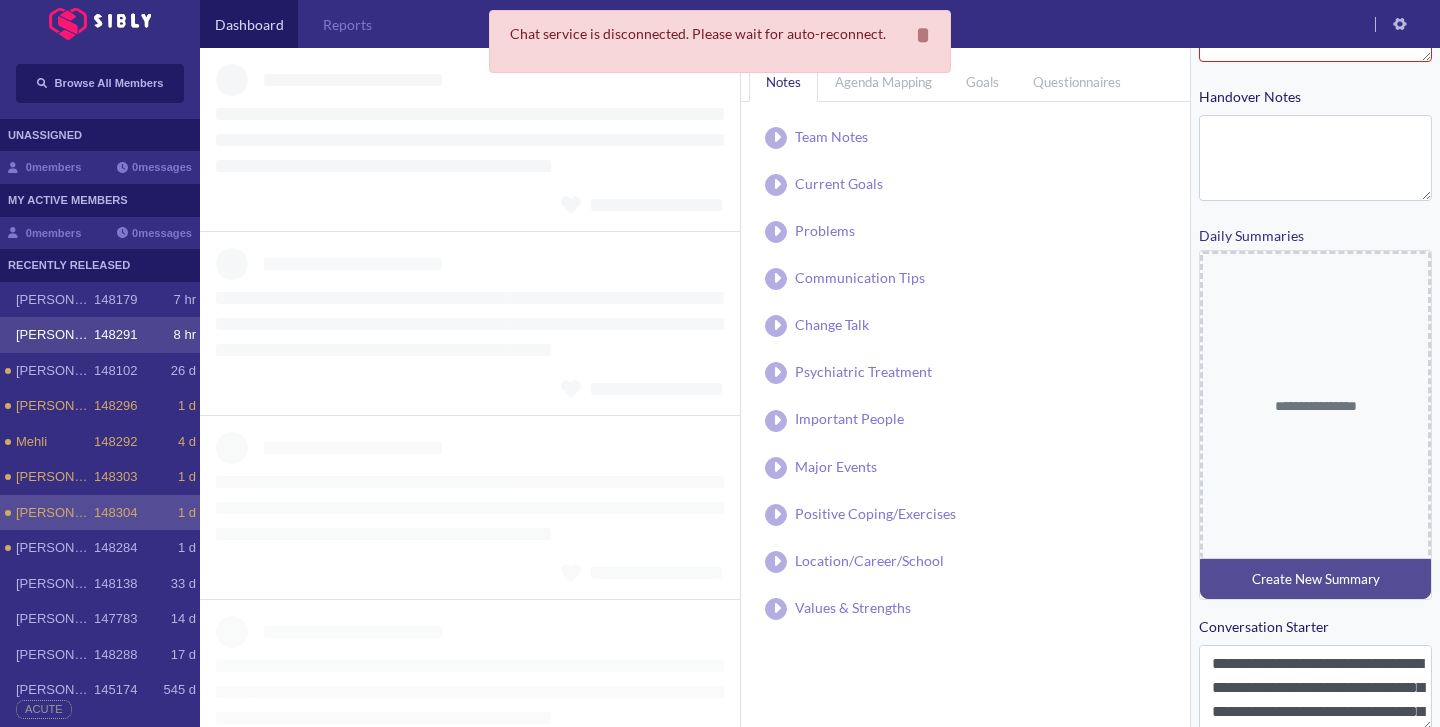 scroll, scrollTop: 436, scrollLeft: 0, axis: vertical 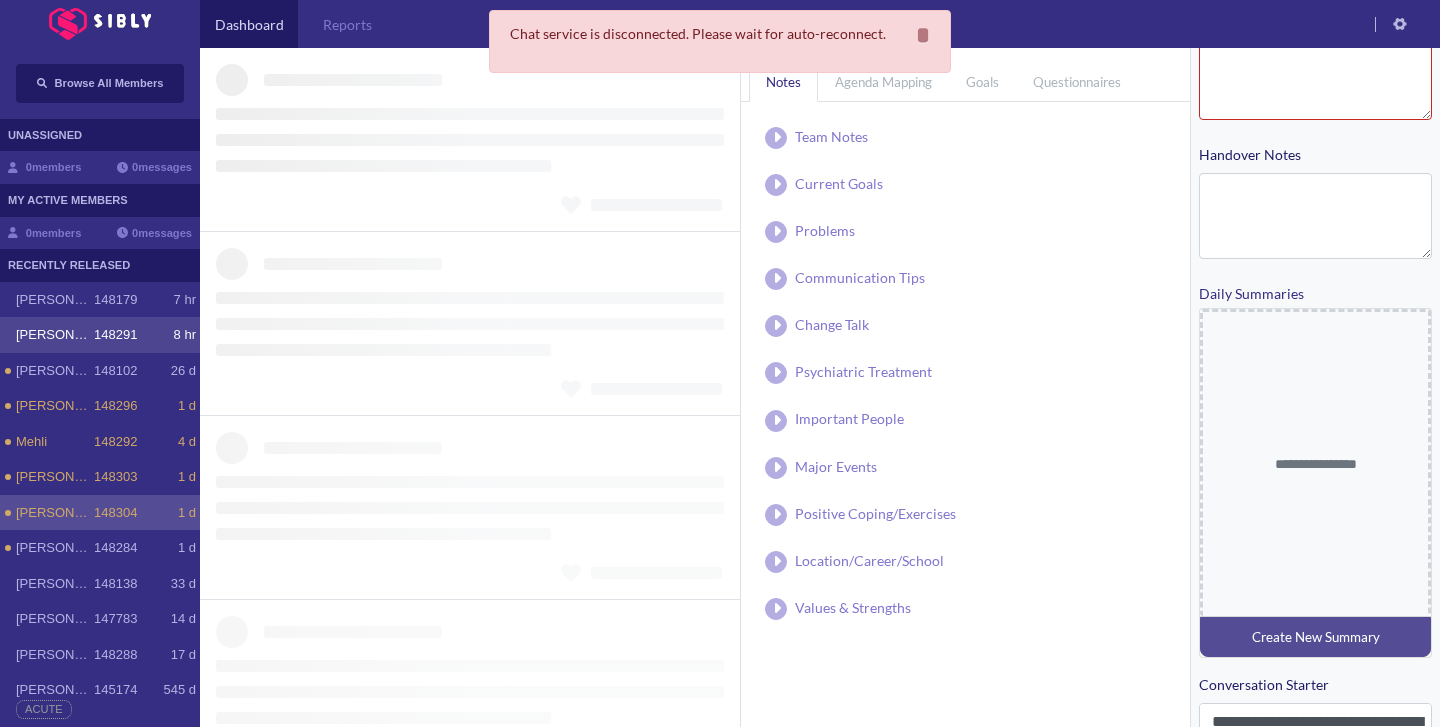 click on "Luis 148291 8 hr" at bounding box center [100, 335] 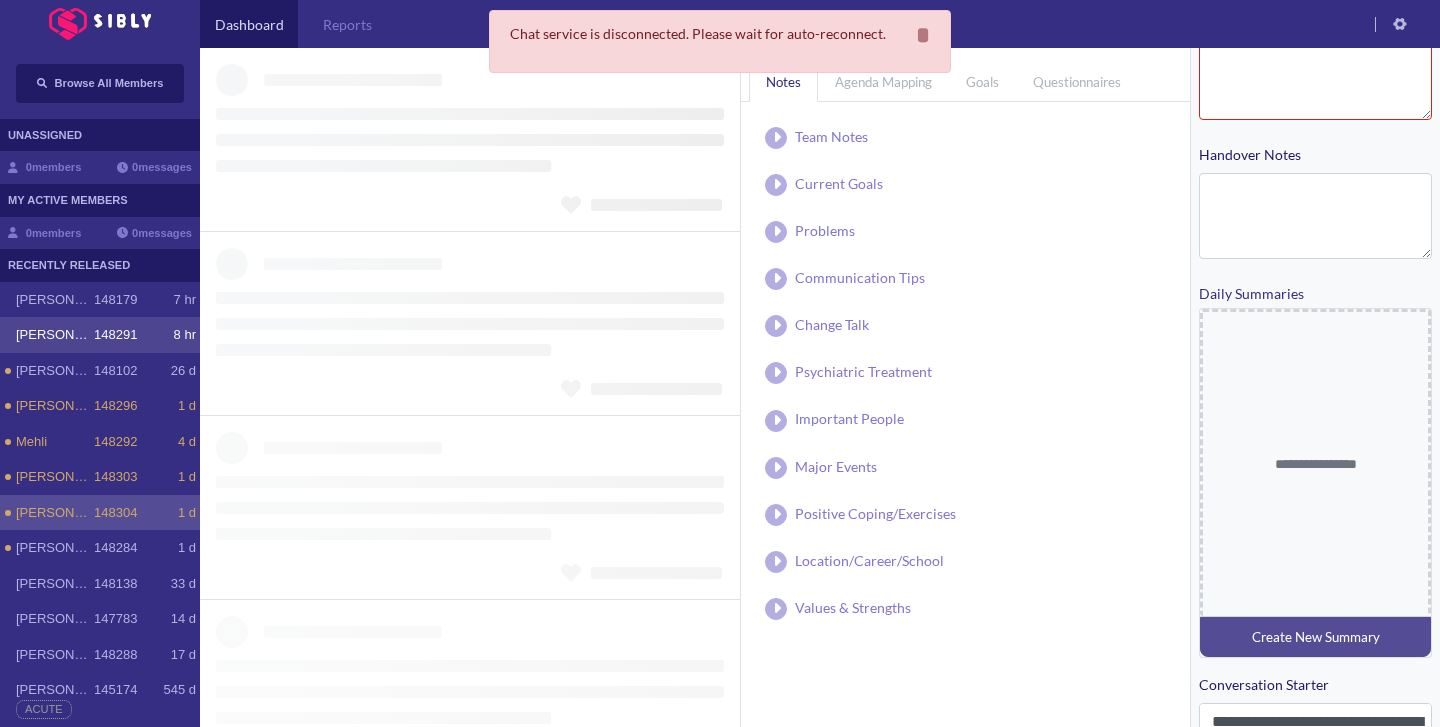 type on "**********" 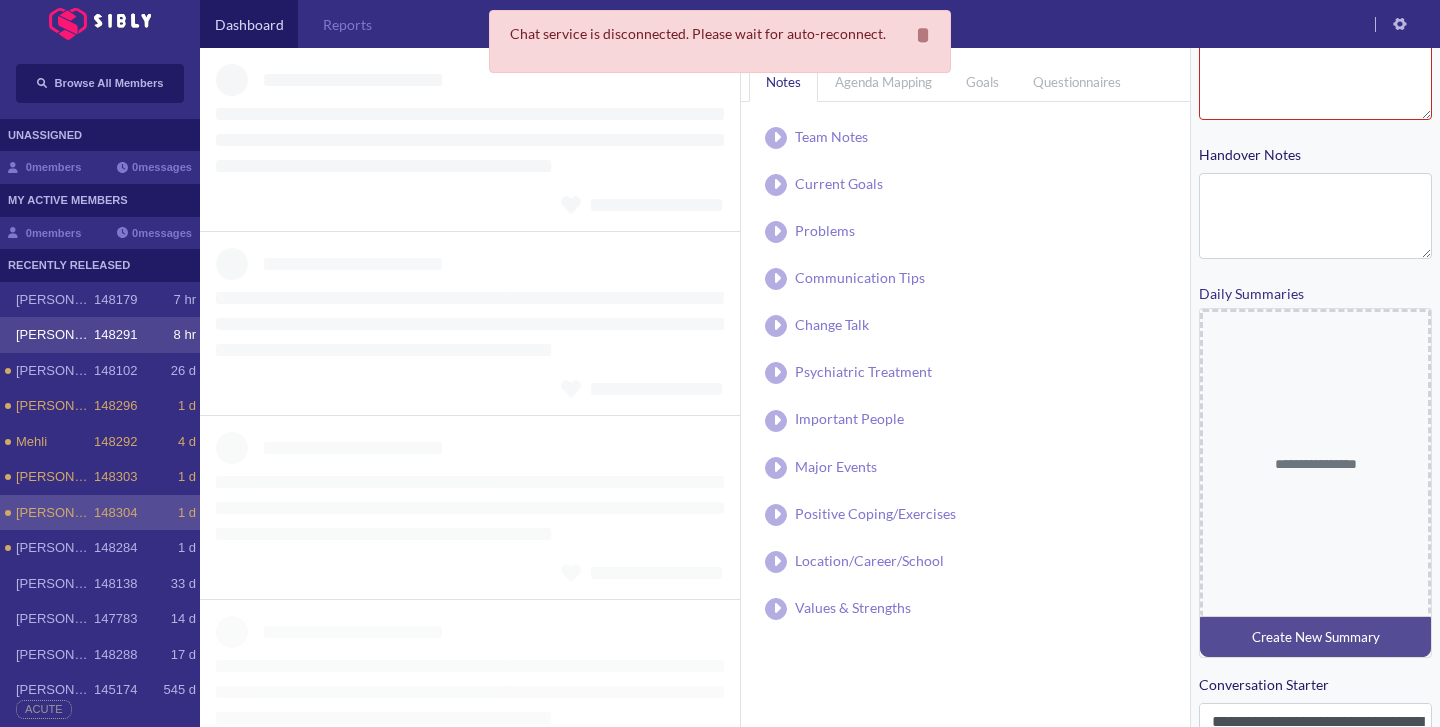 type on "**********" 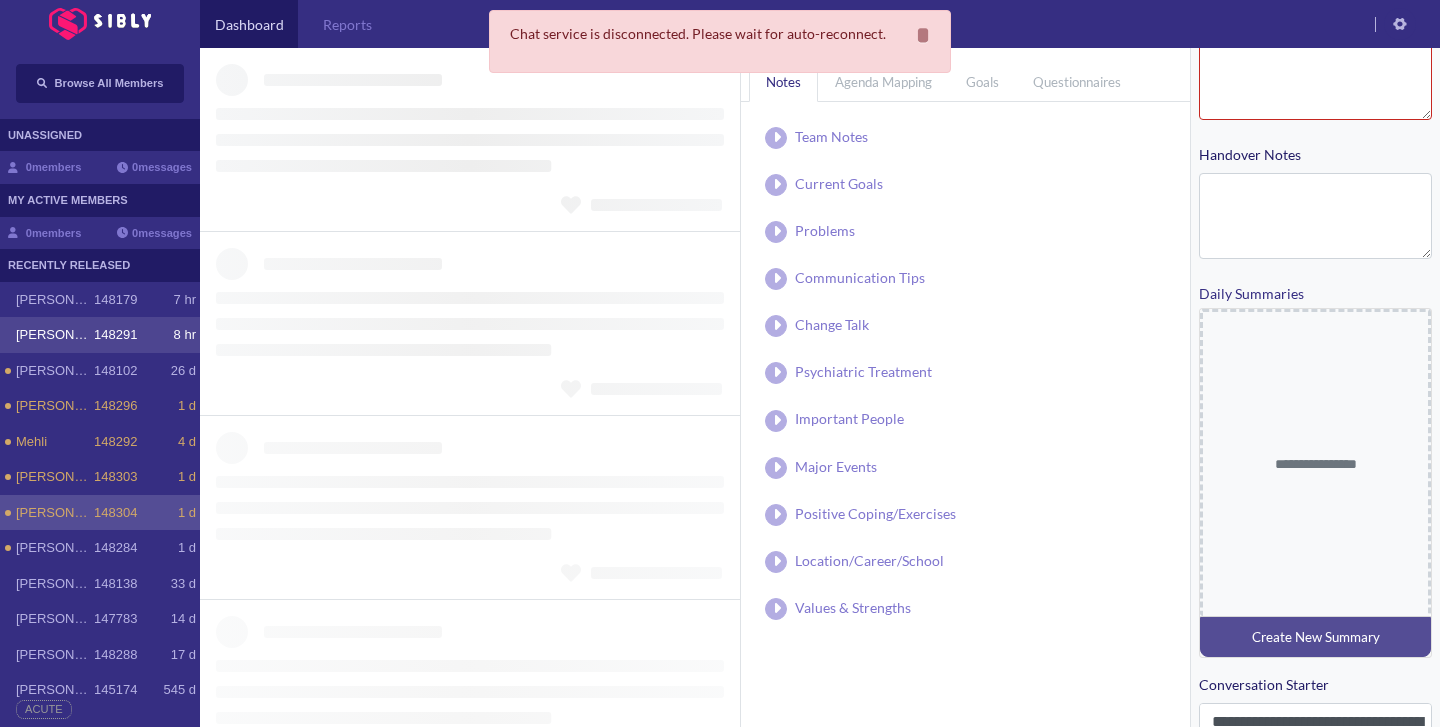 type on "**********" 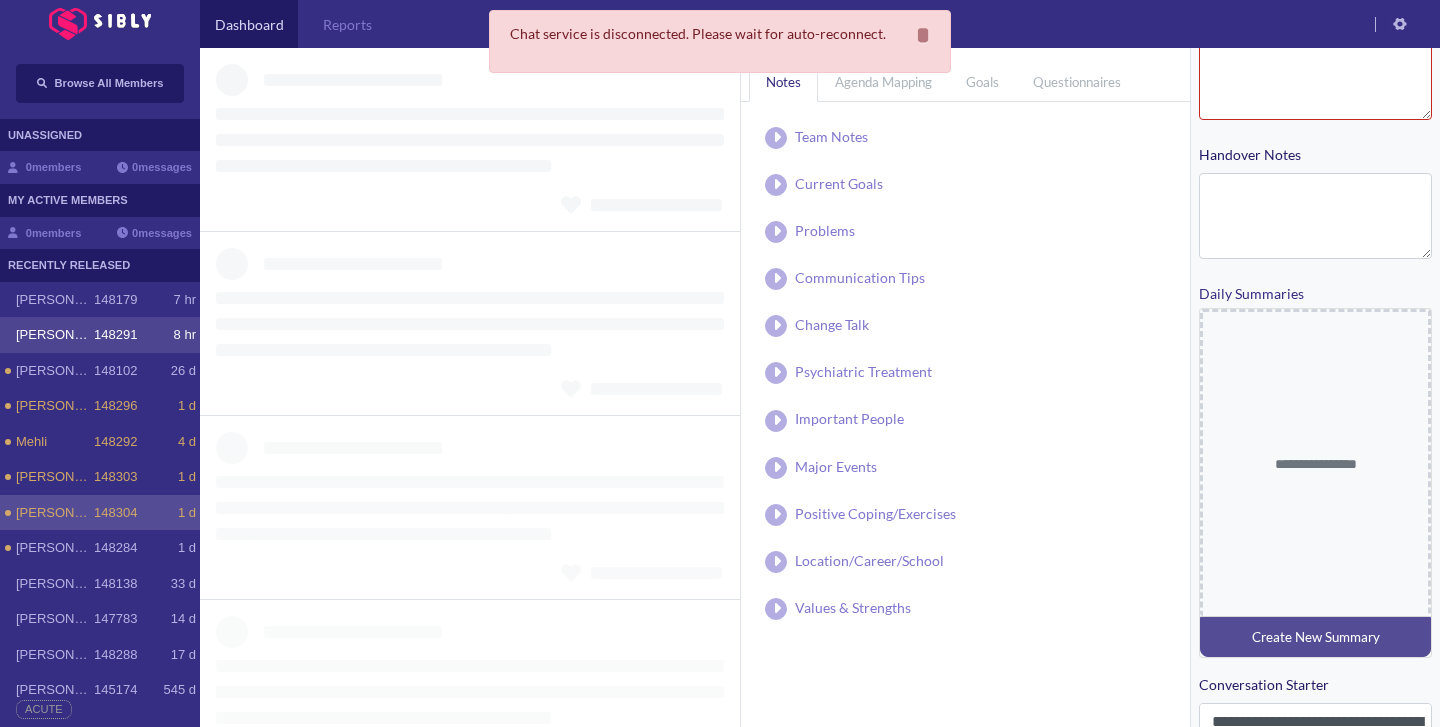 type on "**********" 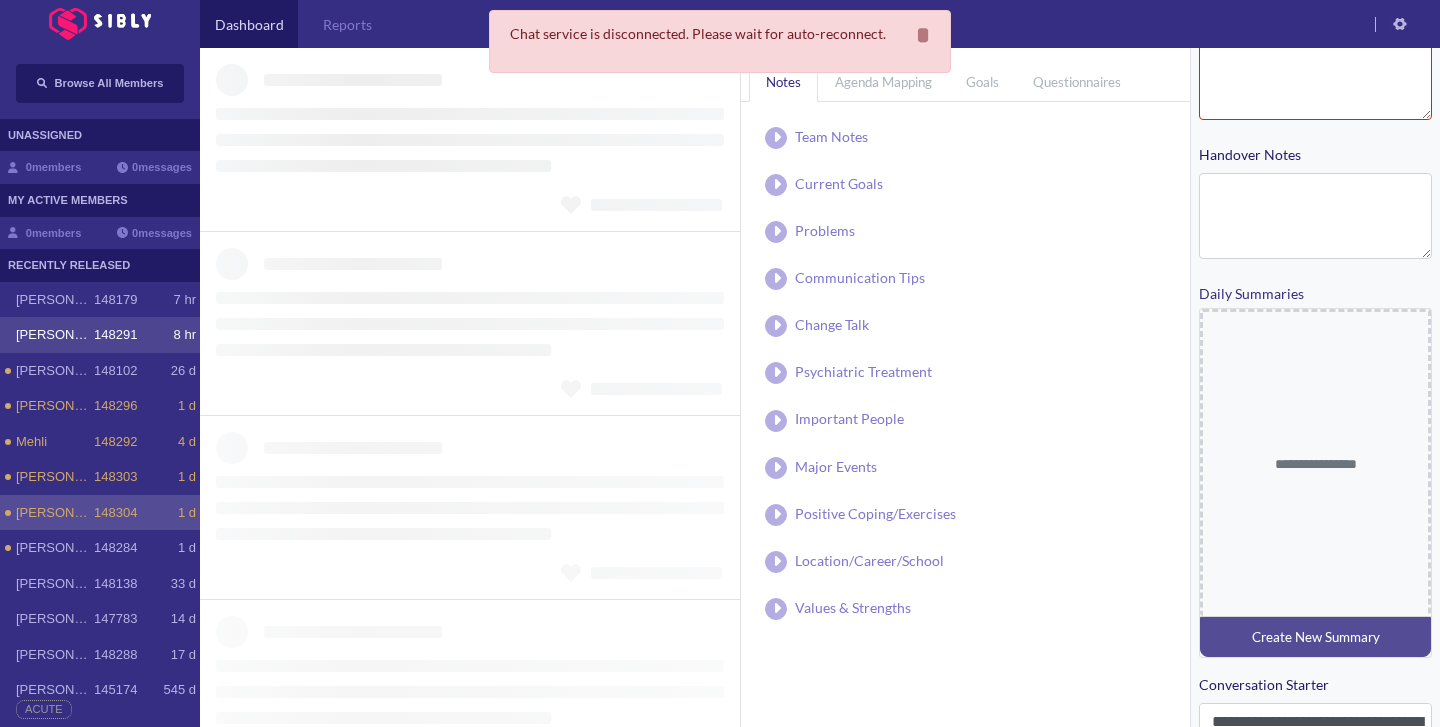type on "**********" 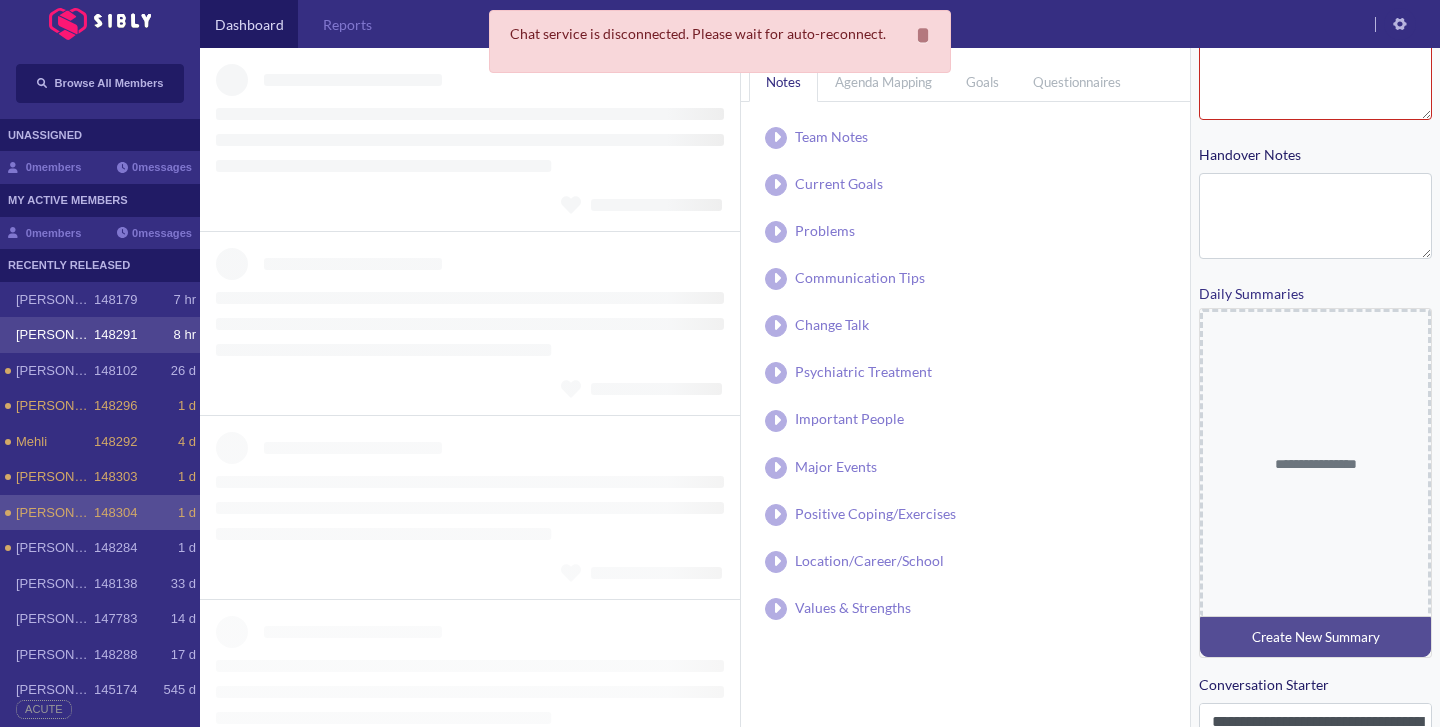 type on "**********" 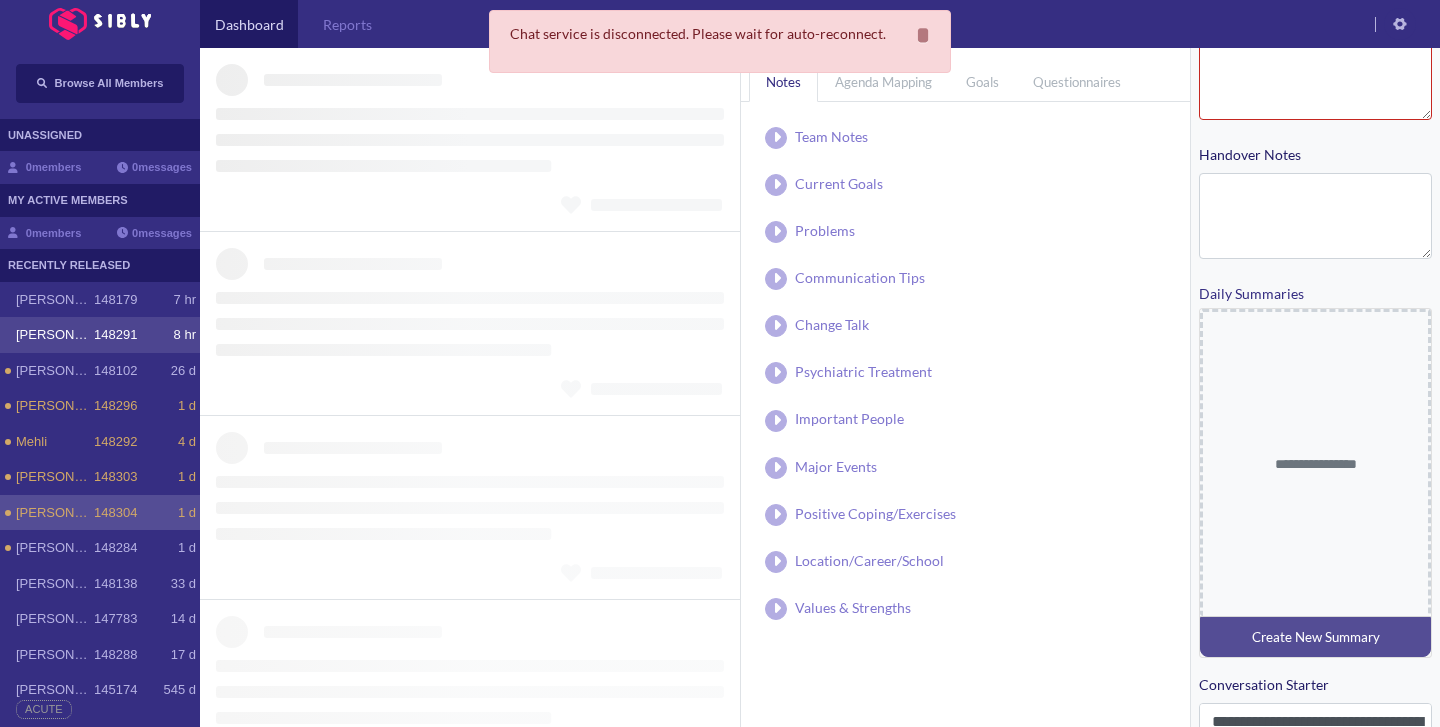 type on "**********" 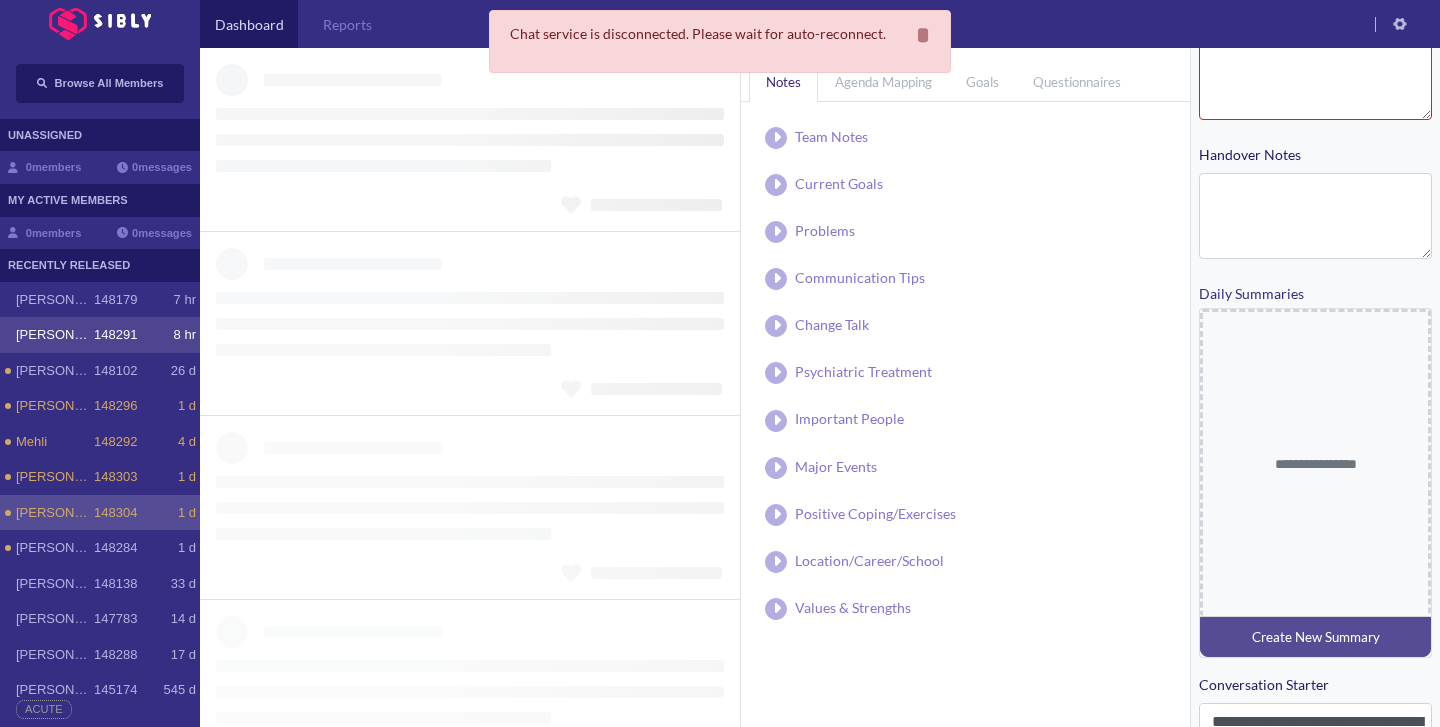 type on "**********" 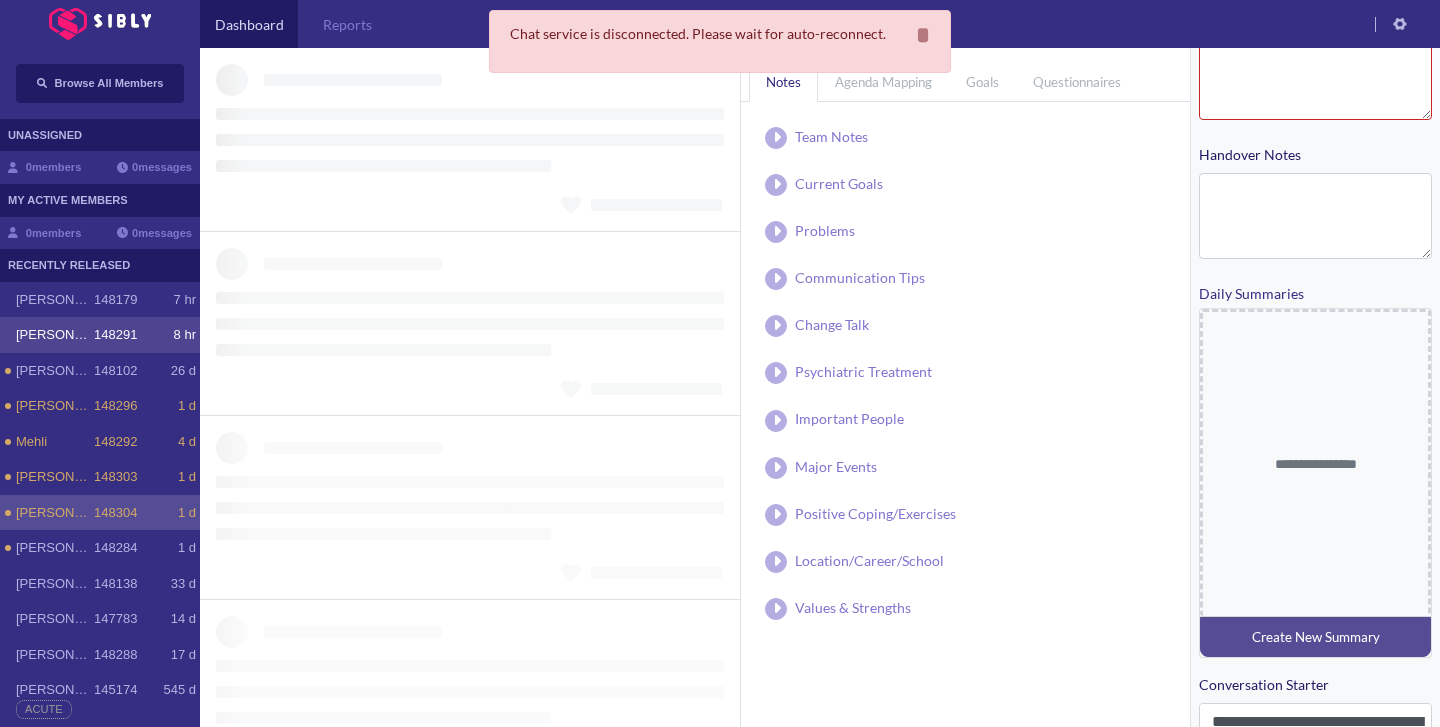type on "**********" 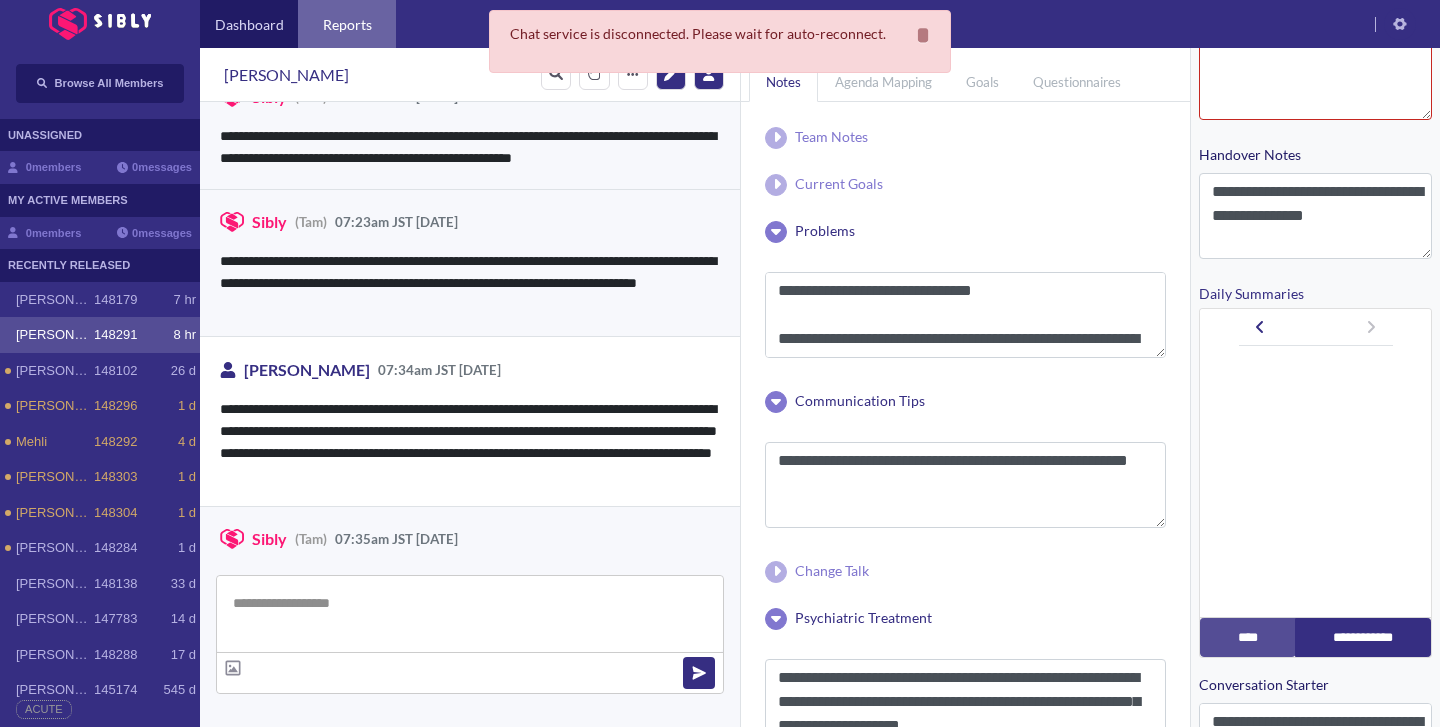scroll, scrollTop: 4118, scrollLeft: 0, axis: vertical 